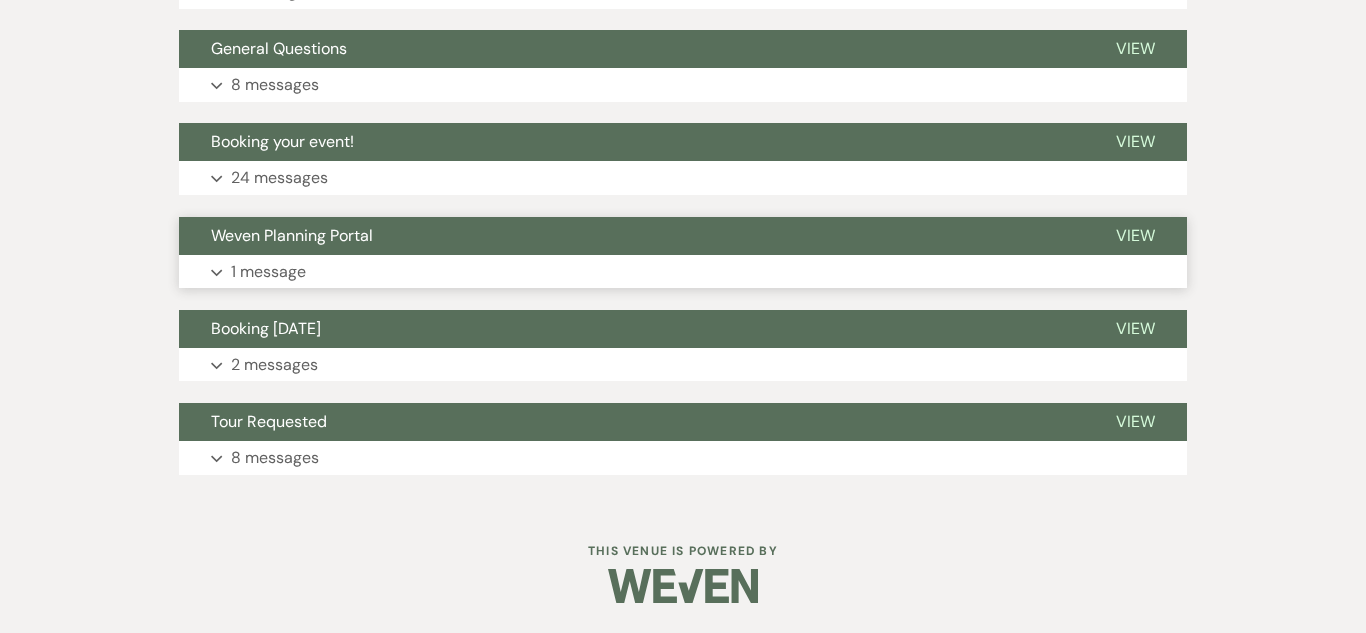 scroll, scrollTop: 0, scrollLeft: 0, axis: both 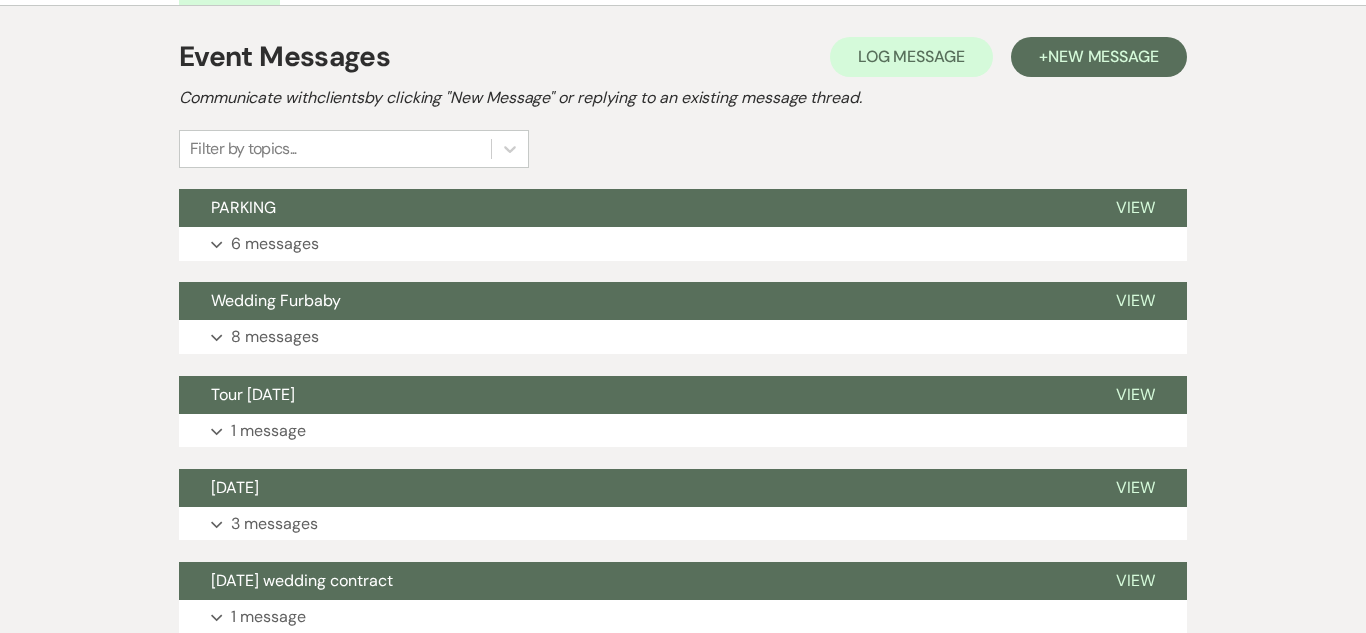 click on "Event Messages   Log Log Message +  New Message Communicate with  clients  by clicking "New Message" or replying to an existing message thread. Filter by topics... PARKING View Expand 6 messages Wedding Furbaby  View Expand 8 messages Tour [DATE] View Expand 1 message [DATE] View Expand 3 messages [DATE] wedding contract View Expand 1 message Moving wedding to [DATE] View Expand 5 messages Call questions View Expand 3 messages Answer to your question View Expand 1 message Bespoke In Bond update View Expand 1 message Happy New Year View Expand 1 message Hold Harmless agreement View Expand 1 message General Questions View Expand 8 messages Booking your event! View Expand 24 messages Weven Planning Portal  View Expand 1 message Booking [DATE] View Expand 2 messages Tour Requested View Expand 8 messages" at bounding box center (683, 847) 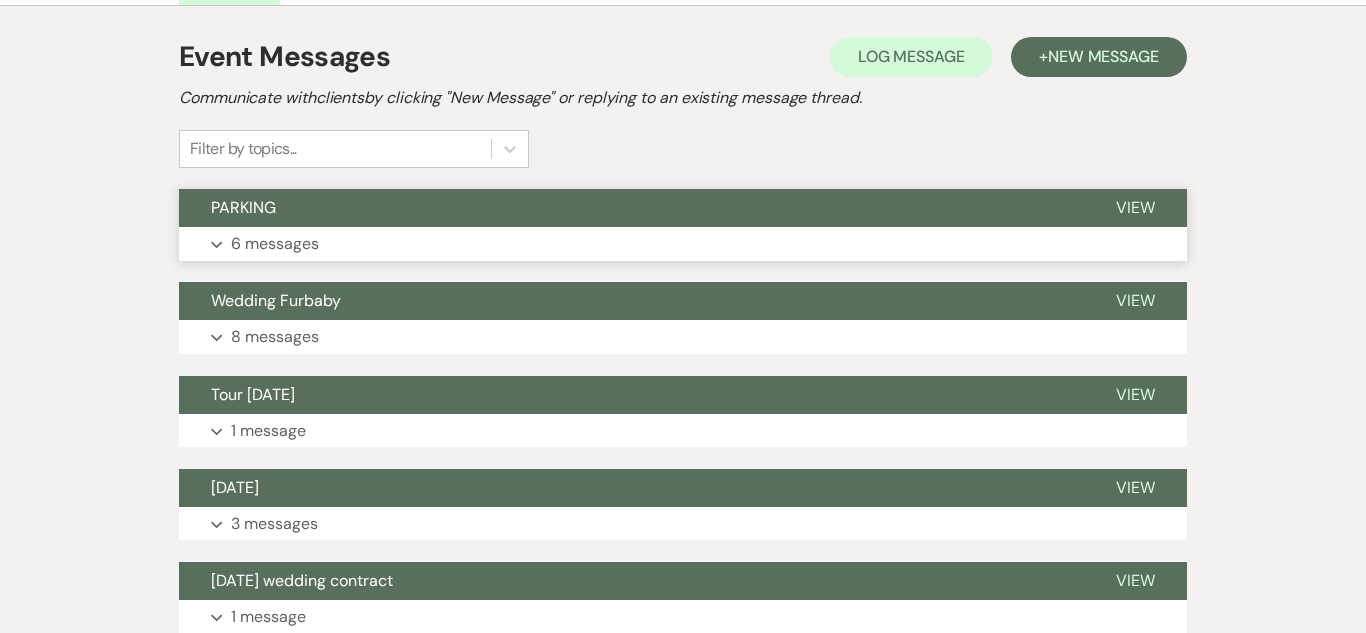 click on "Expand 6 messages" at bounding box center (683, 244) 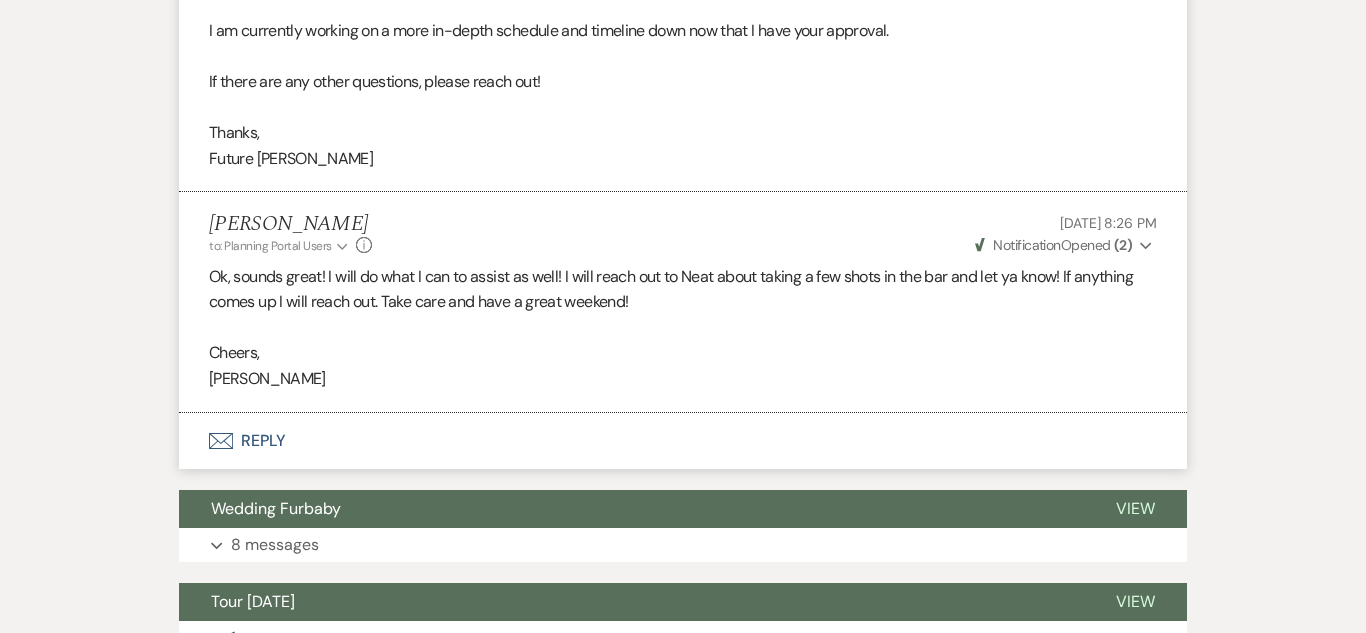 scroll, scrollTop: 4569, scrollLeft: 0, axis: vertical 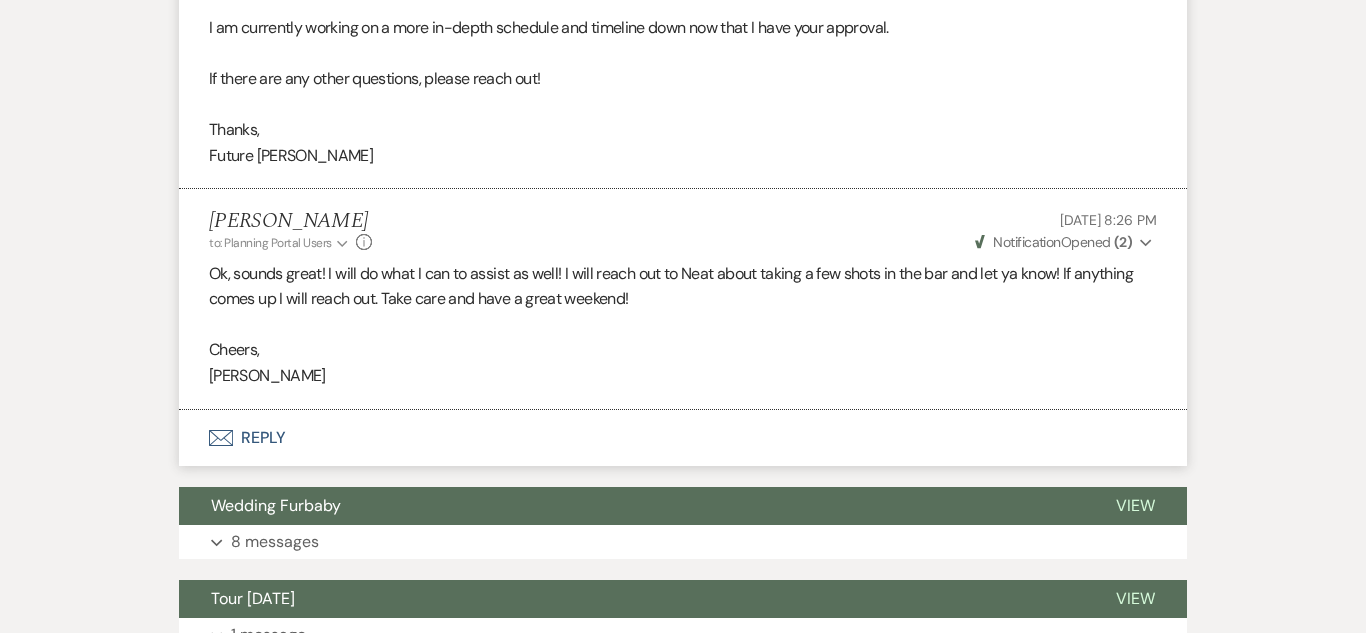 click on "Envelope Reply" at bounding box center [683, 438] 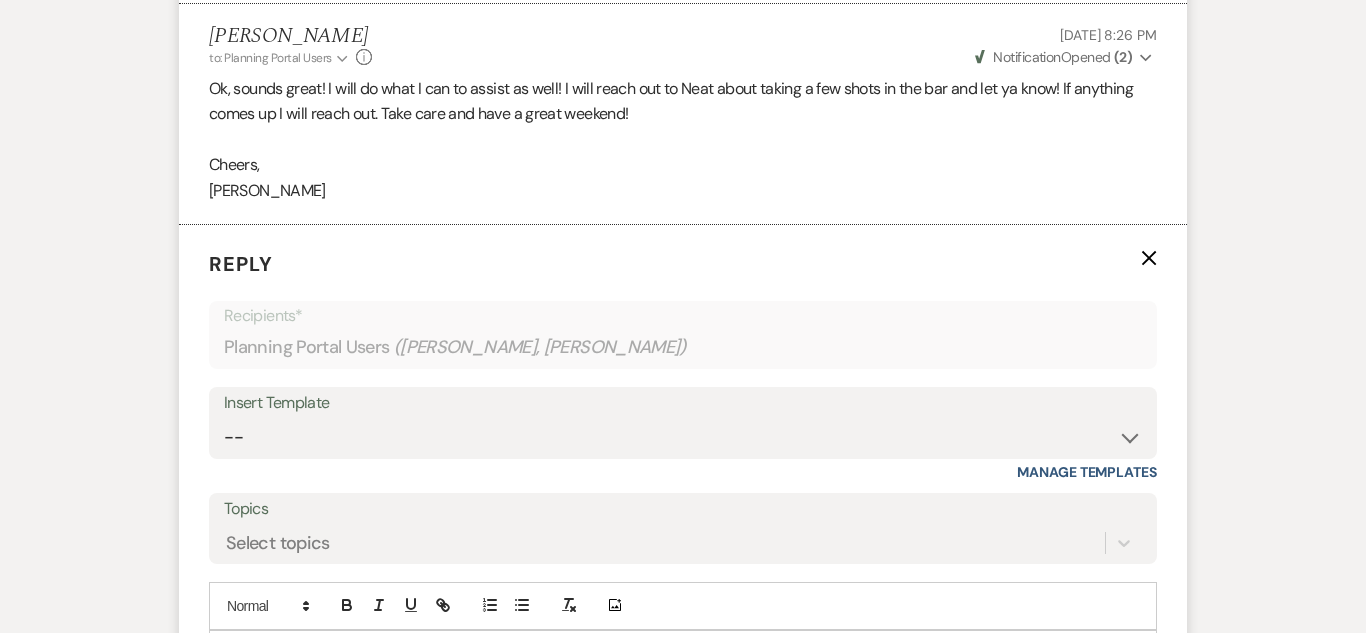 scroll, scrollTop: 4843, scrollLeft: 0, axis: vertical 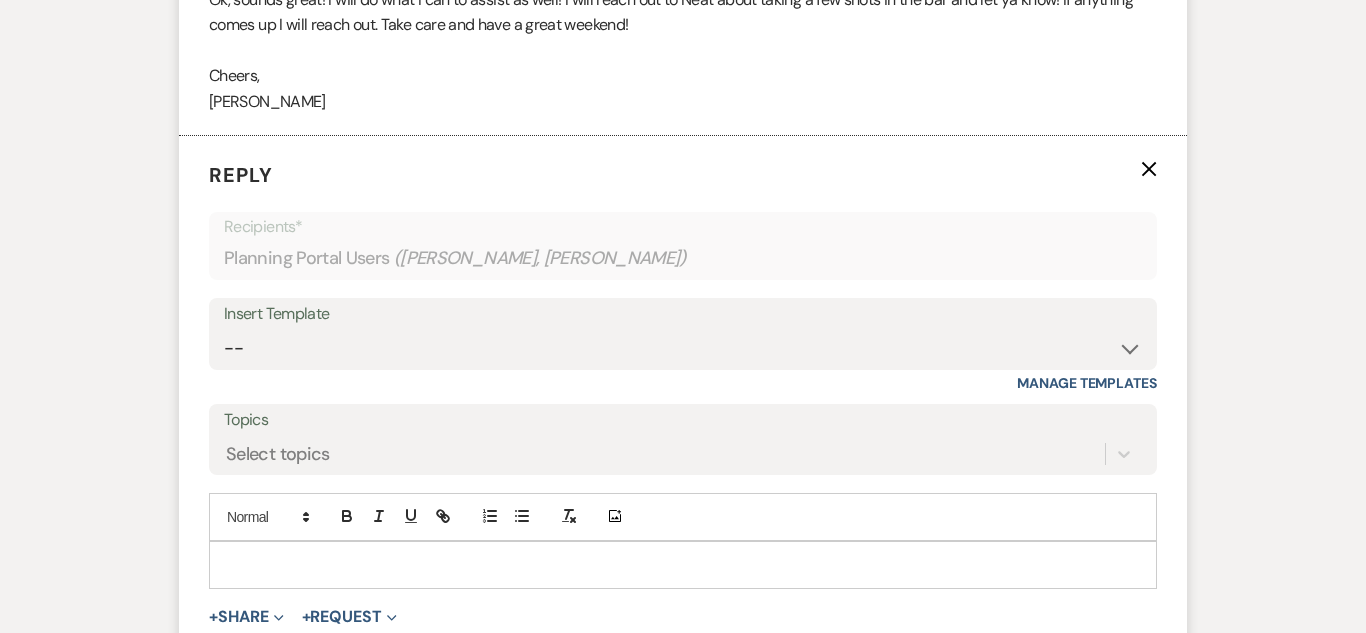 click at bounding box center [683, 565] 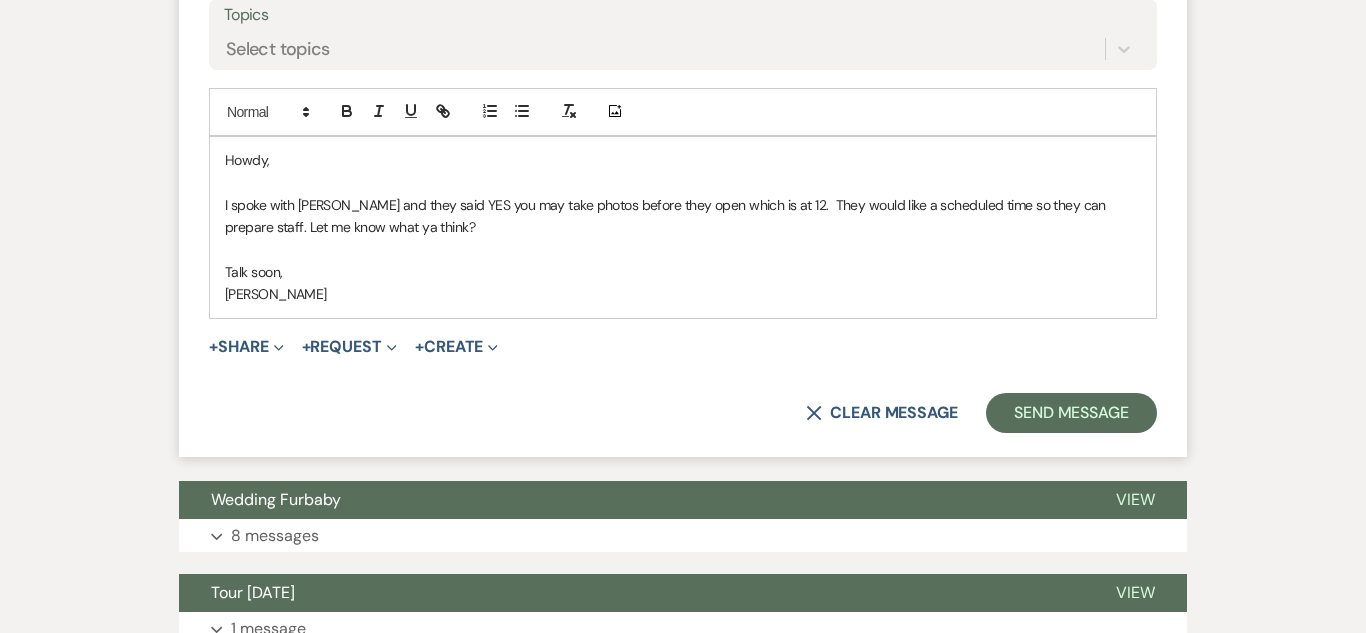 scroll, scrollTop: 5252, scrollLeft: 0, axis: vertical 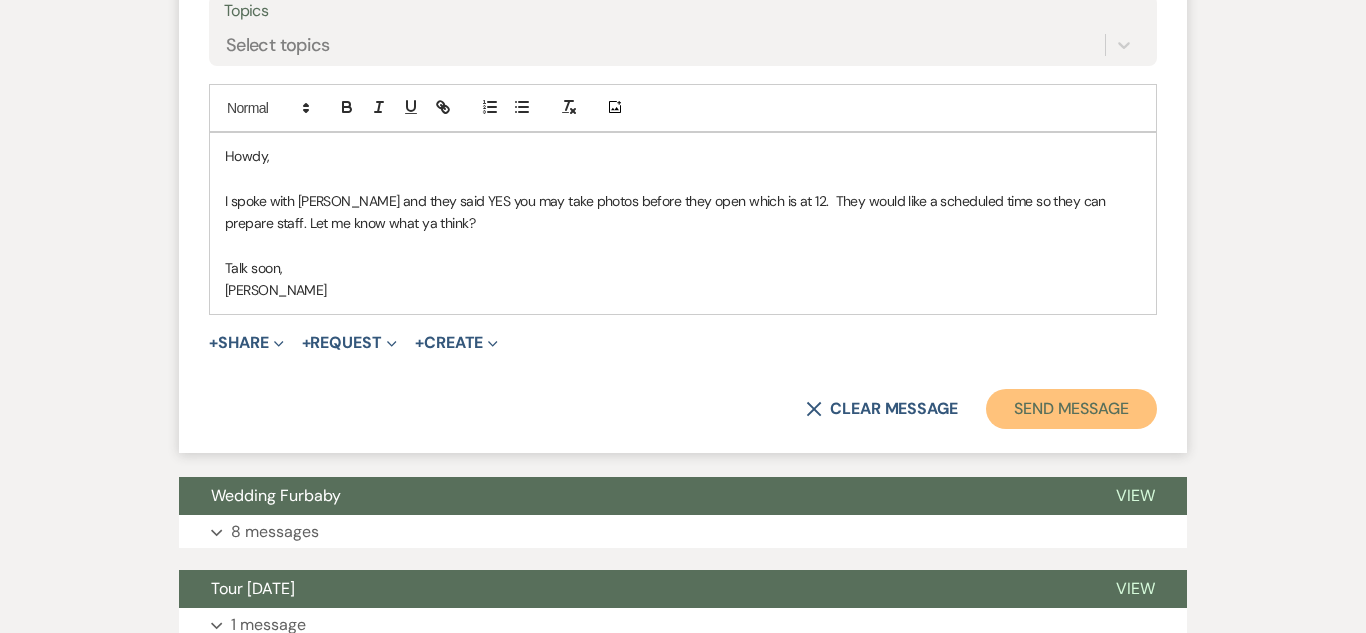click on "Send Message" at bounding box center [1071, 409] 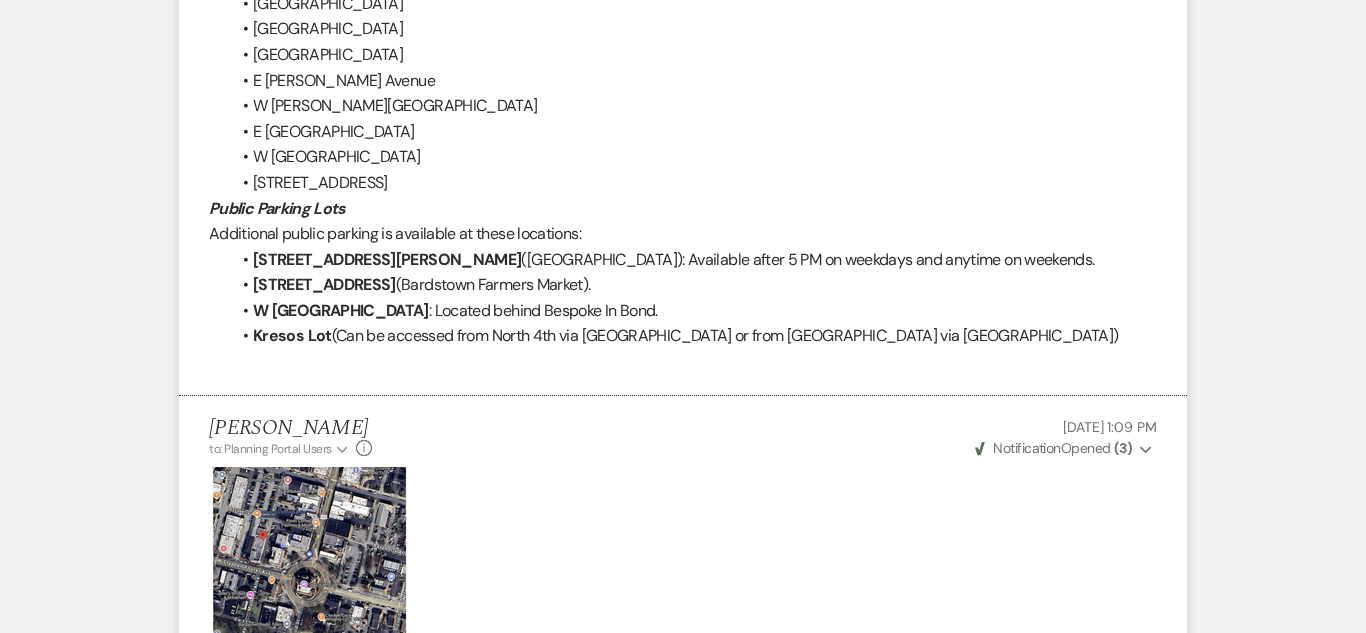 scroll, scrollTop: 0, scrollLeft: 0, axis: both 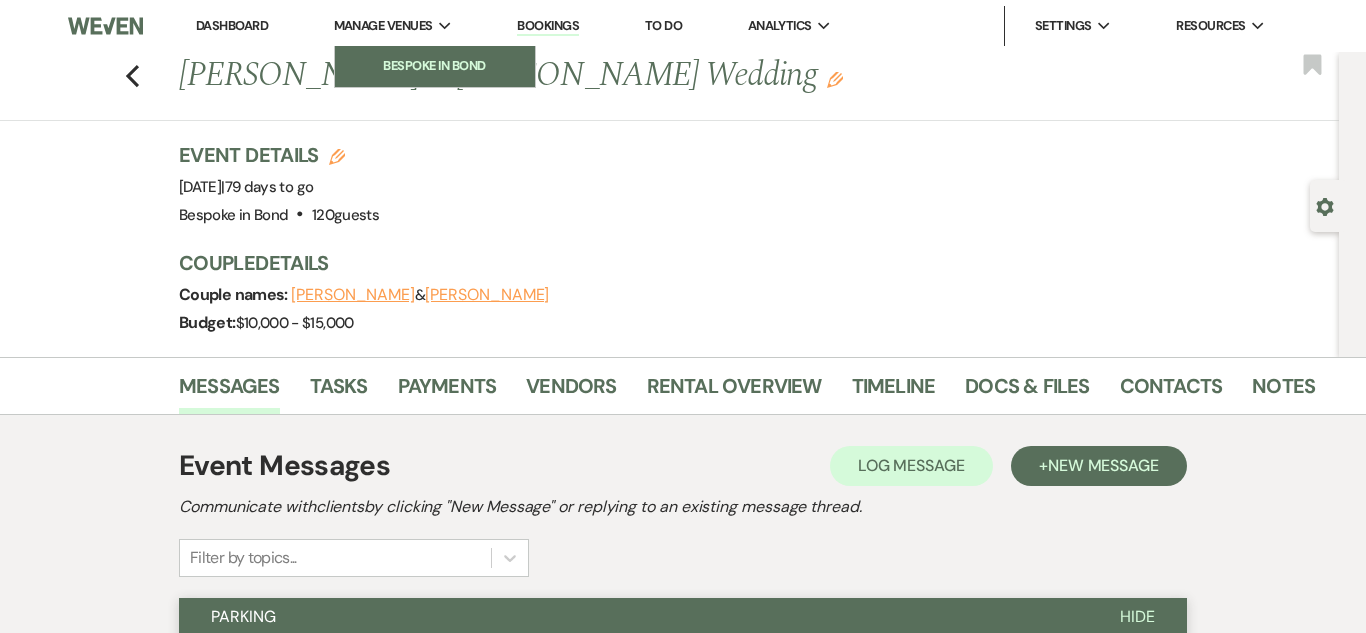 click on "Bespoke in Bond" at bounding box center [435, 66] 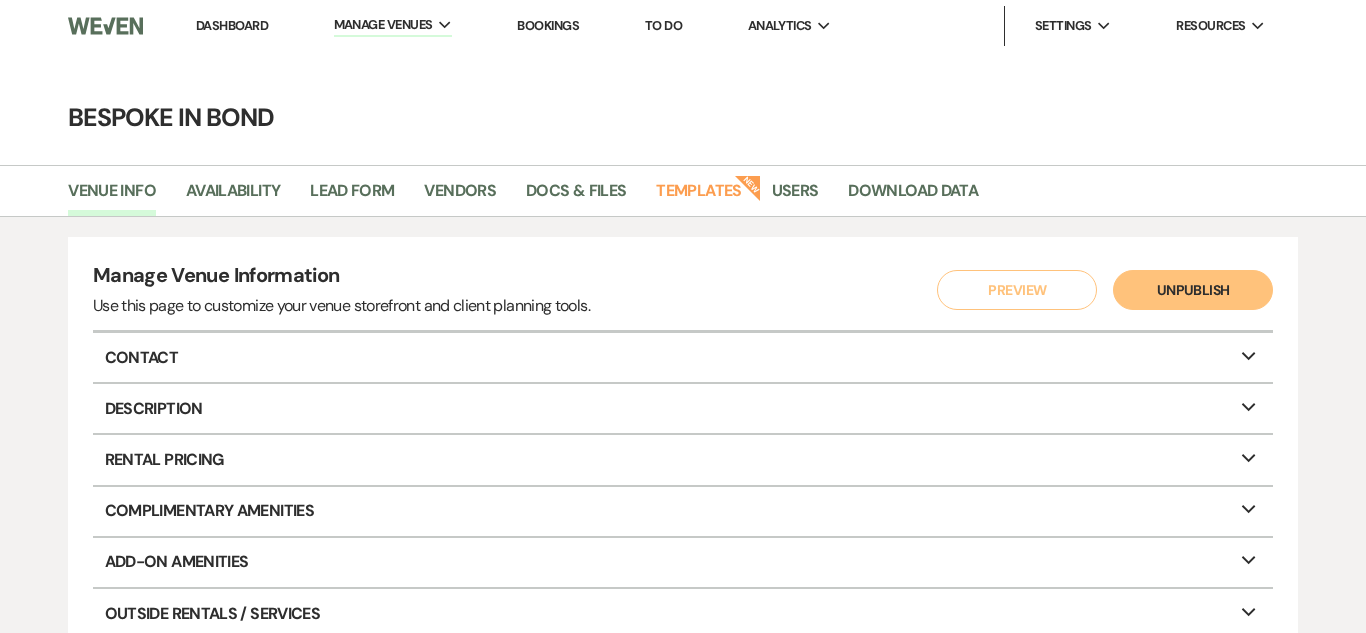 click on "Bookings" at bounding box center (548, 25) 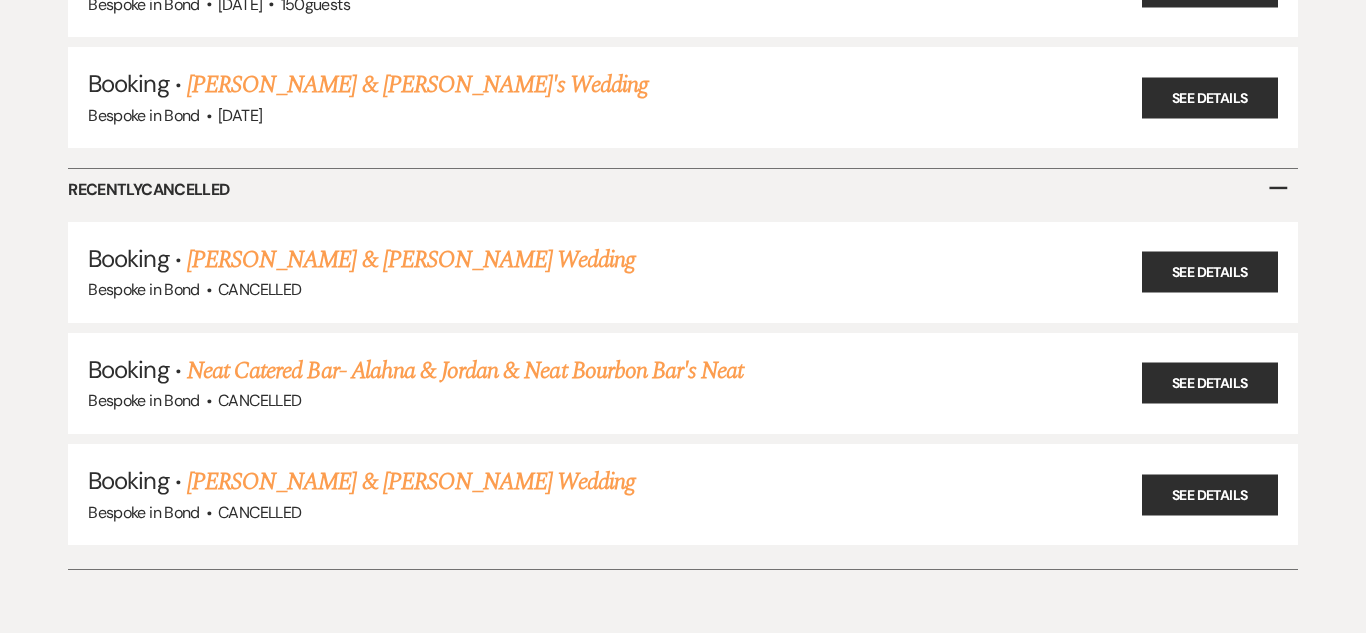 scroll, scrollTop: 1115, scrollLeft: 0, axis: vertical 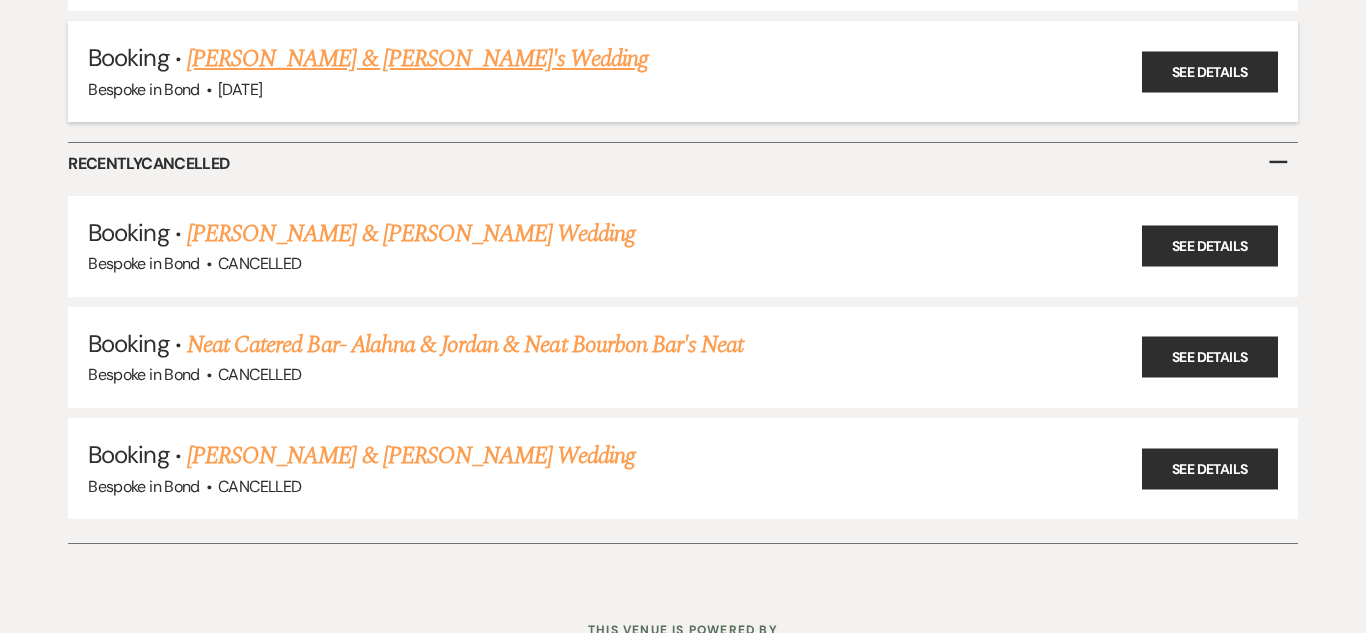 click on "[PERSON_NAME] & [PERSON_NAME]'s Wedding" at bounding box center [418, 59] 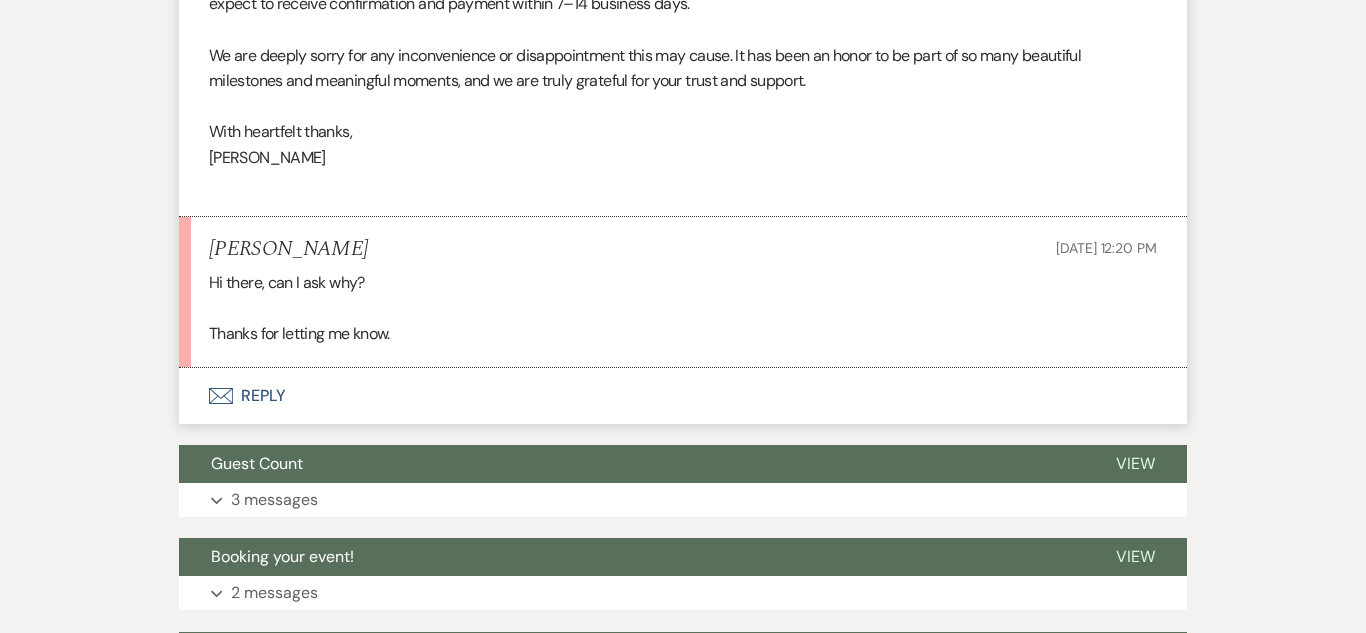 scroll, scrollTop: 941, scrollLeft: 0, axis: vertical 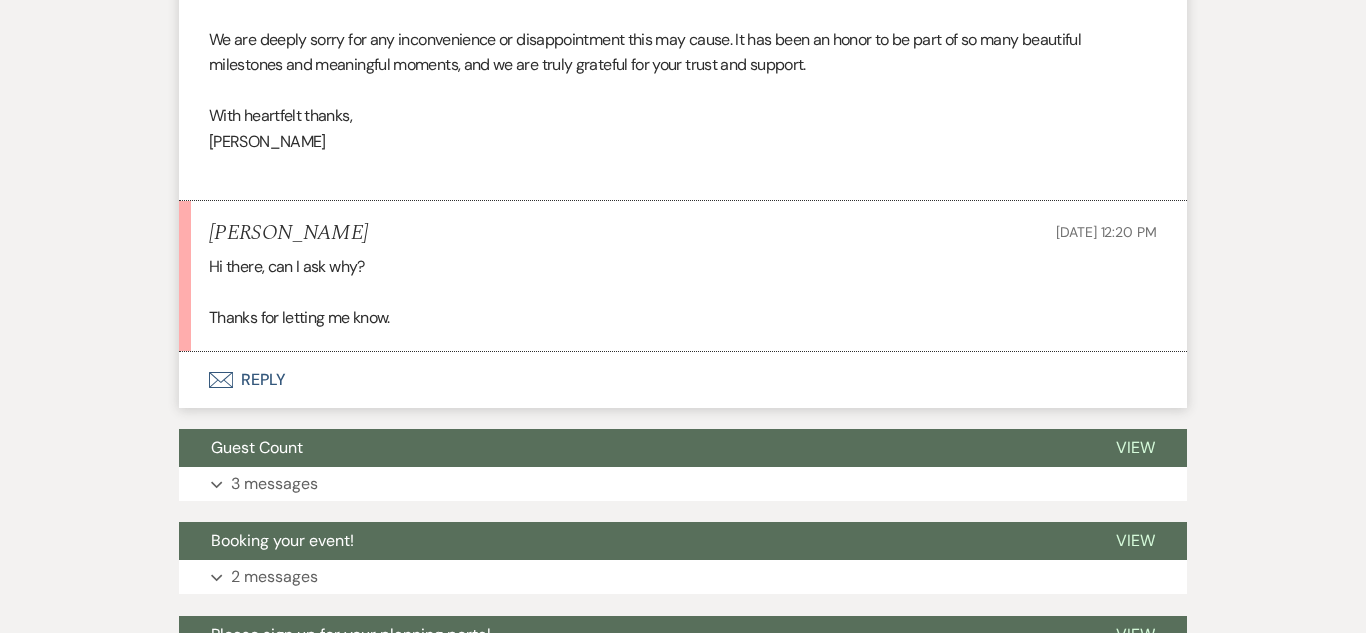 click on "Envelope Reply" at bounding box center (683, 380) 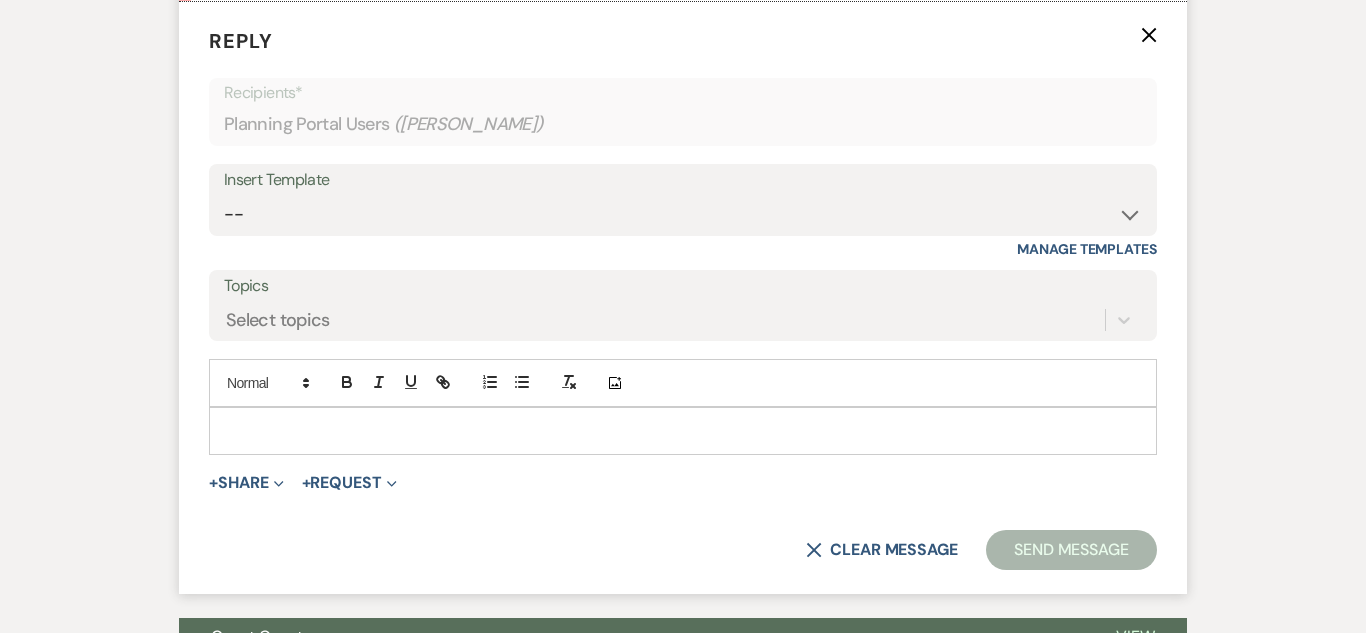 scroll, scrollTop: 1298, scrollLeft: 0, axis: vertical 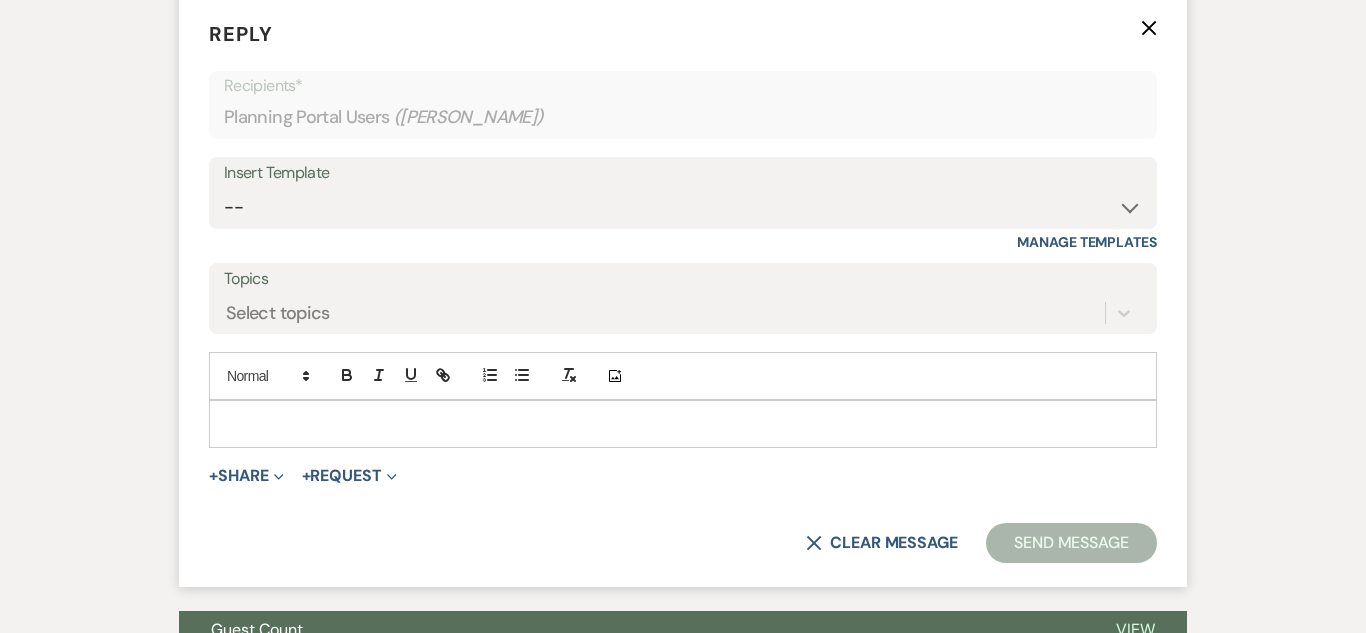 click at bounding box center (683, 424) 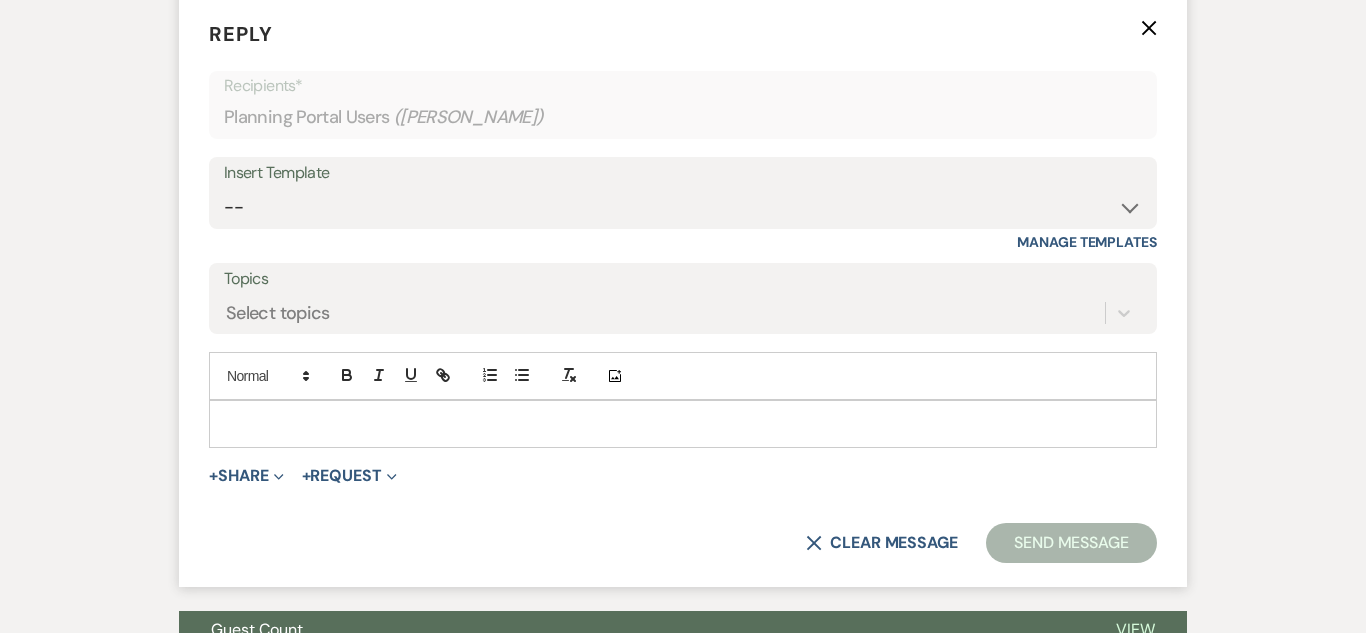type 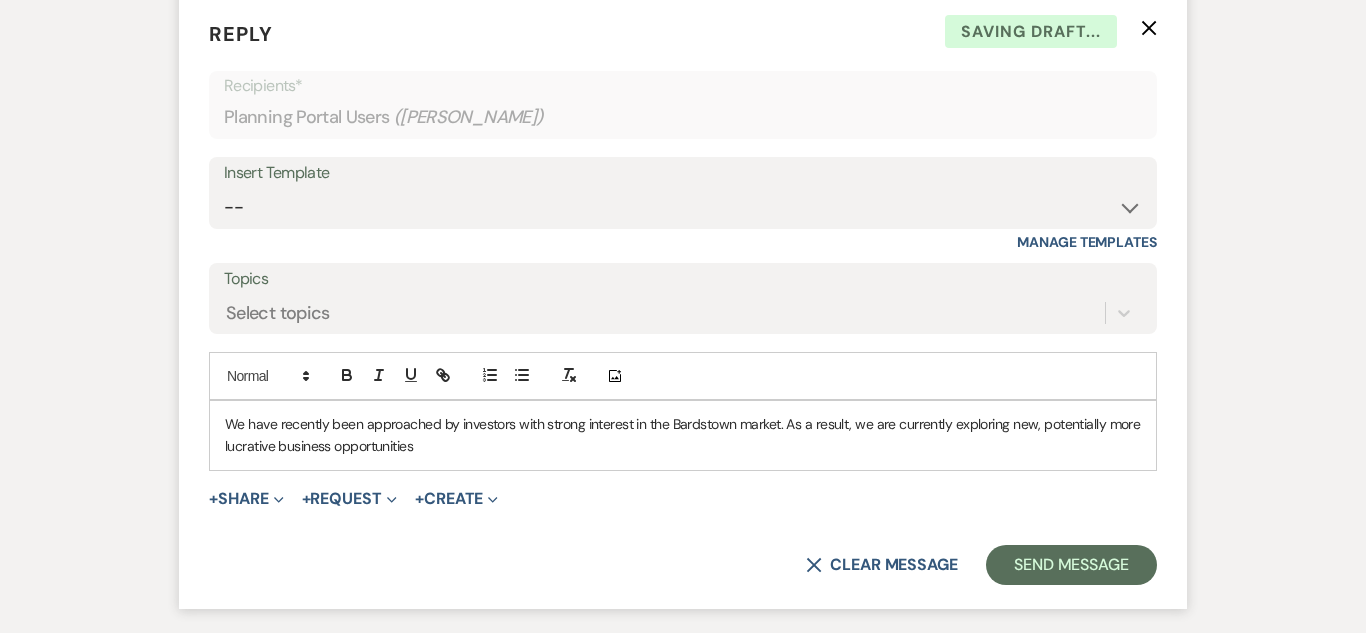 click on "We have recently been approached by investors with strong interest in the Bardstown market. As a result, we are currently exploring new, potentially more lucrative business opportunities" at bounding box center (683, 435) 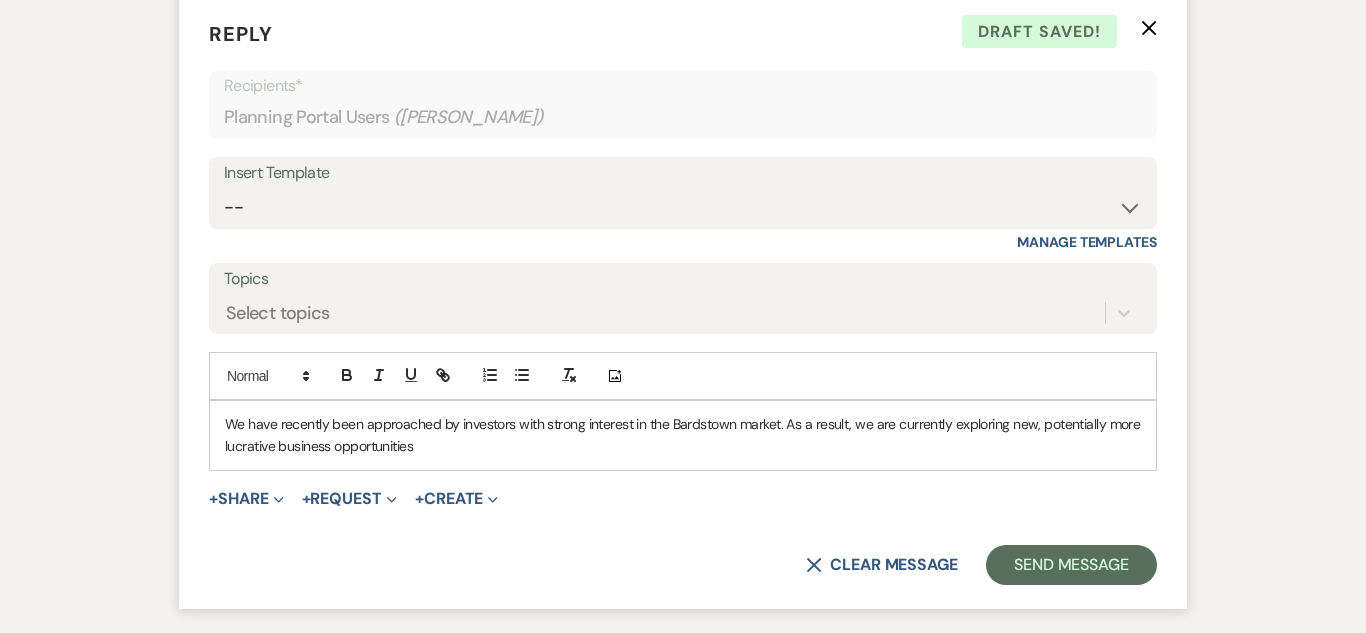 click on "We have recently been approached by investors with strong interest in the Bardstown market. As a result, we are currently exploring new, potentially more lucrative business opportunities" at bounding box center [683, 435] 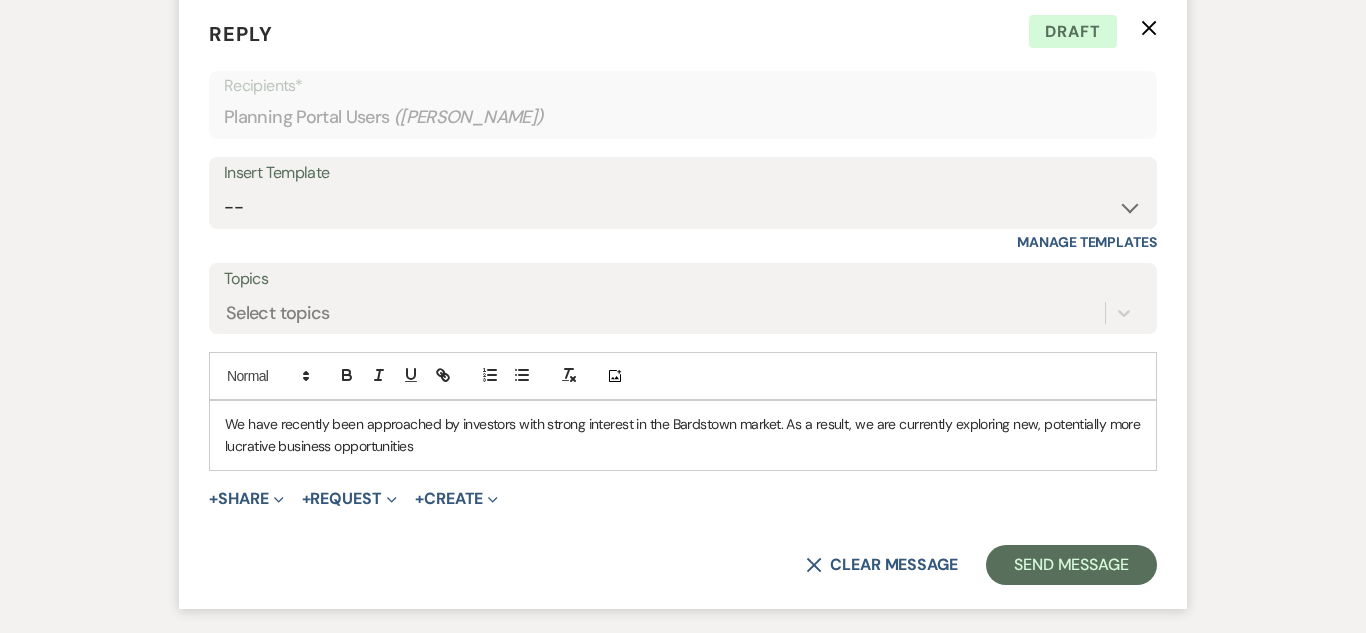 click on "We have recently been approached by investors with strong interest in the Bardstown market. As a result, we are currently exploring new, potentially more lucrative business opportunities" at bounding box center [683, 435] 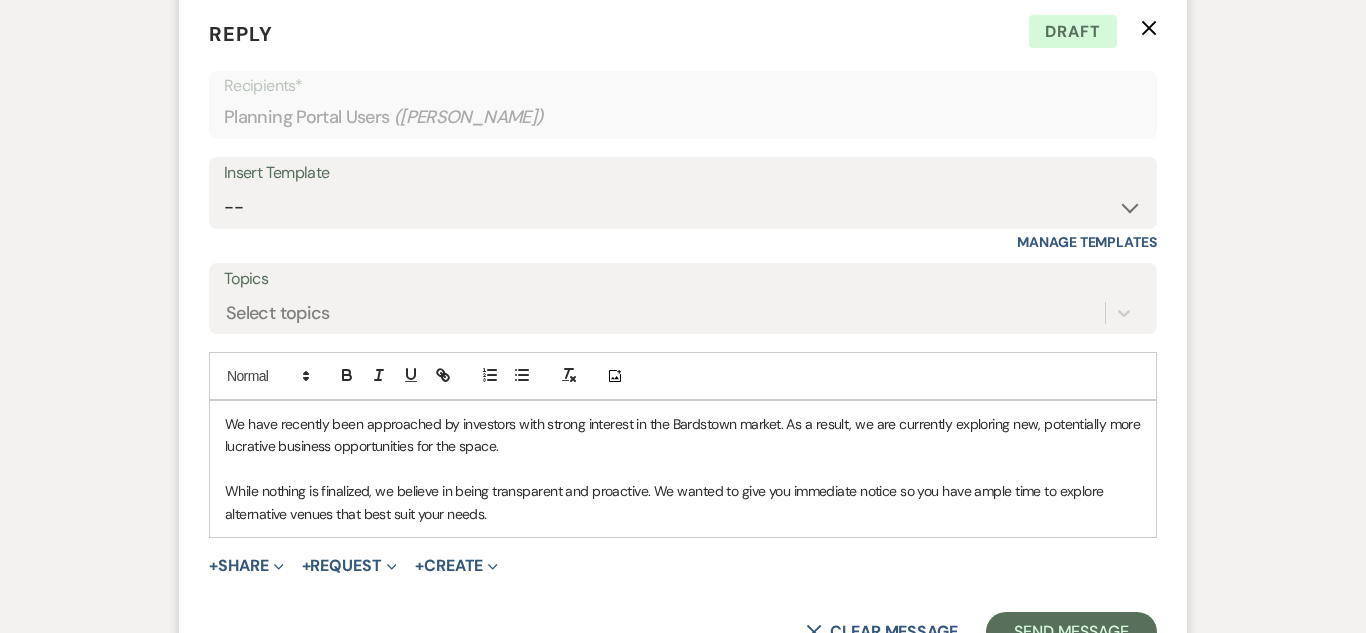 click on "While nothing is finalized, we believe in being transparent and proactive. We wanted to give you immediate notice so you have ample time to explore alternative venues that best suit your needs." at bounding box center (683, 502) 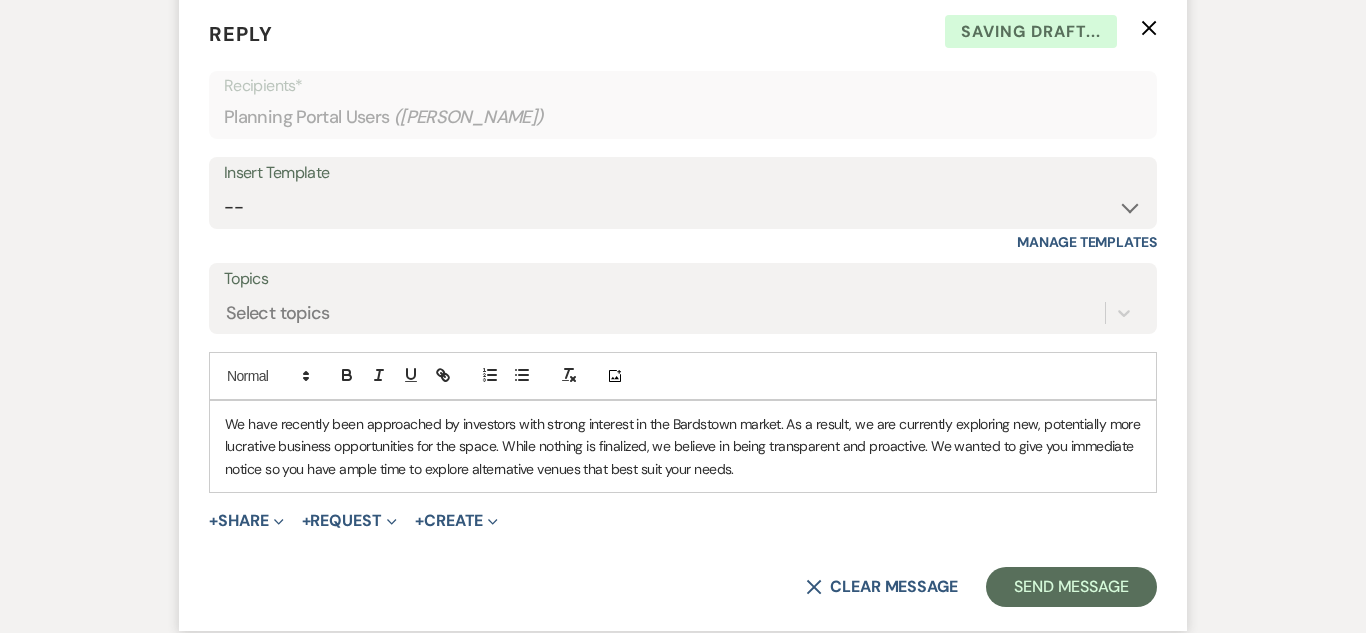 click on "We have recently been approached by investors with strong interest in the Bardstown market. As a result, we are currently exploring new, potentially more lucrative business opportunities for the space. While nothing is finalized, we believe in being transparent and proactive. We wanted to give you immediate notice so you have ample time to explore alternative venues that best suit your needs." at bounding box center [683, 446] 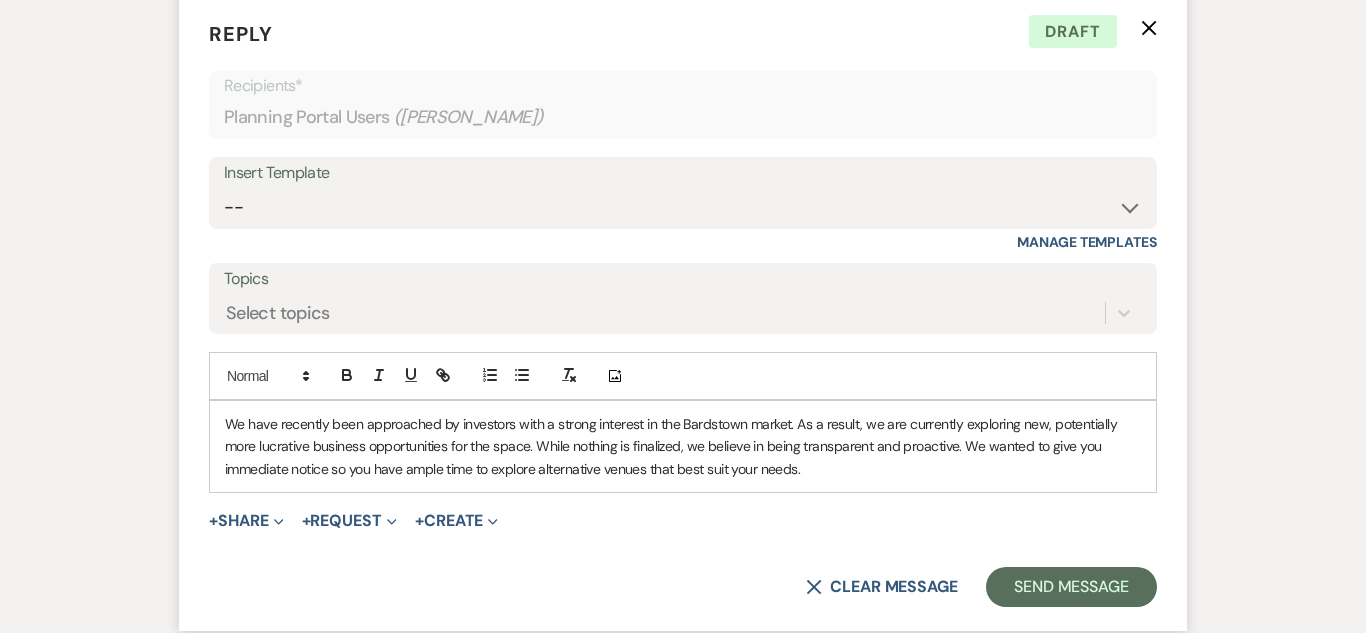 click on "We have recently been approached by investors with a strong interest in the Bardstown market. As a result, we are currently exploring new, potentially more lucrative business opportunities for the space. While nothing is finalized, we believe in being transparent and proactive. We wanted to give you immediate notice so you have ample time to explore alternative venues that best suit your needs." at bounding box center (683, 446) 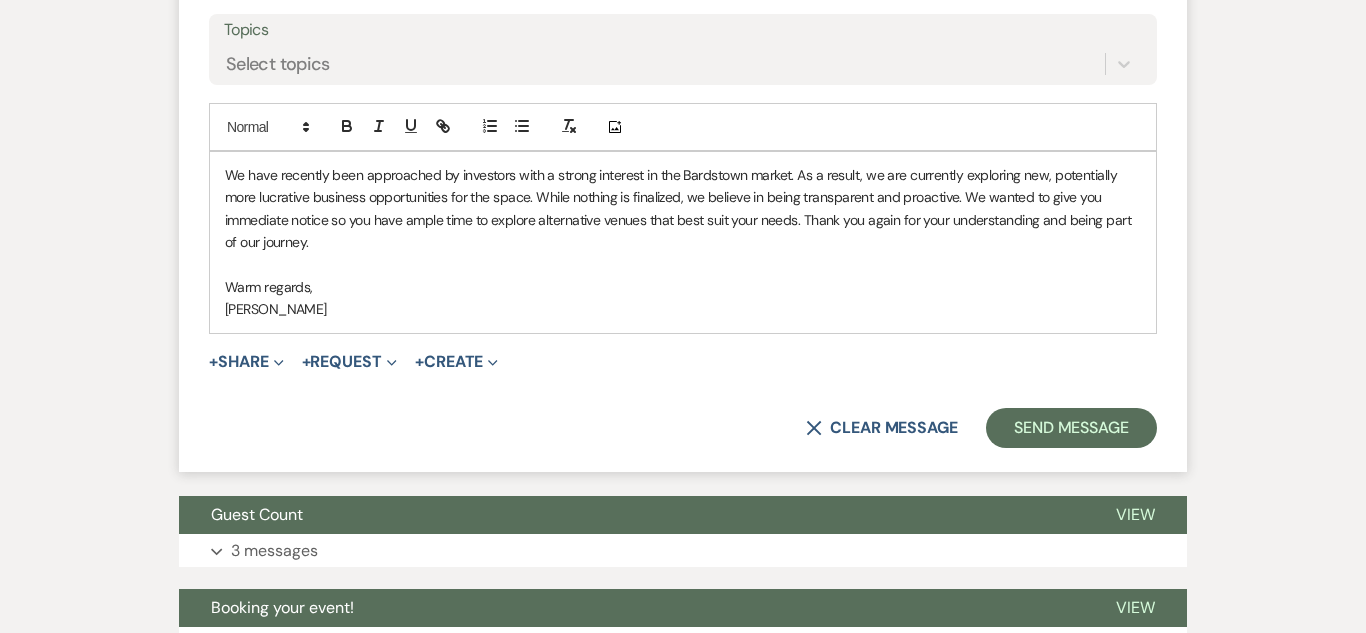scroll, scrollTop: 1732, scrollLeft: 0, axis: vertical 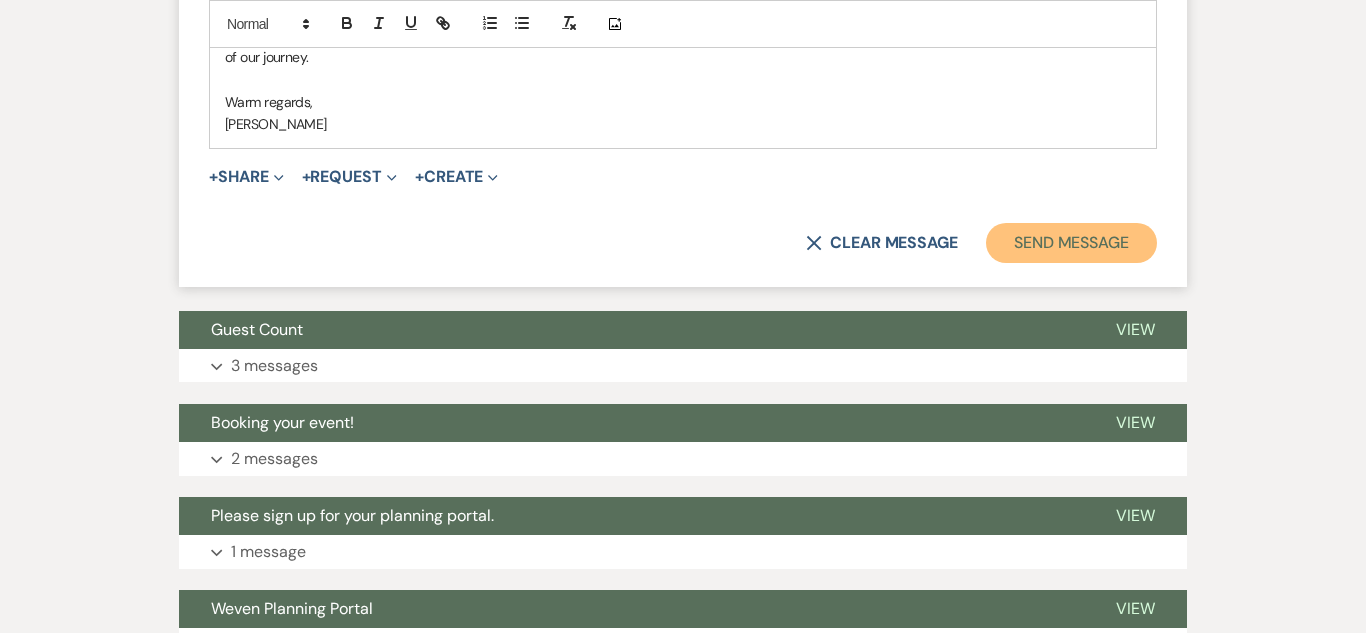 click on "Send Message" at bounding box center [1071, 243] 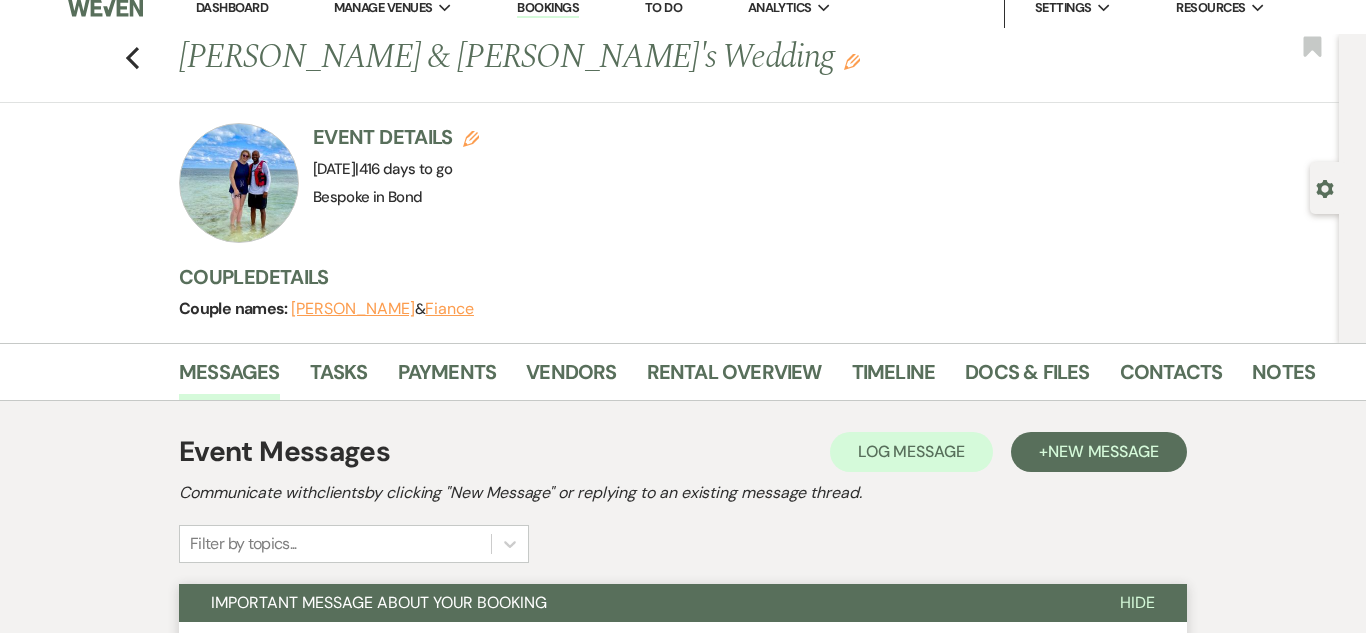 scroll, scrollTop: 0, scrollLeft: 0, axis: both 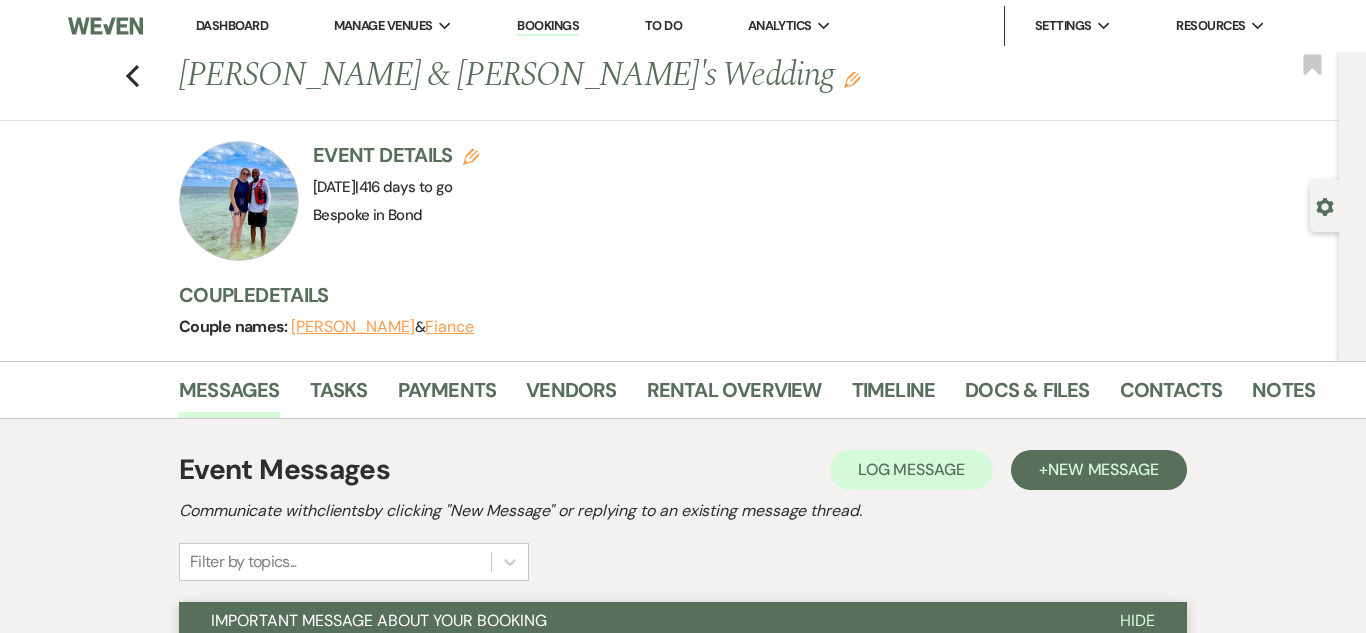 click on "Dashboard" at bounding box center (232, 25) 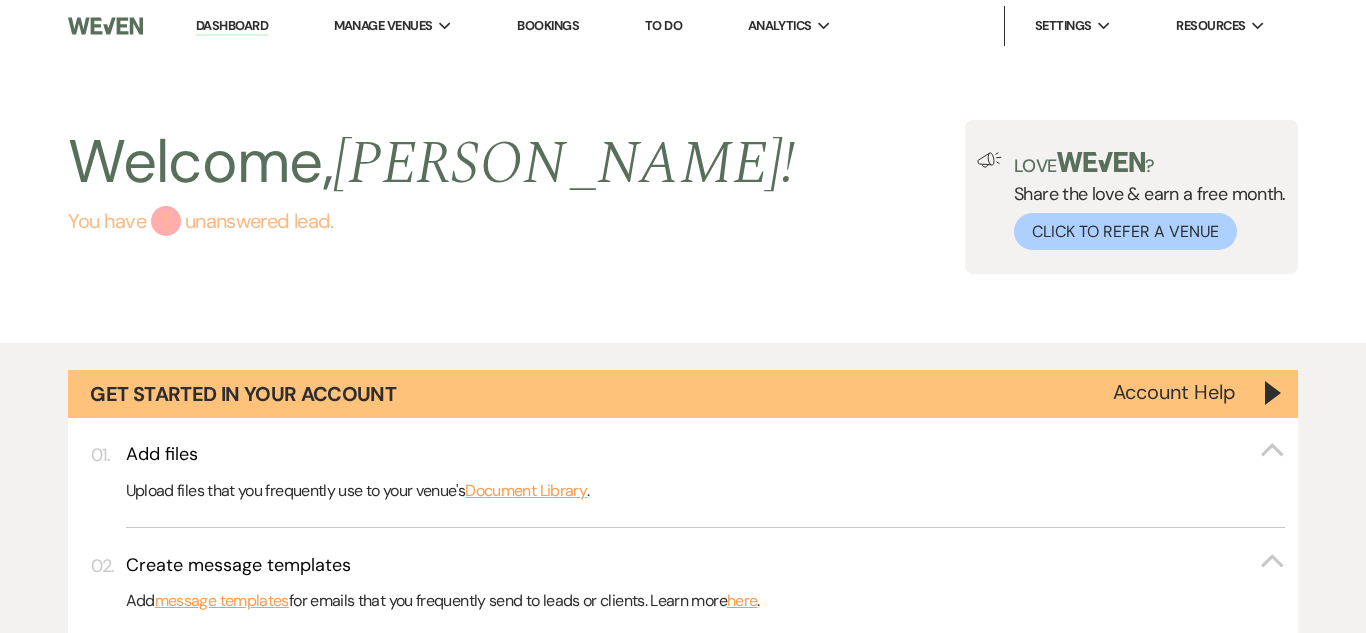 click on "1" at bounding box center [166, 221] 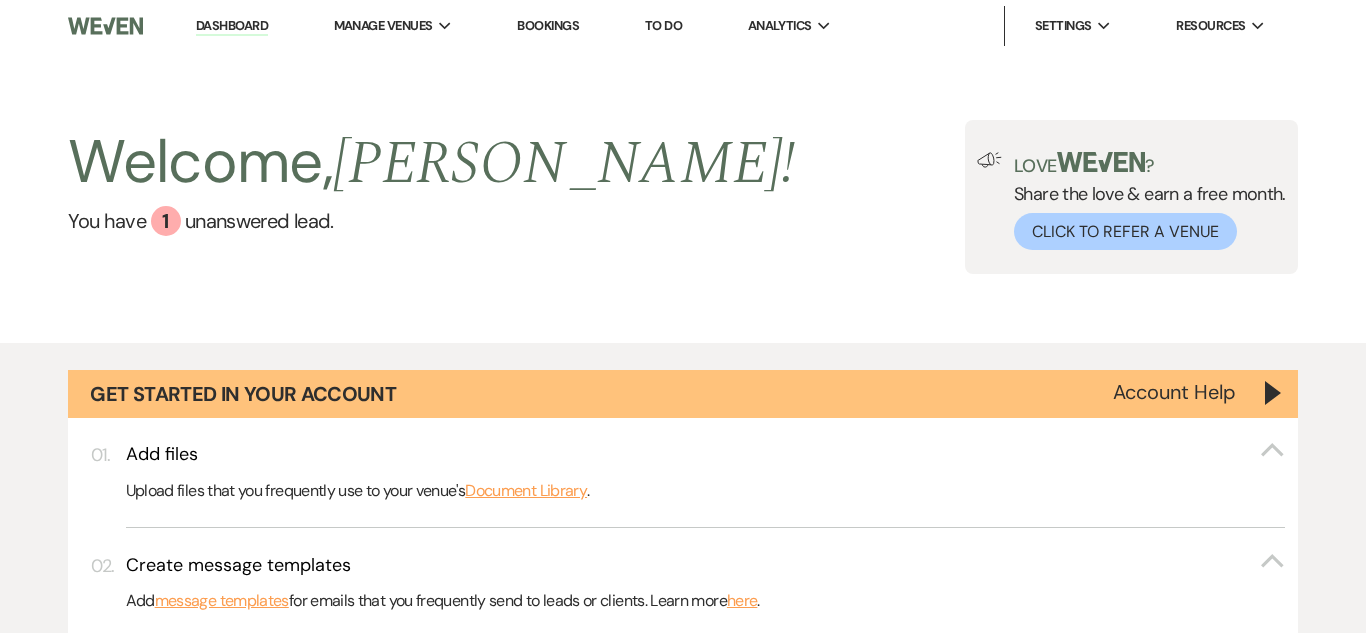 click on "74 Inquiry 0 Follow Up 3 Tour Requested 0 Tour Confirmed 5 Toured 0 Proposal Sent 14 Booked 106 Lost" at bounding box center (683, 1595) 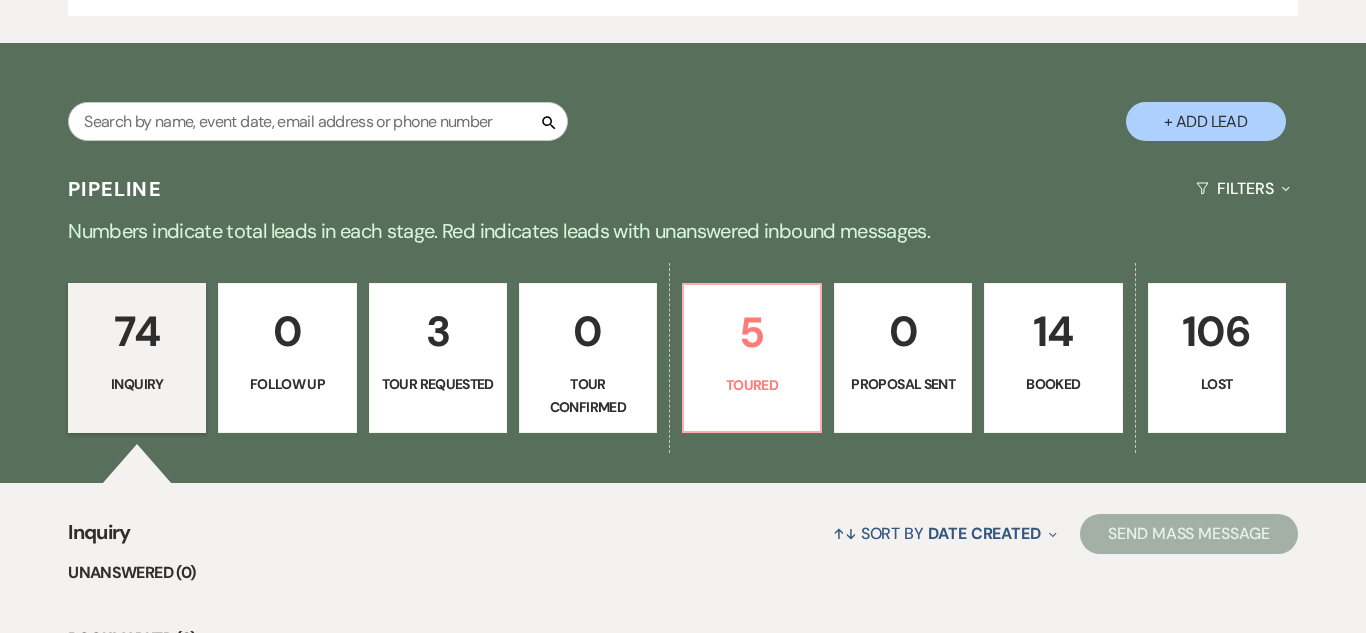 scroll, scrollTop: 1225, scrollLeft: 0, axis: vertical 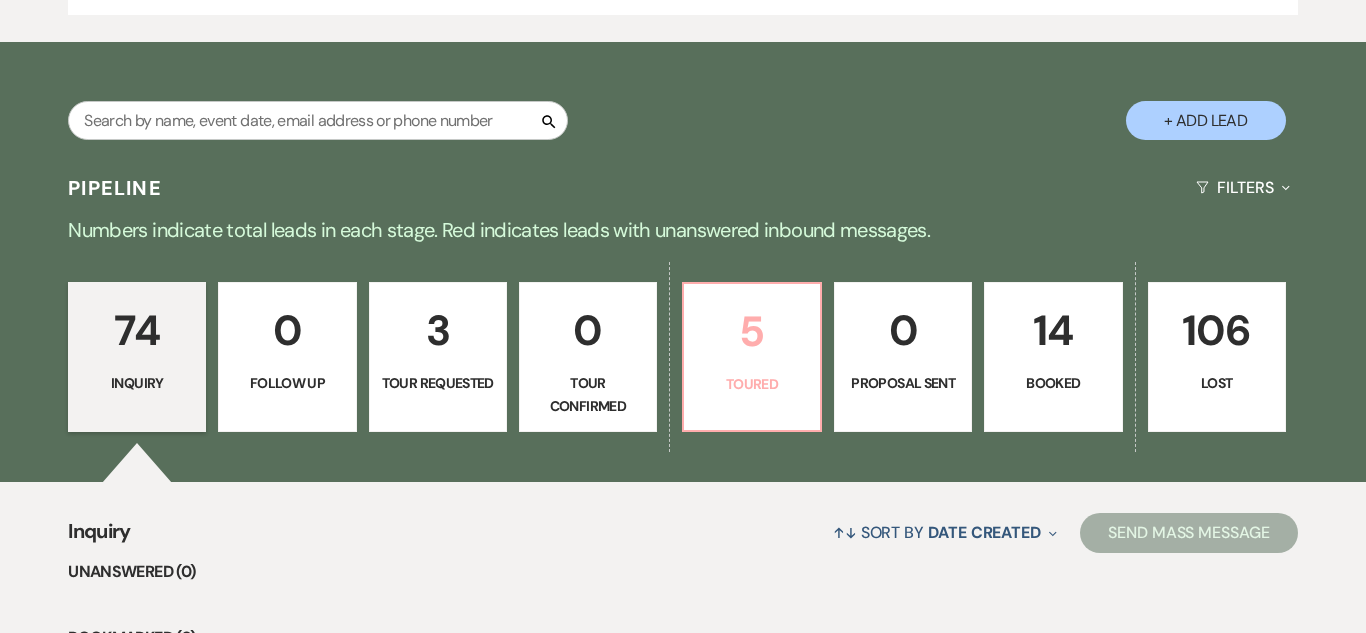 click on "5" at bounding box center [752, 331] 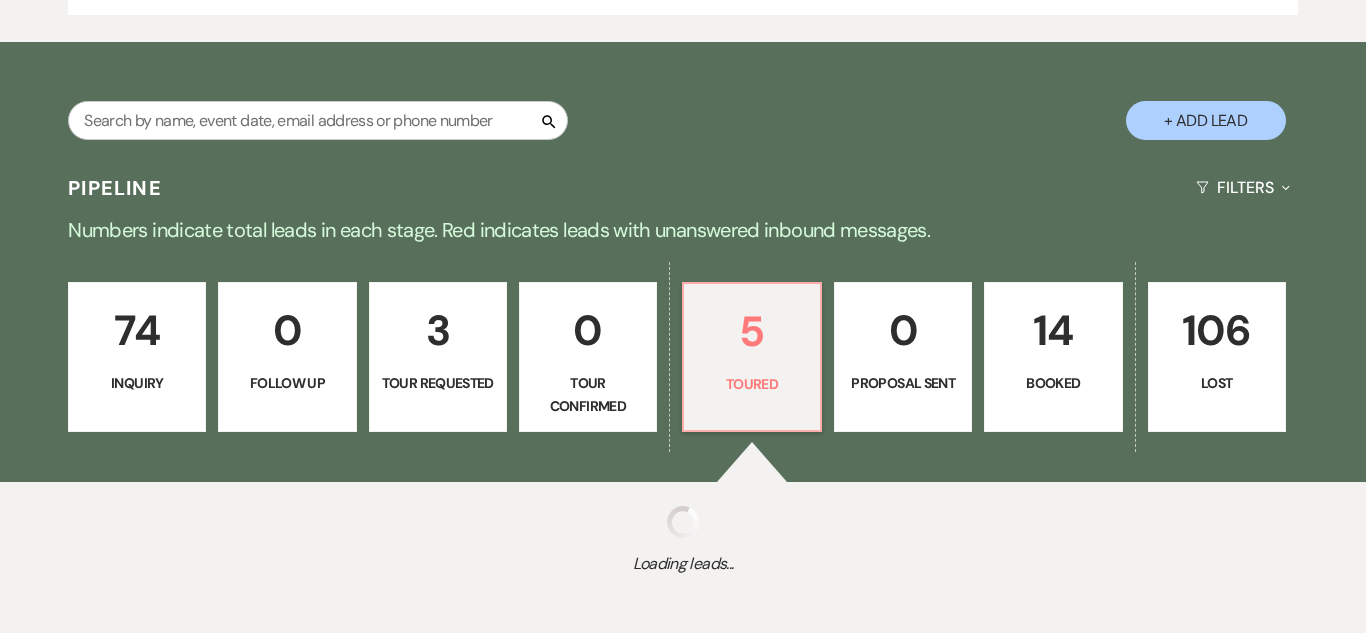 select on "5" 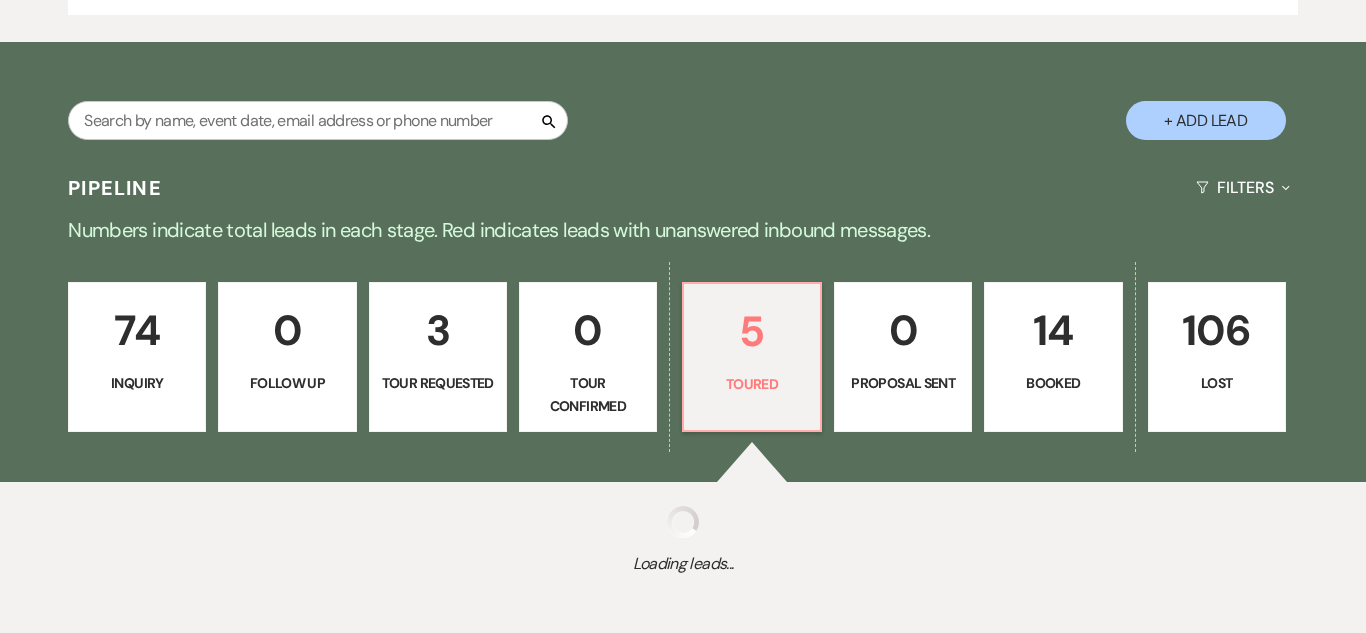 select on "5" 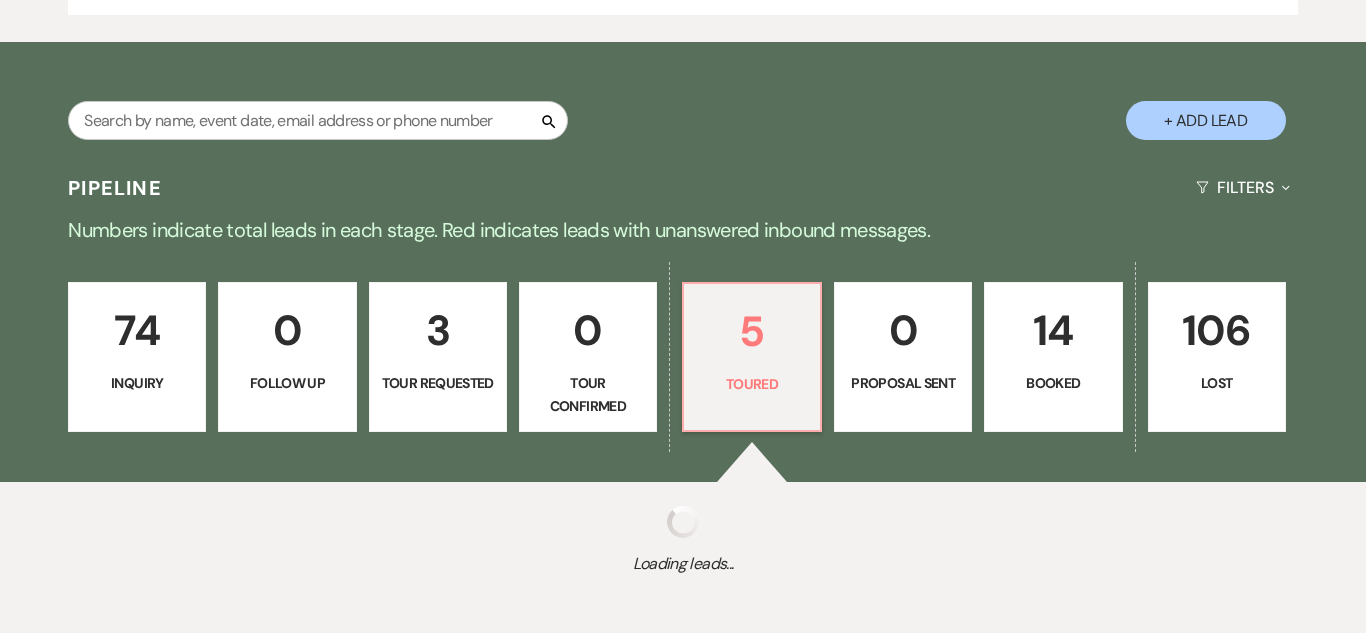 select on "5" 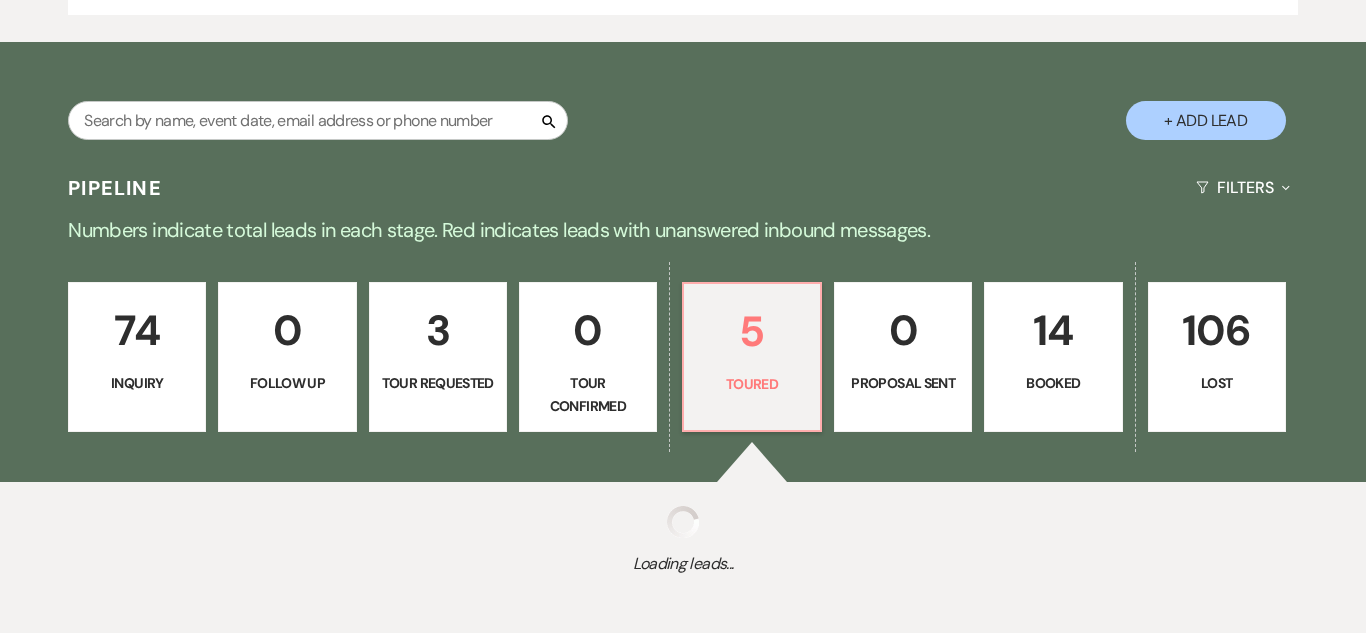 select on "5" 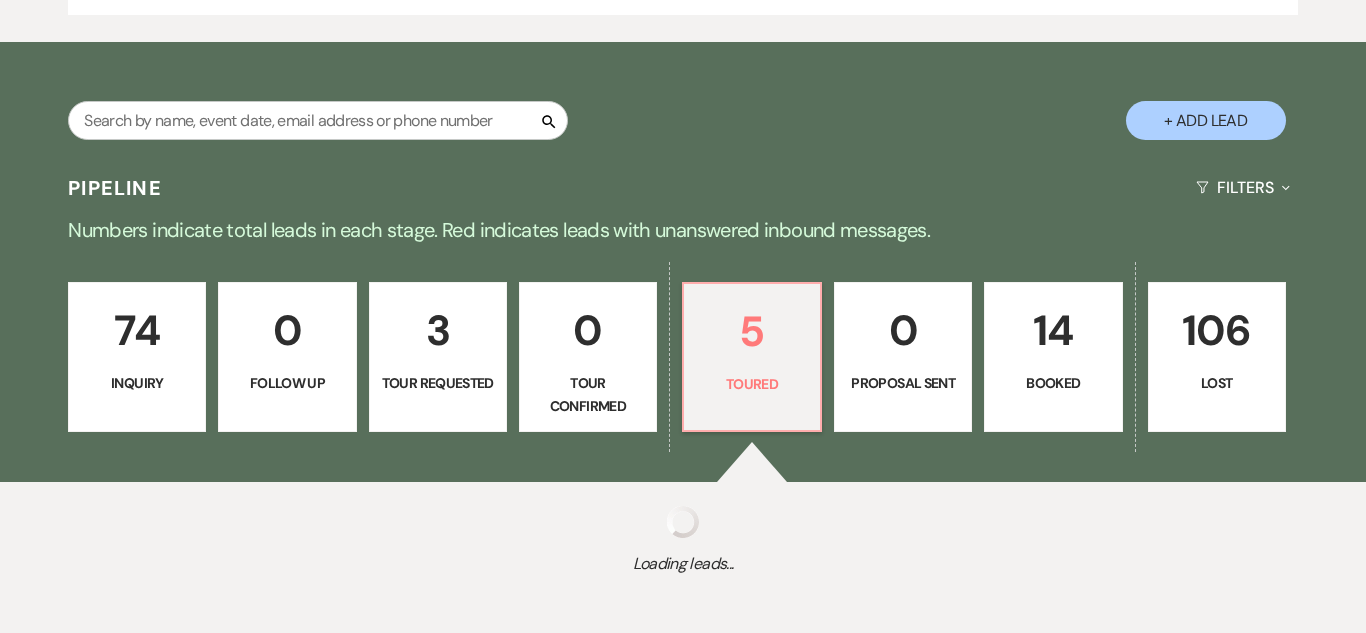 select on "5" 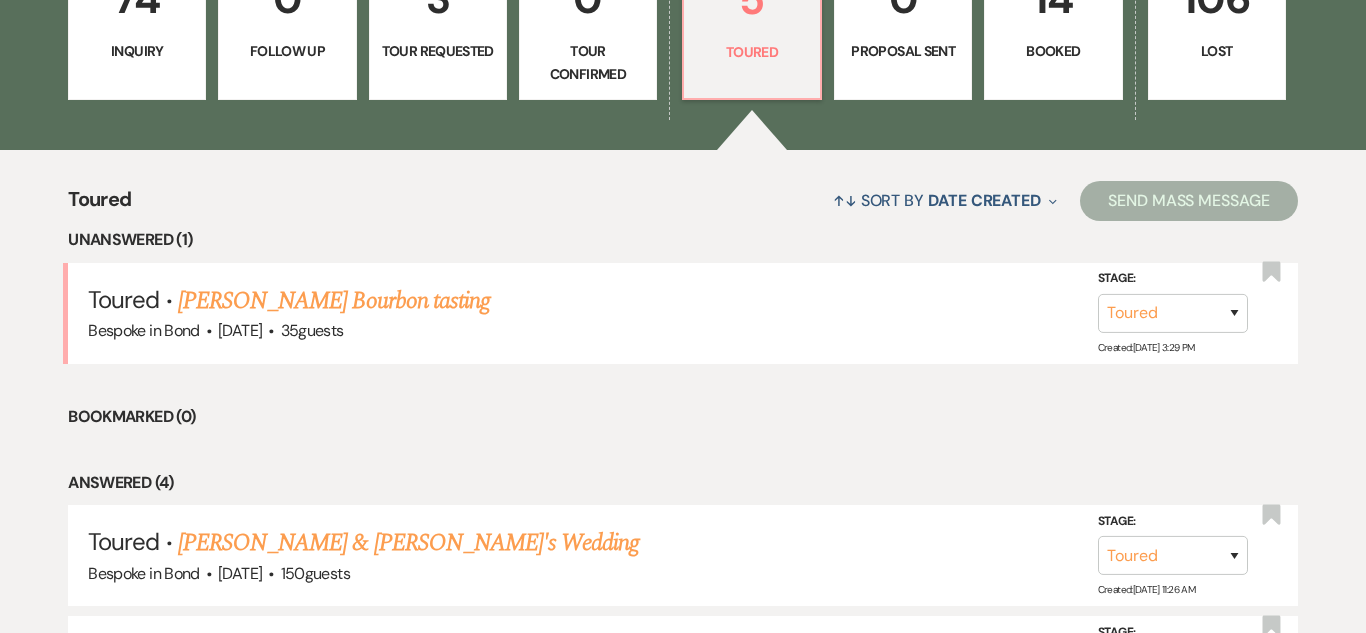 scroll, scrollTop: 1556, scrollLeft: 0, axis: vertical 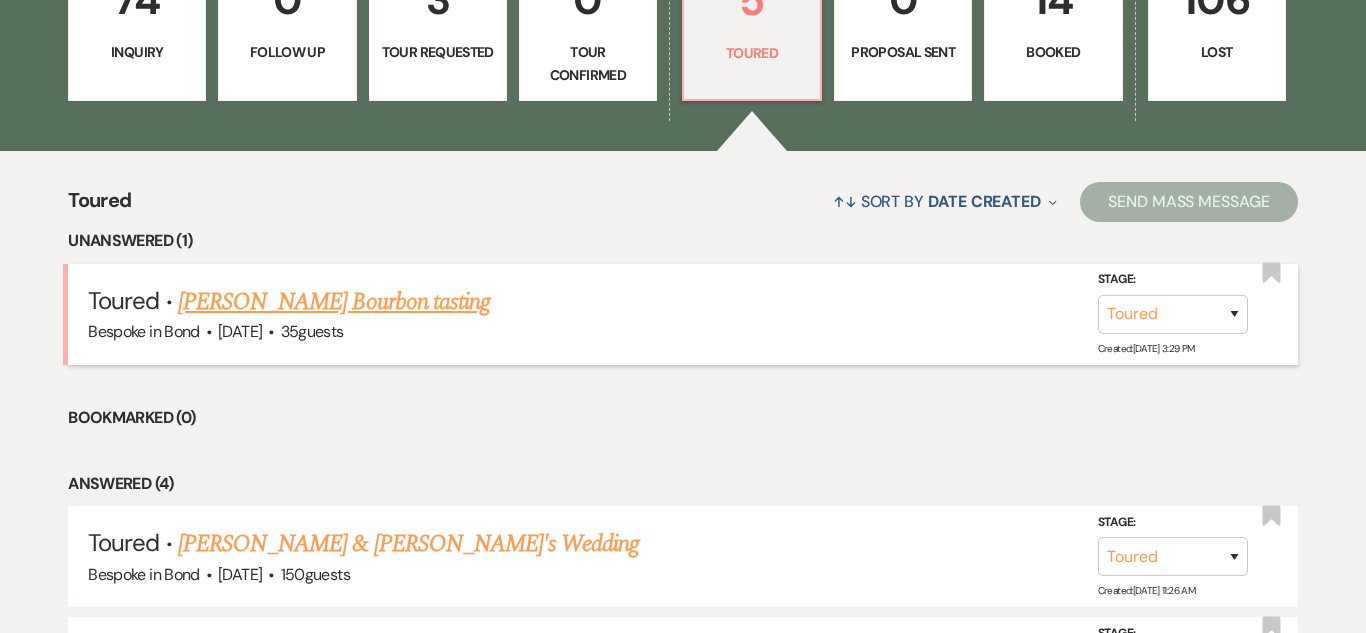 click on "35  guests" at bounding box center (312, 331) 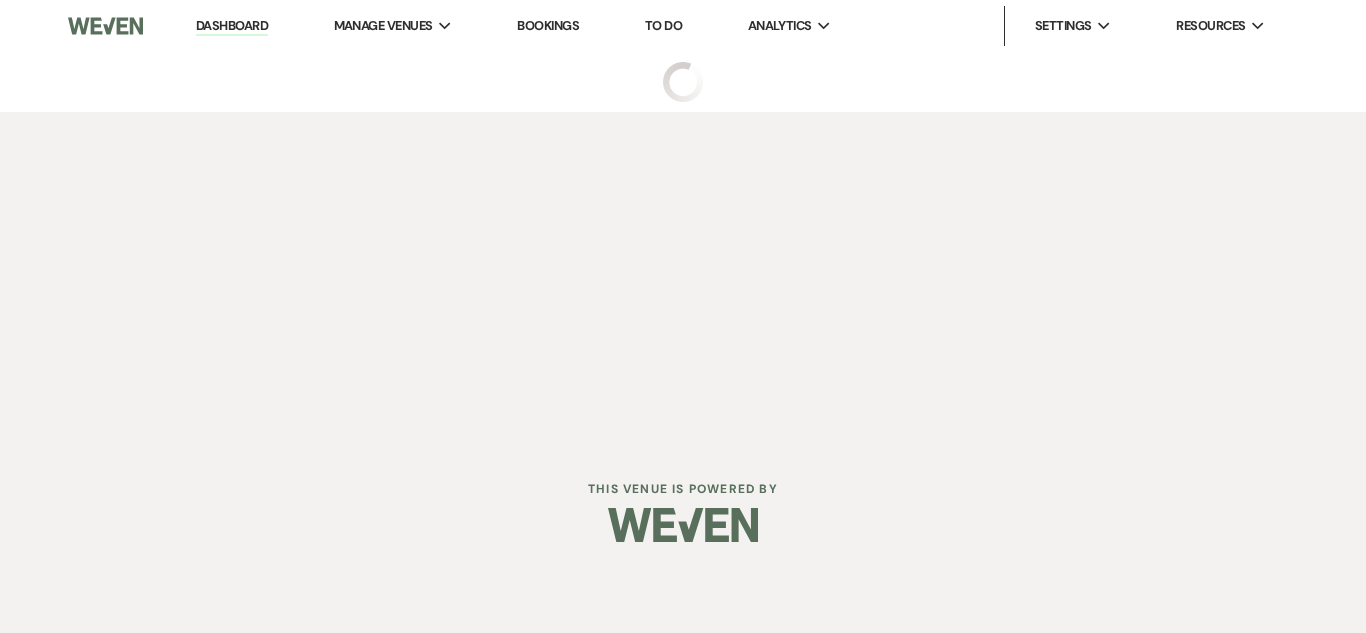 select on "5" 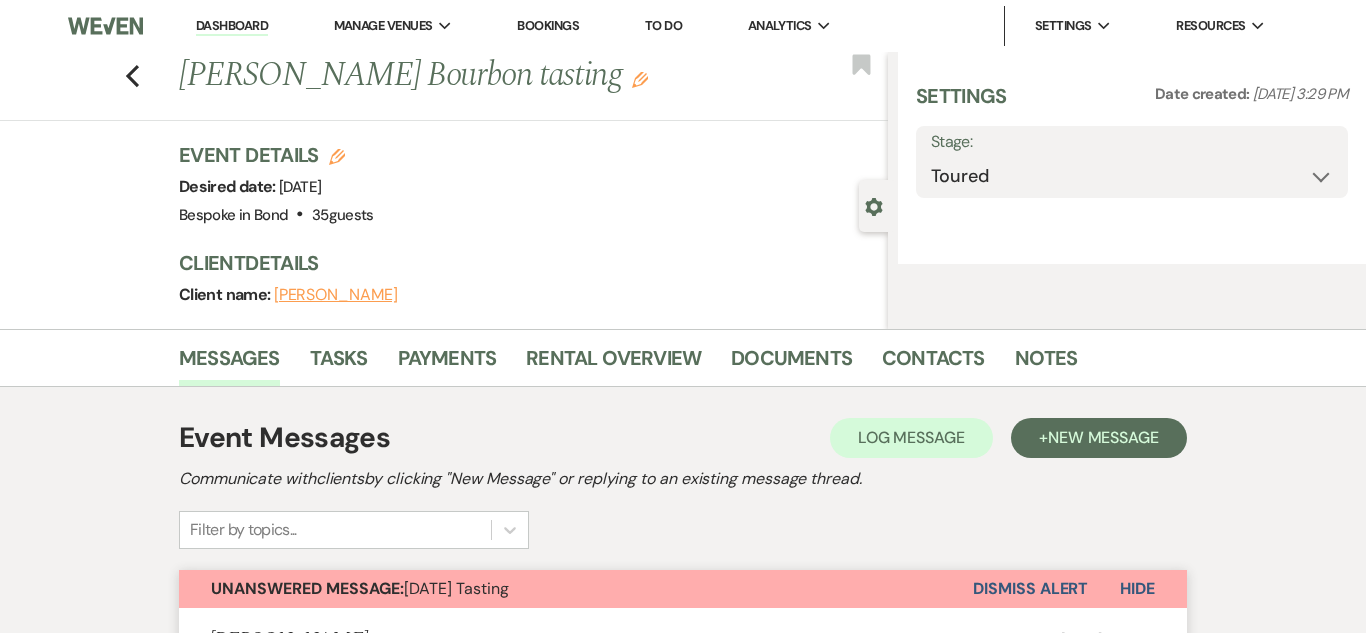 select on "14" 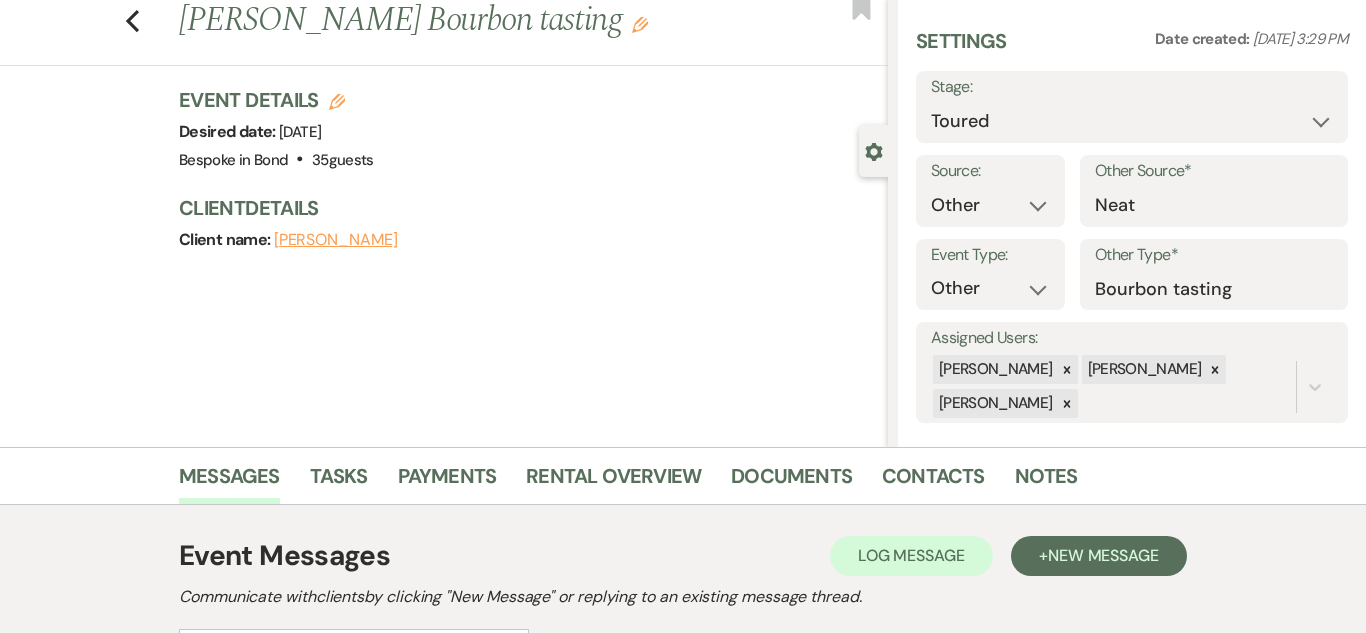 scroll, scrollTop: 0, scrollLeft: 0, axis: both 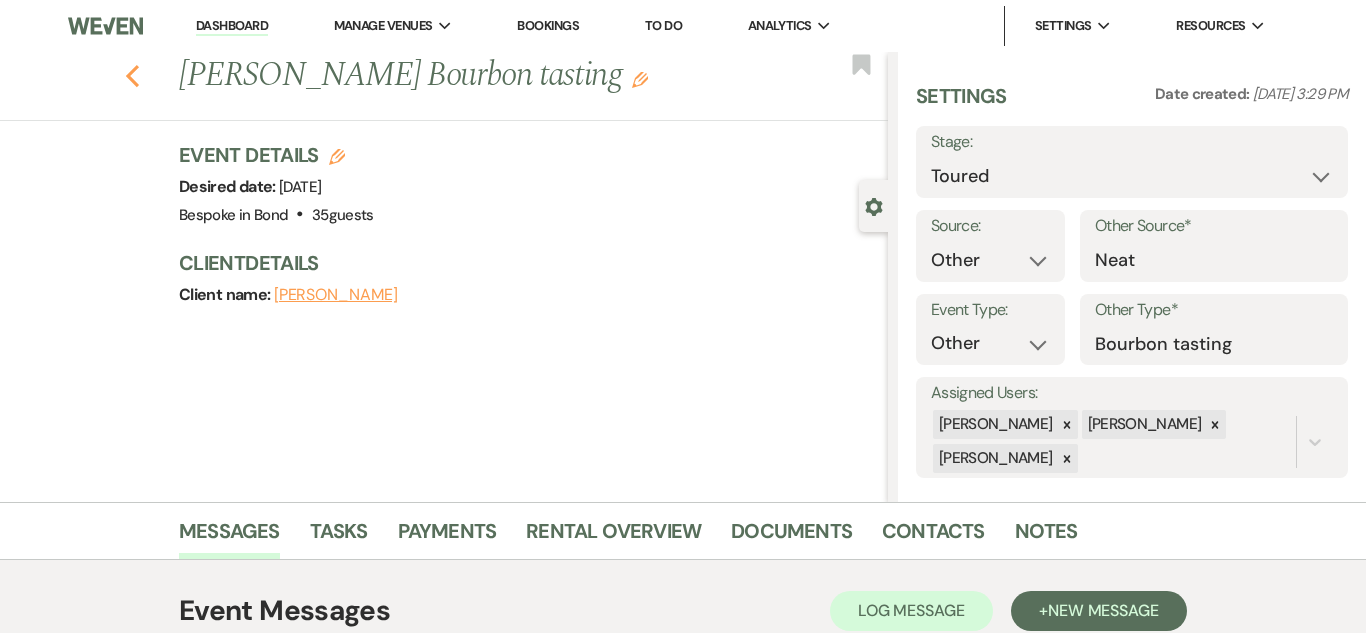 click on "Previous" 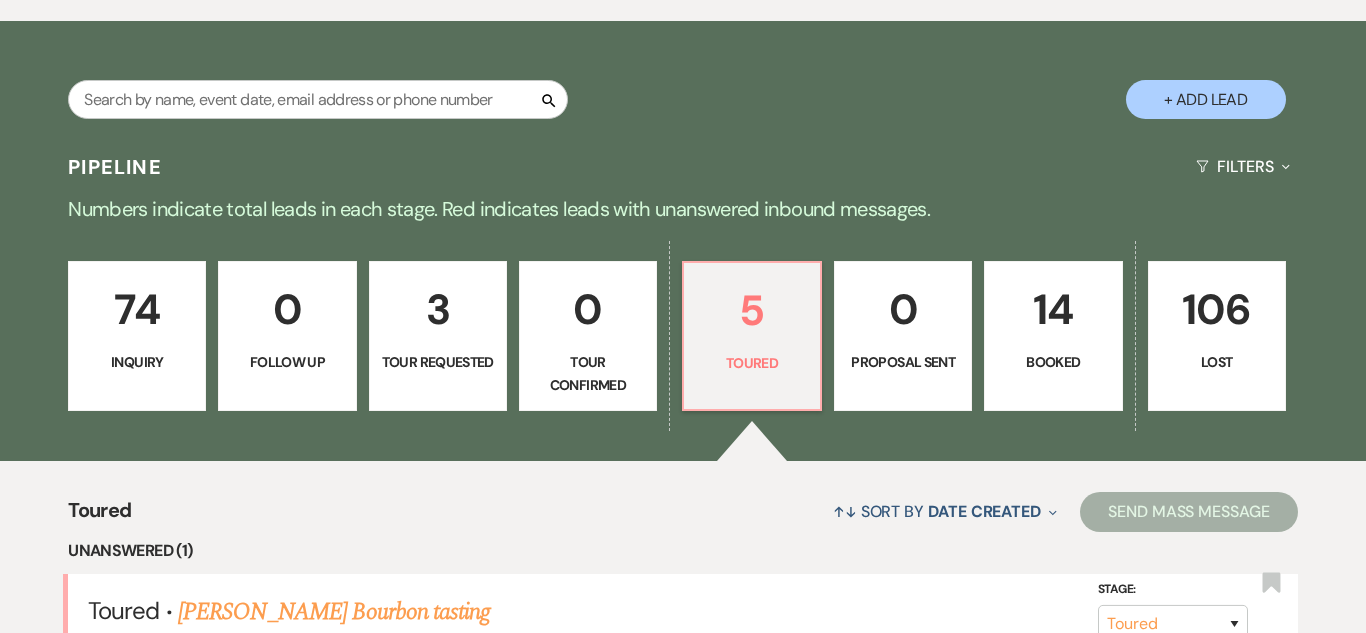 scroll, scrollTop: 1244, scrollLeft: 0, axis: vertical 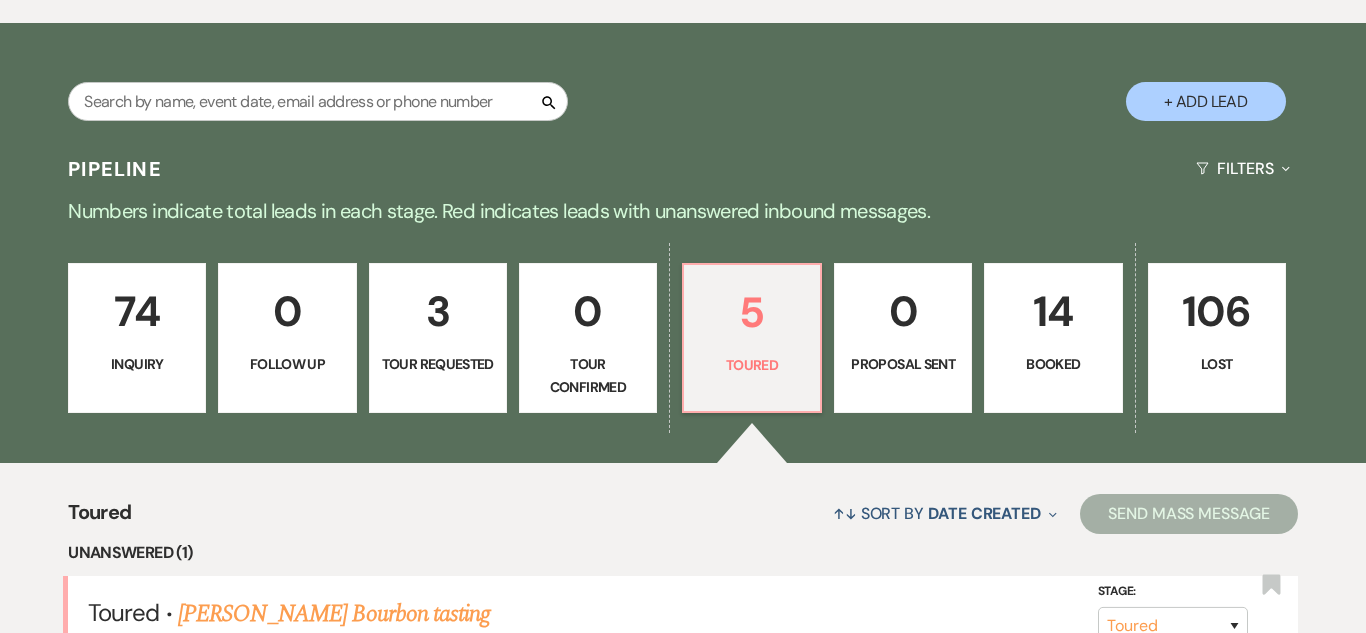 click on "Tour Requested" at bounding box center (438, 364) 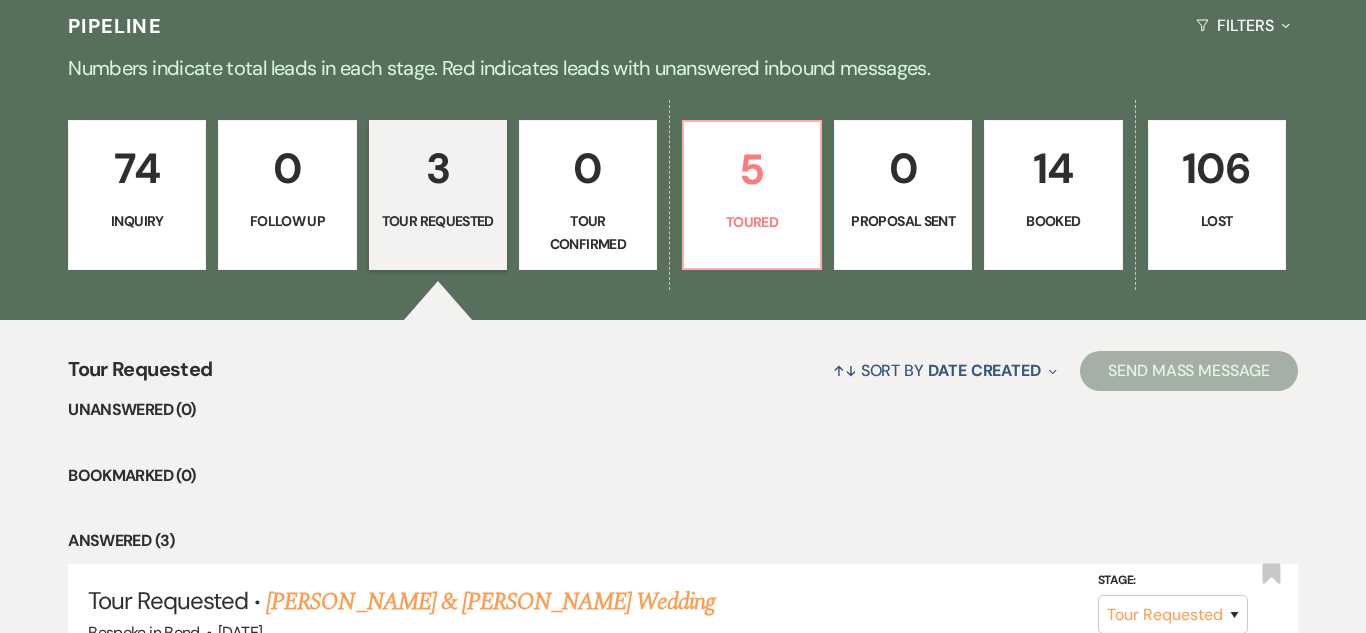 scroll, scrollTop: 1386, scrollLeft: 0, axis: vertical 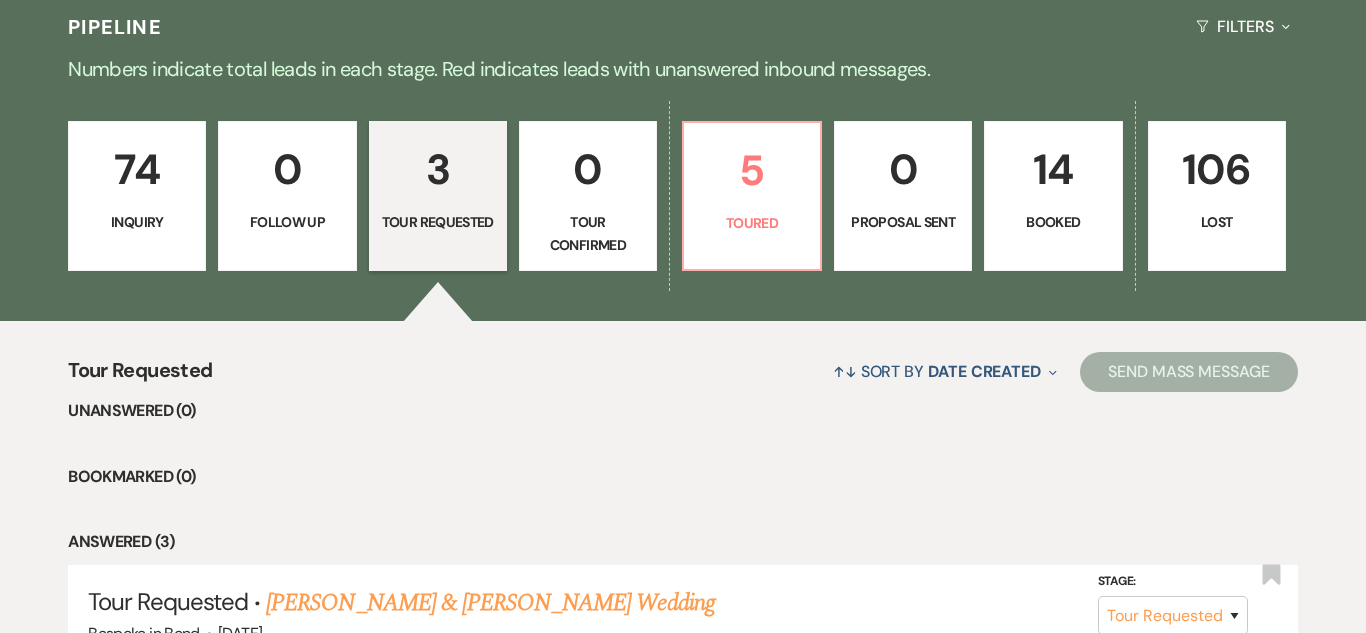 click on "74" at bounding box center (137, 169) 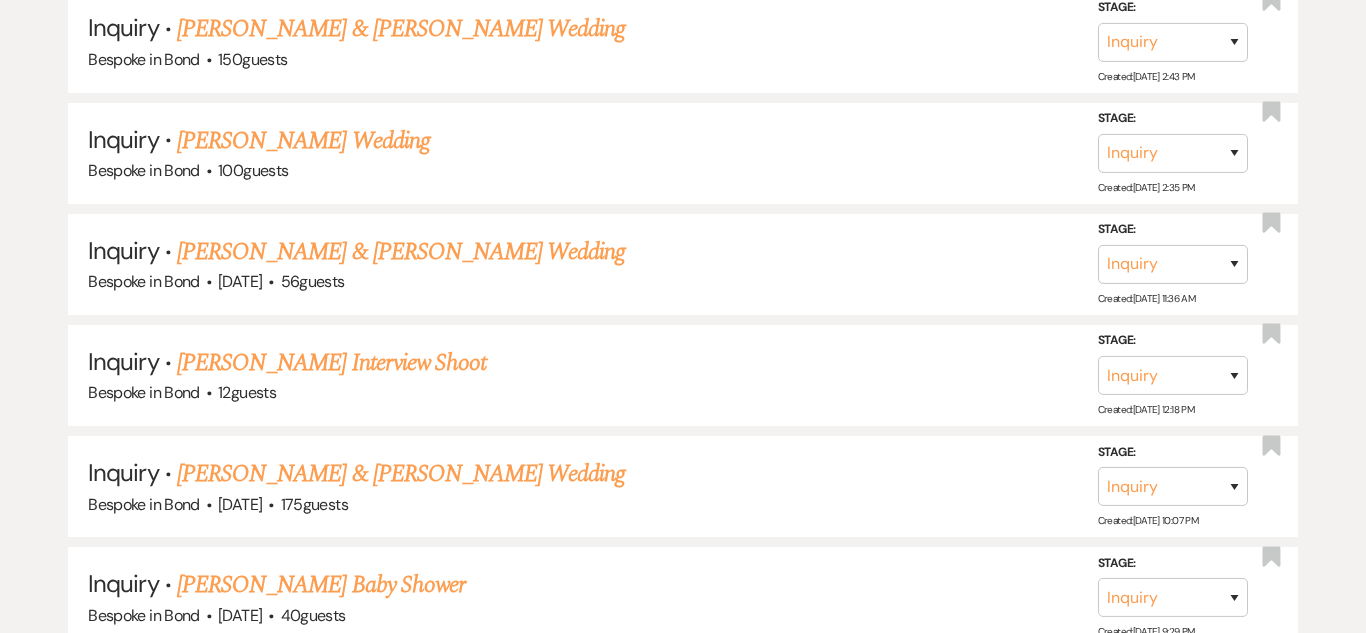 scroll, scrollTop: 2187, scrollLeft: 0, axis: vertical 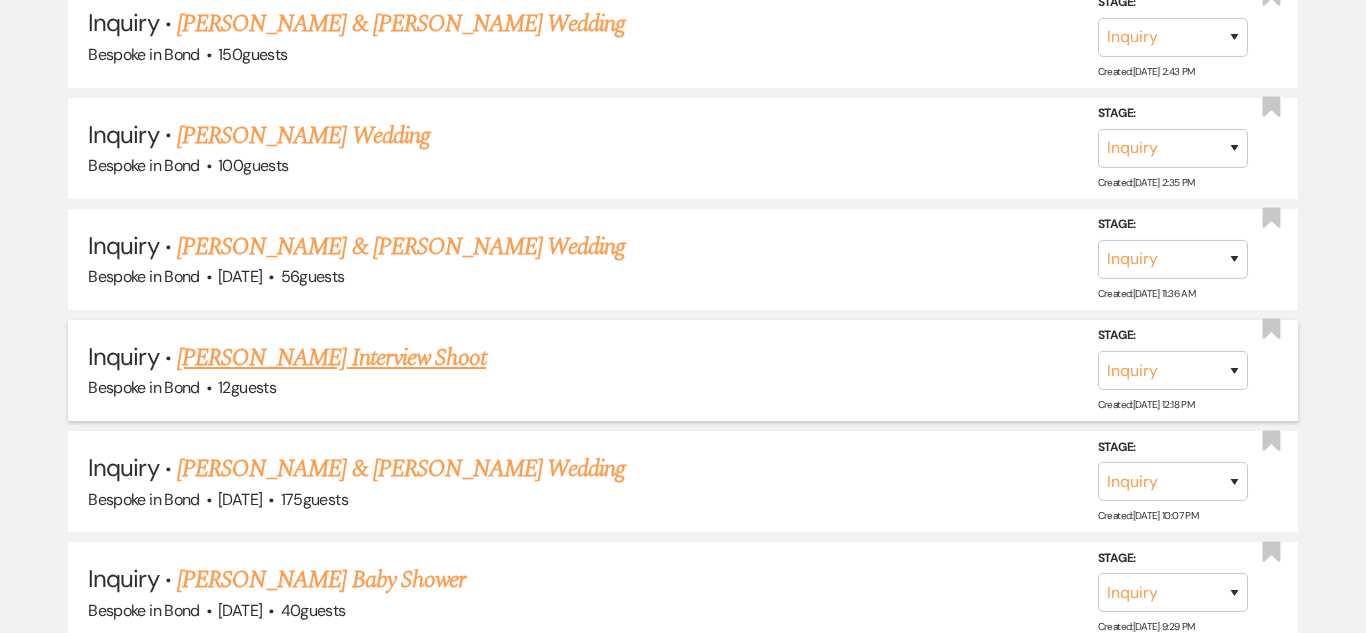 click on "[PERSON_NAME] Interview Shoot" at bounding box center [331, 358] 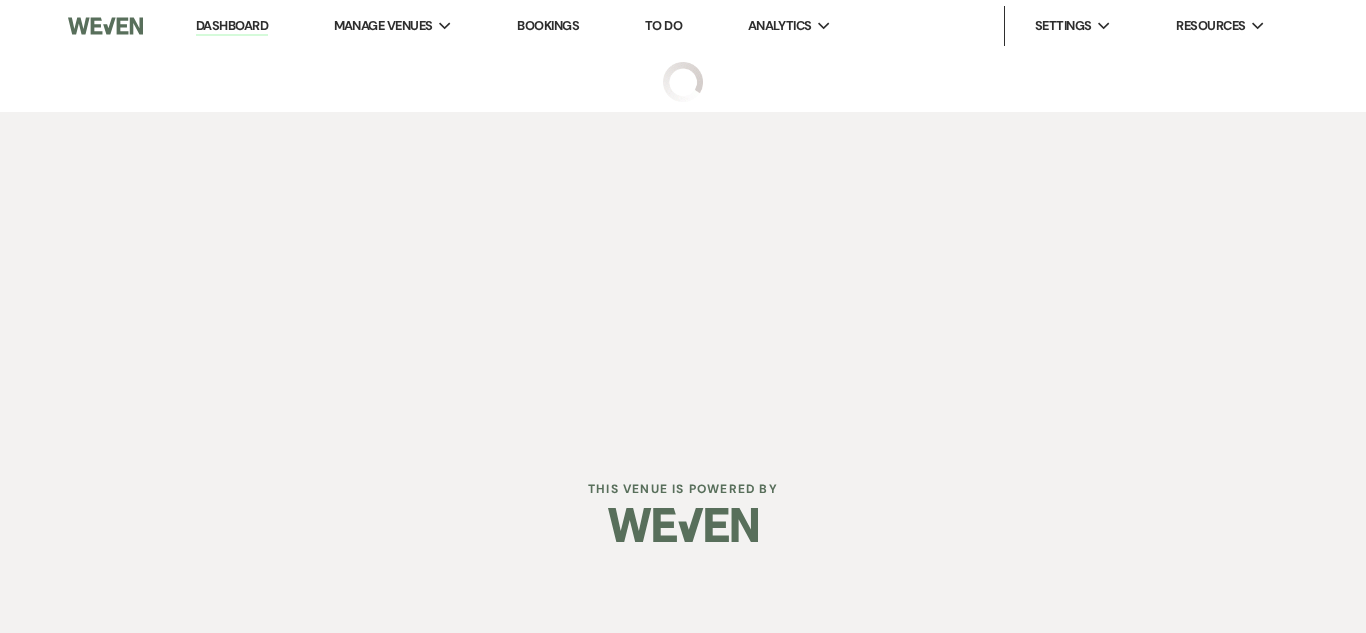 scroll, scrollTop: 0, scrollLeft: 0, axis: both 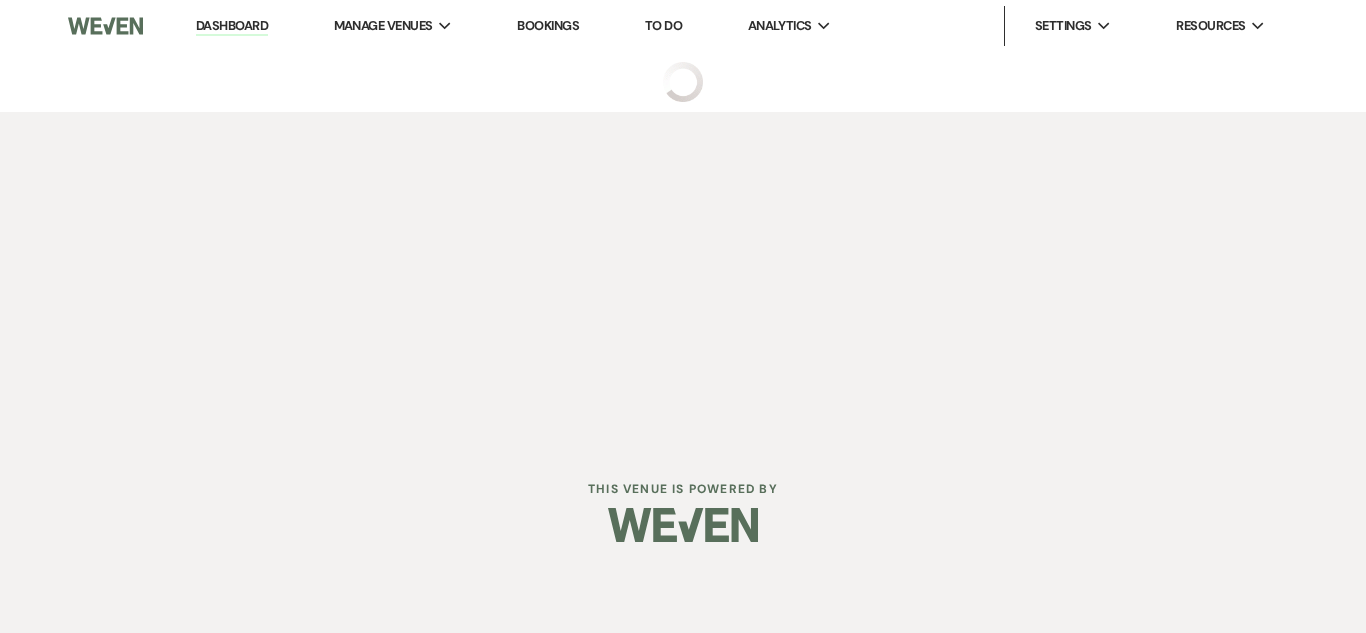 select on "5" 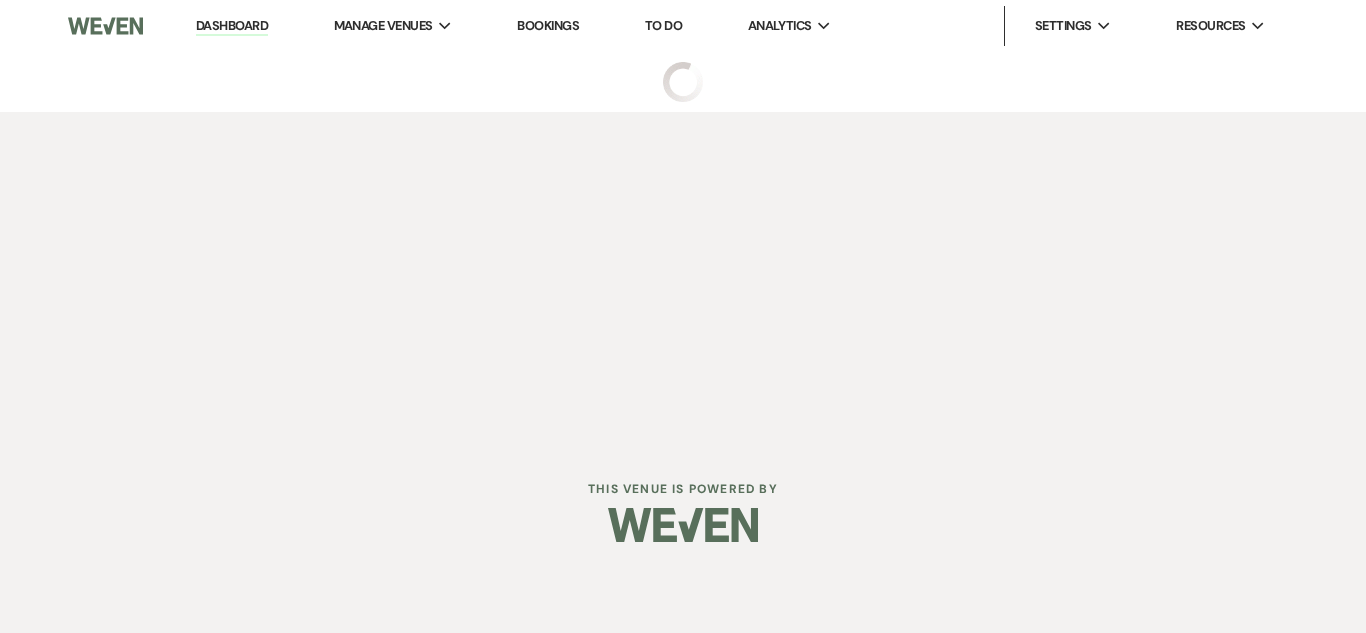 select on "13" 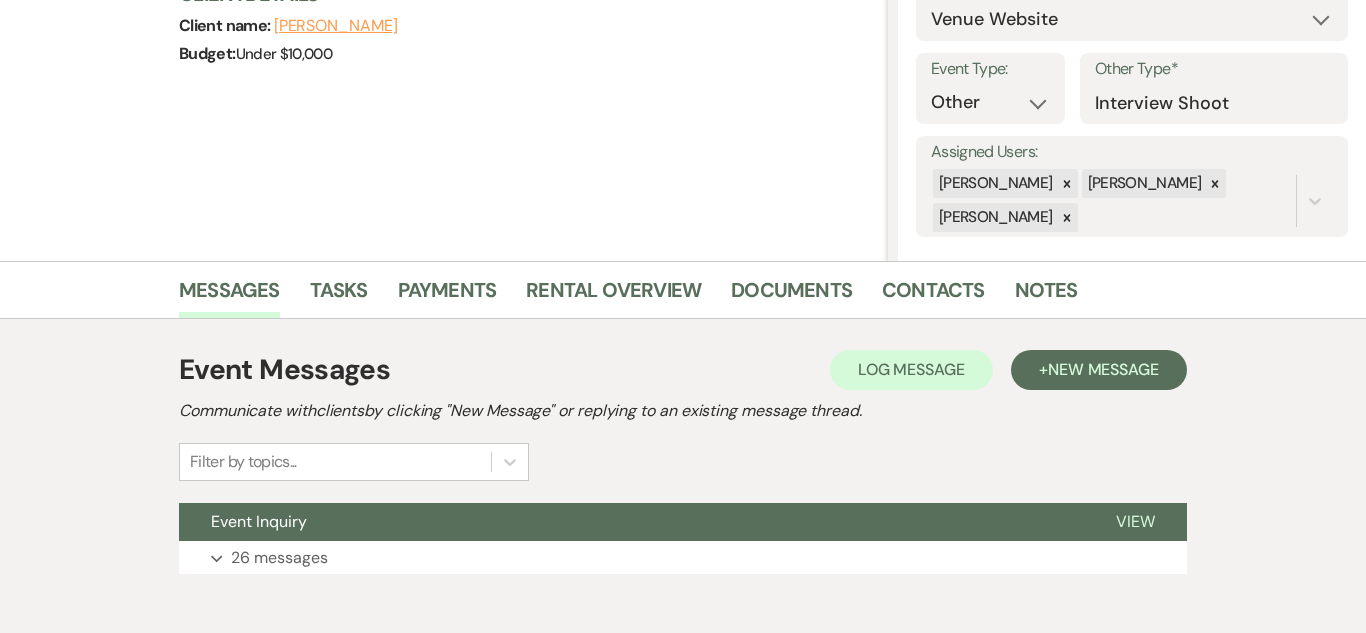scroll, scrollTop: 341, scrollLeft: 0, axis: vertical 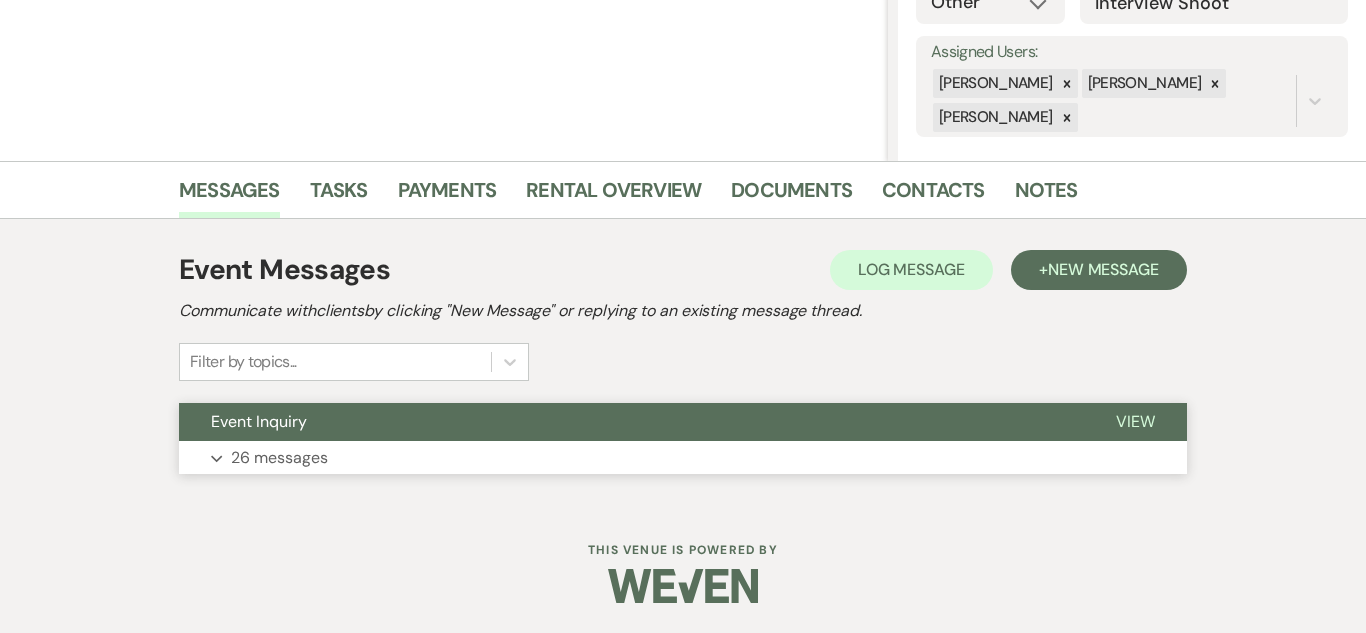 click on "26 messages" at bounding box center [279, 458] 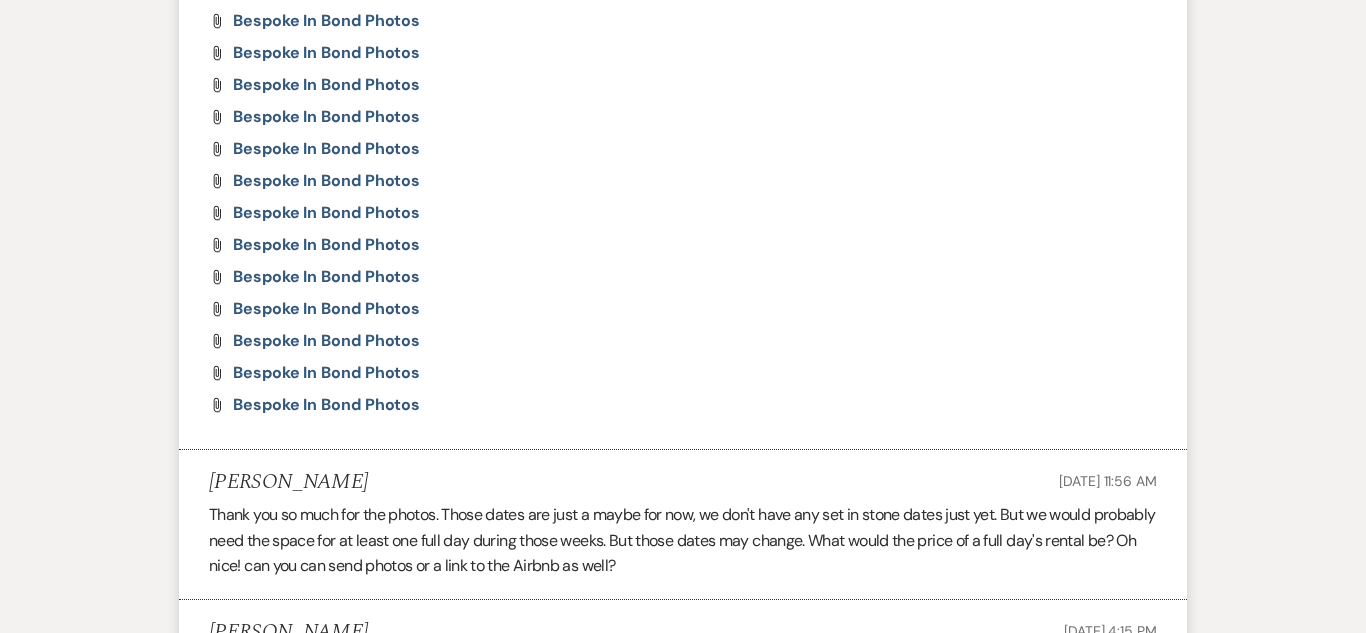 scroll, scrollTop: 1833, scrollLeft: 0, axis: vertical 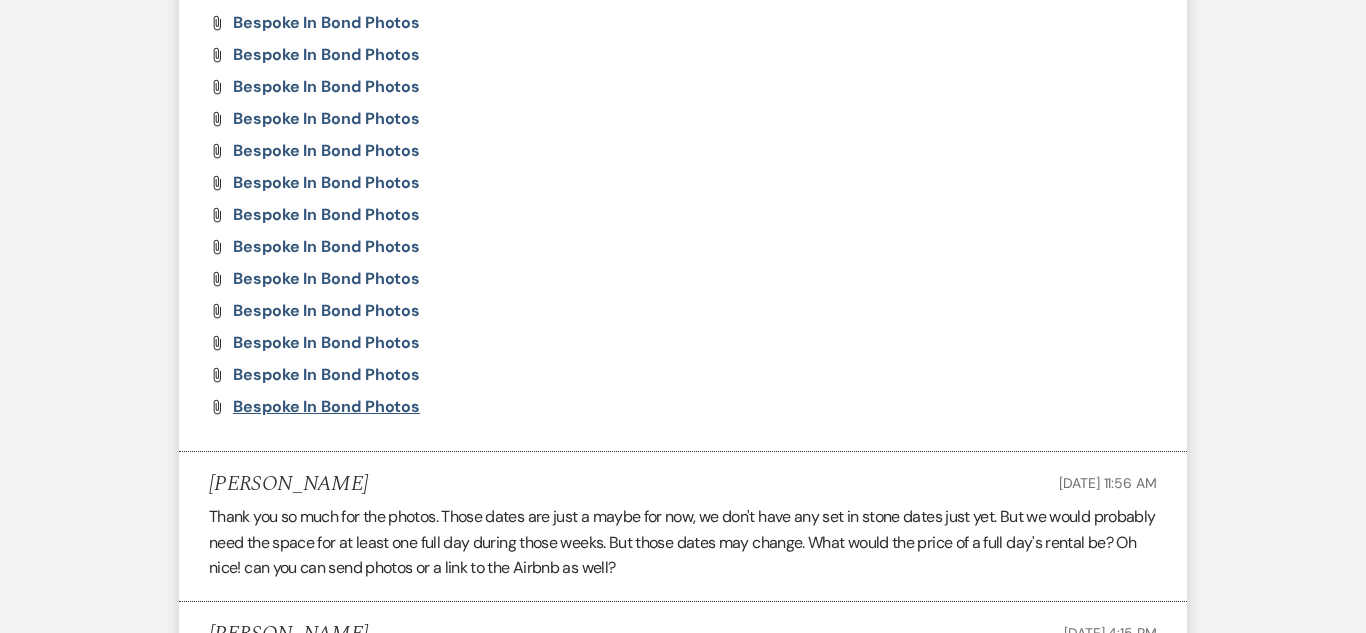 click on "Bespoke In Bond Photos" at bounding box center [326, 406] 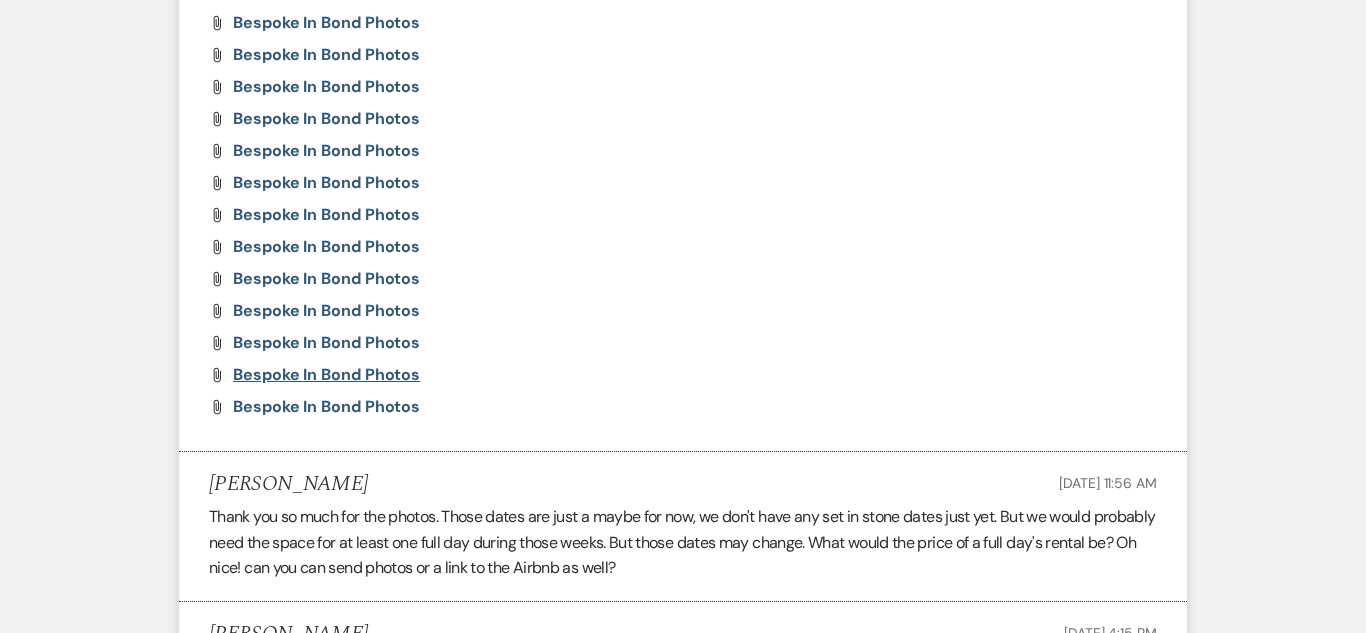 click on "Bespoke In Bond Photos" at bounding box center (326, 374) 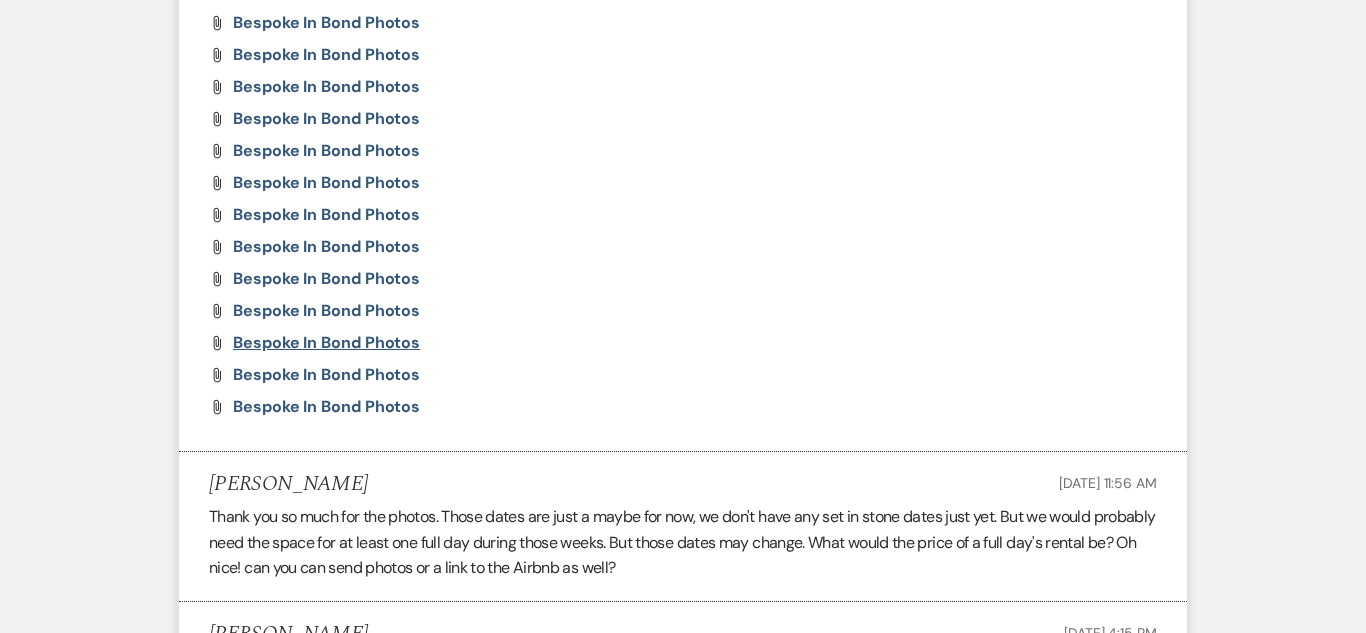 click on "Bespoke In Bond Photos" at bounding box center (326, 342) 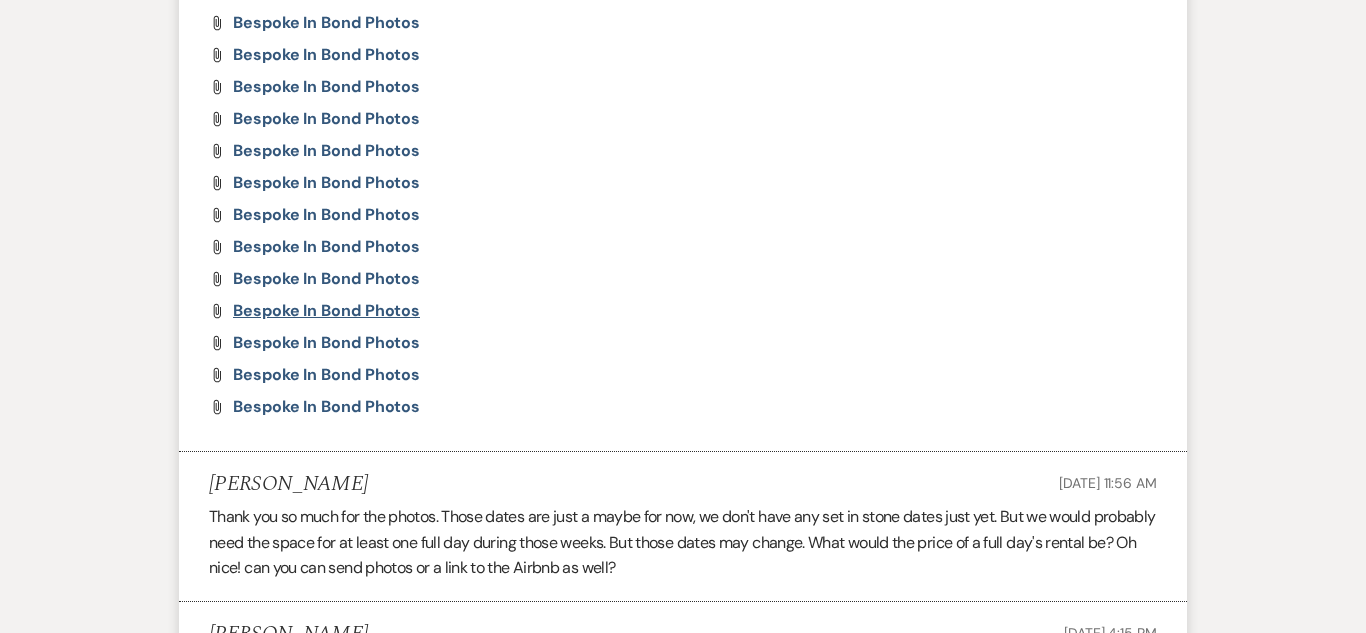 click on "Bespoke In Bond Photos" at bounding box center (326, 310) 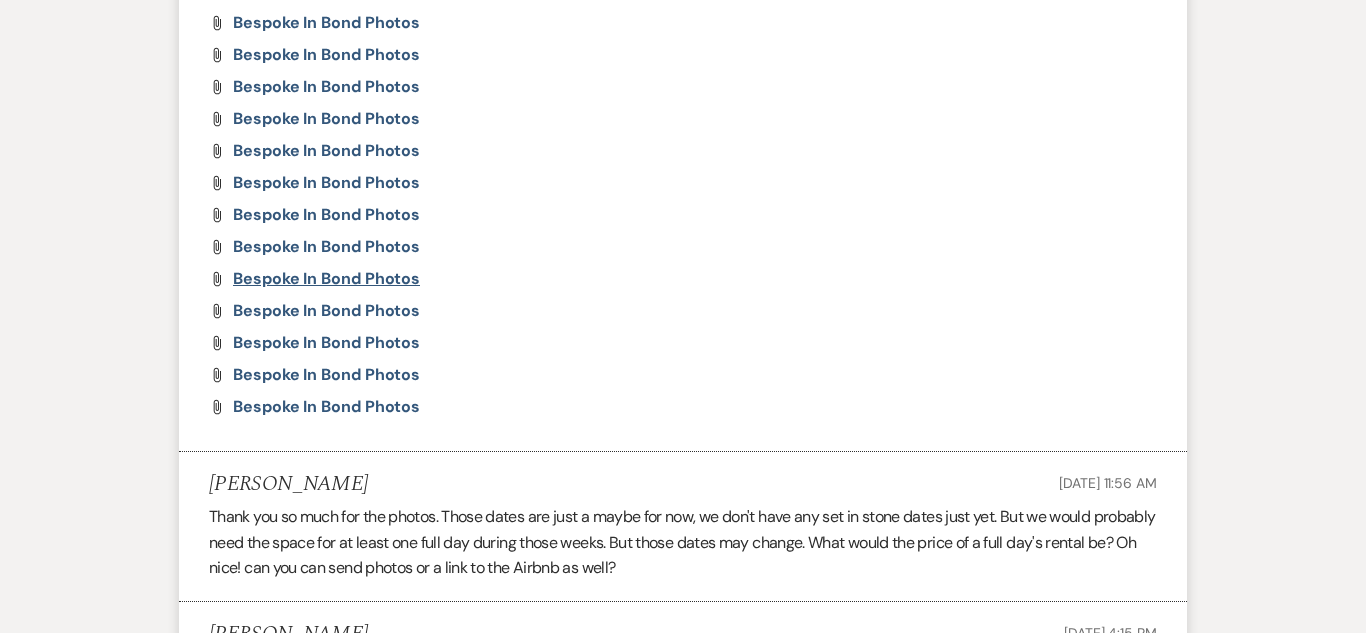 click on "Bespoke In Bond Photos" at bounding box center [326, 278] 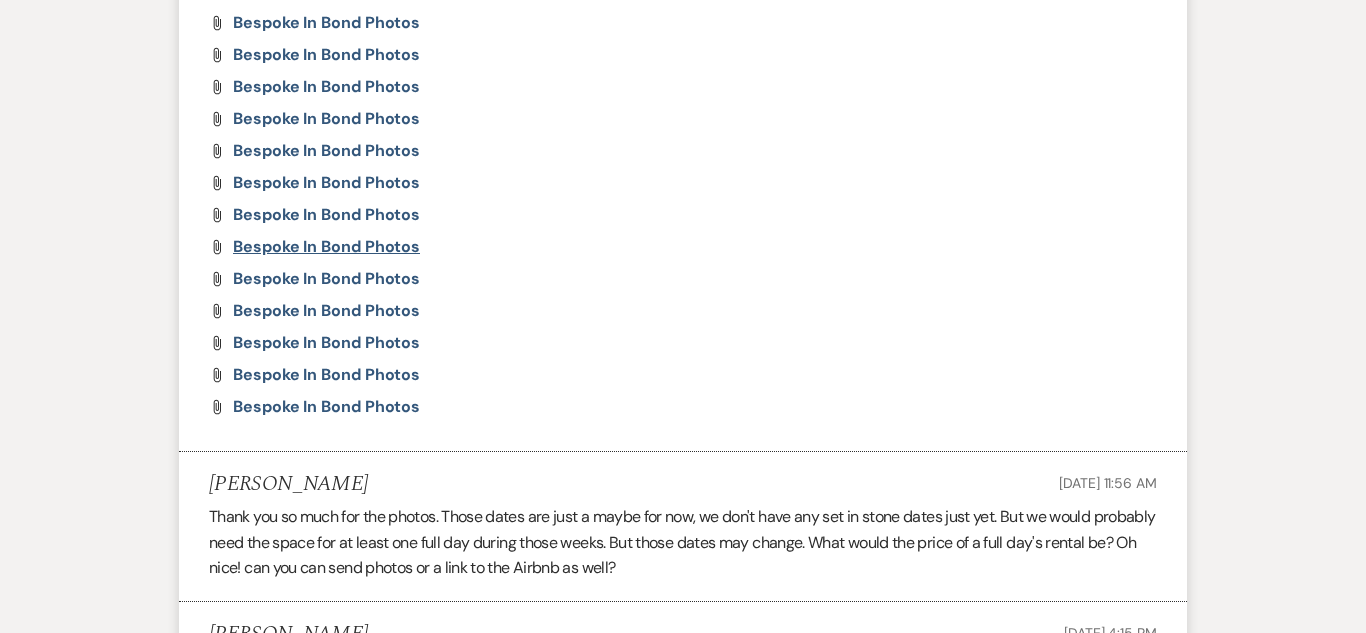 click on "Bespoke In Bond Photos" at bounding box center (326, 246) 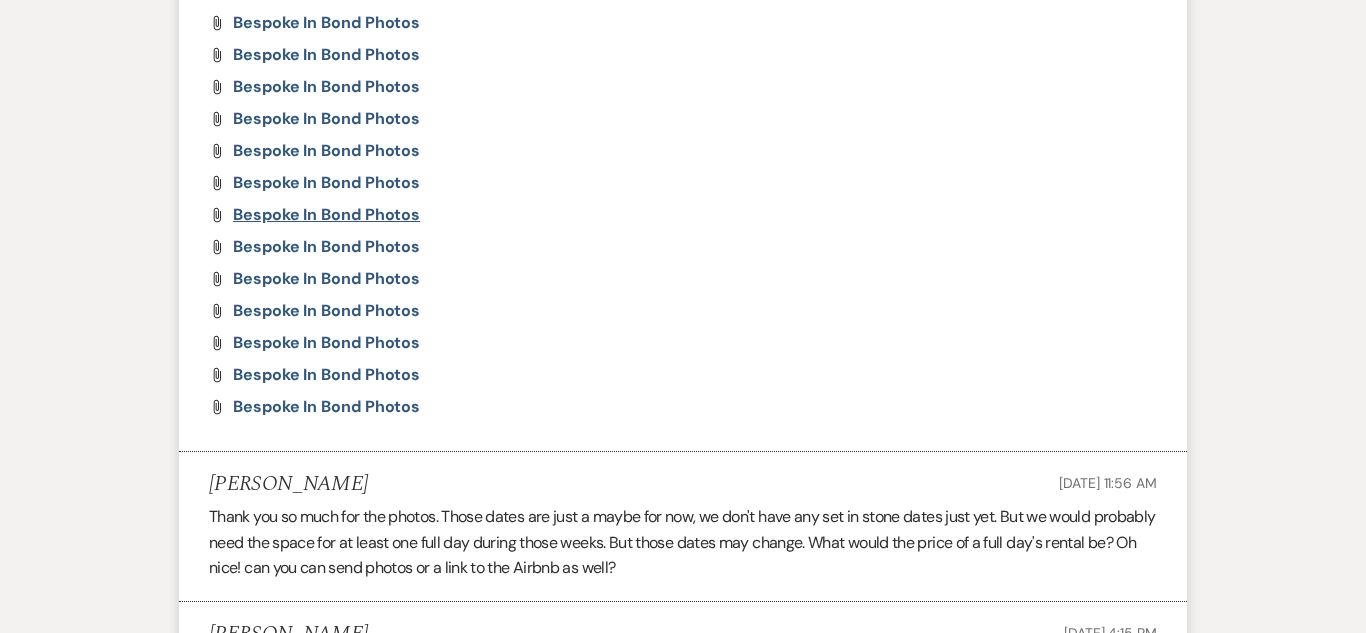 click on "Bespoke In Bond Photos" at bounding box center [326, 214] 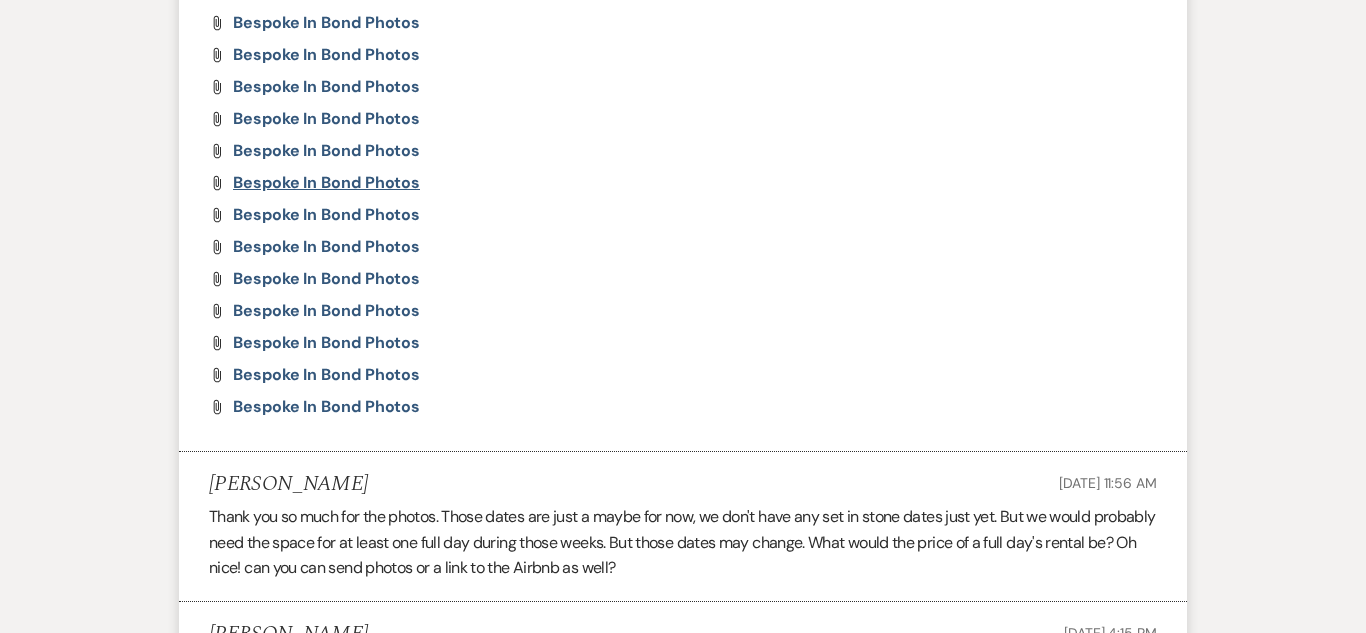 click on "Bespoke In Bond Photos" at bounding box center [326, 182] 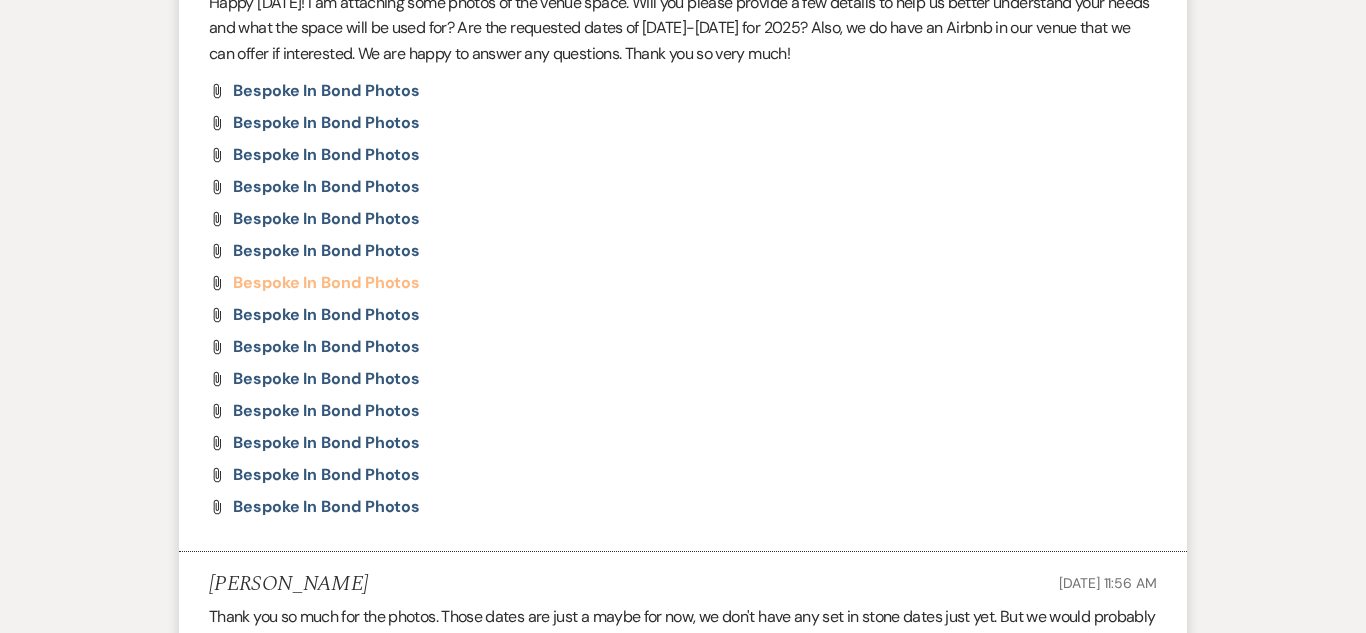 scroll, scrollTop: 1726, scrollLeft: 0, axis: vertical 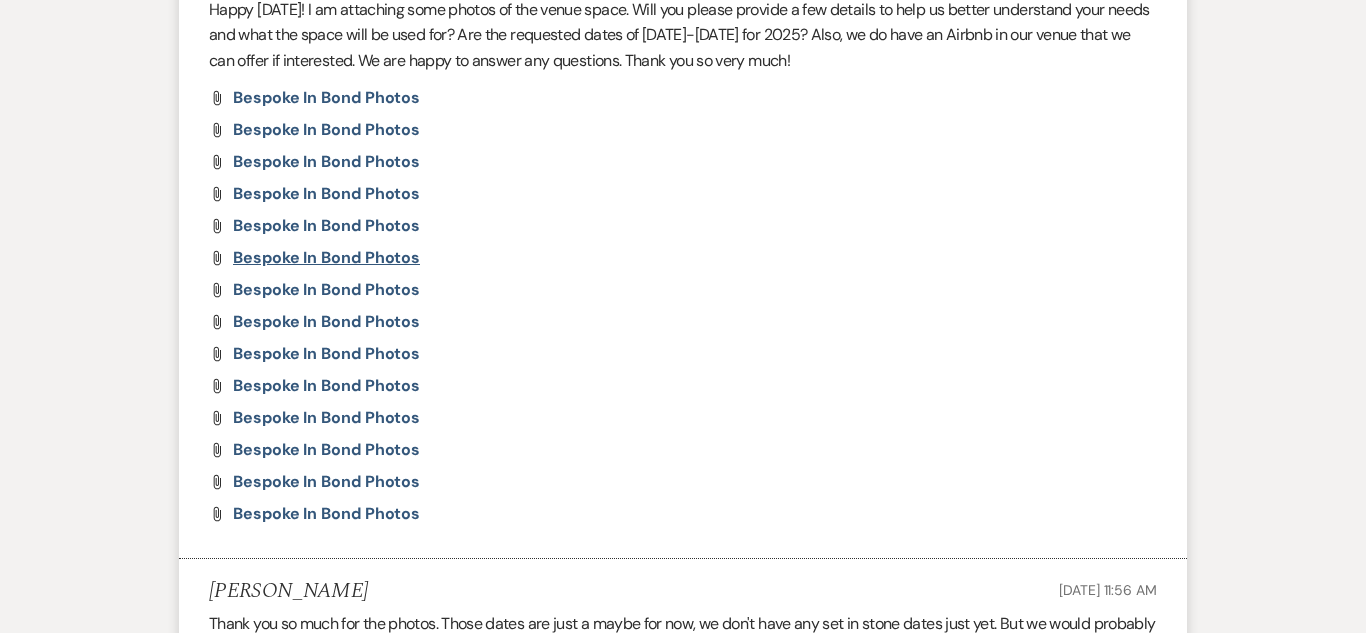 click on "Bespoke In Bond Photos" at bounding box center [326, 257] 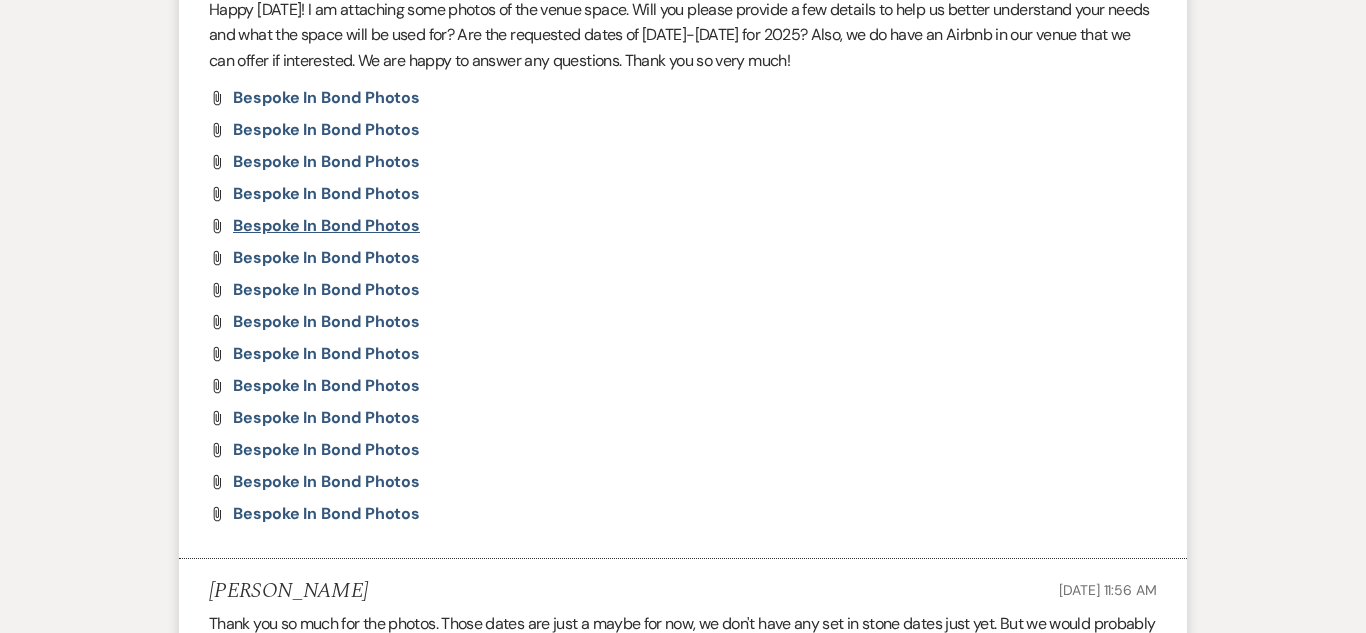 click on "Bespoke In Bond Photos" at bounding box center [326, 225] 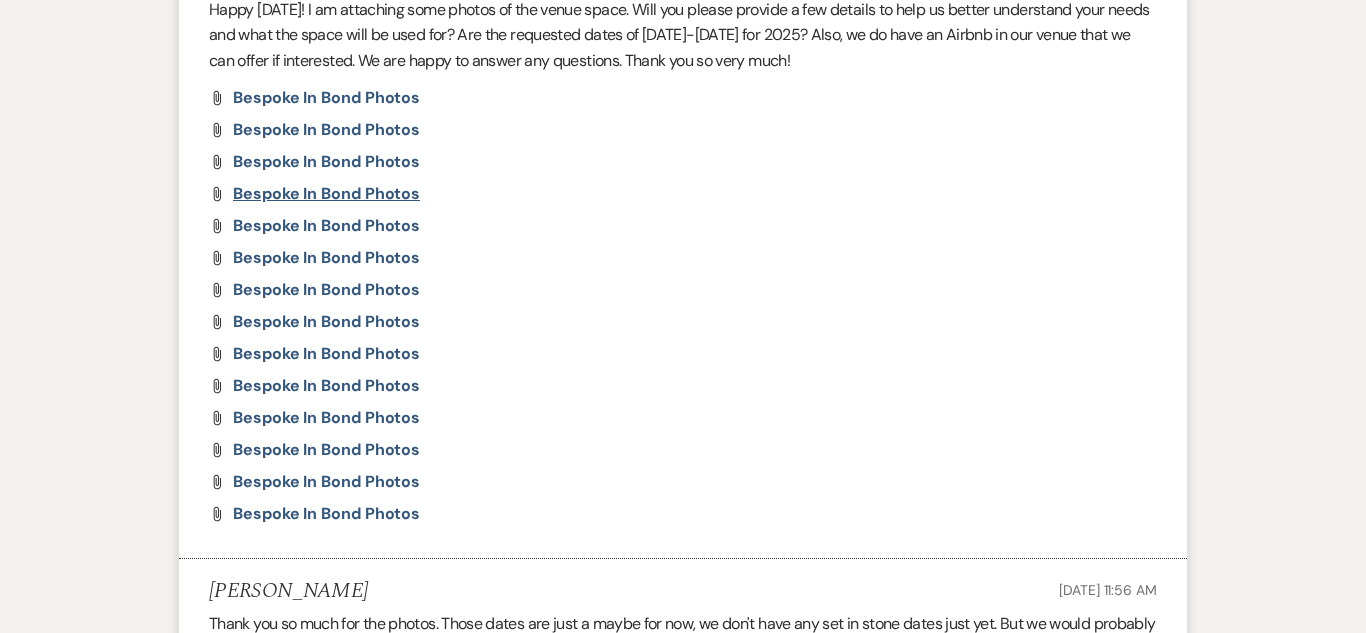 click on "Bespoke In Bond Photos" at bounding box center (326, 193) 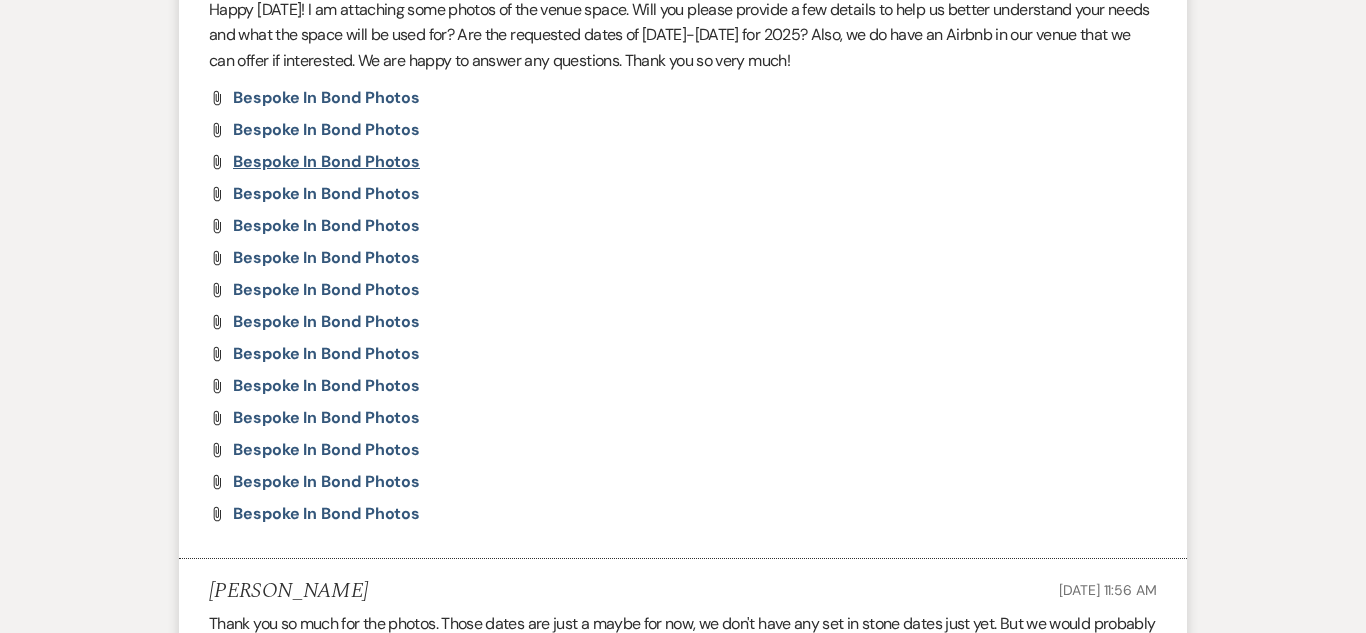 click on "Bespoke In Bond Photos" at bounding box center [326, 161] 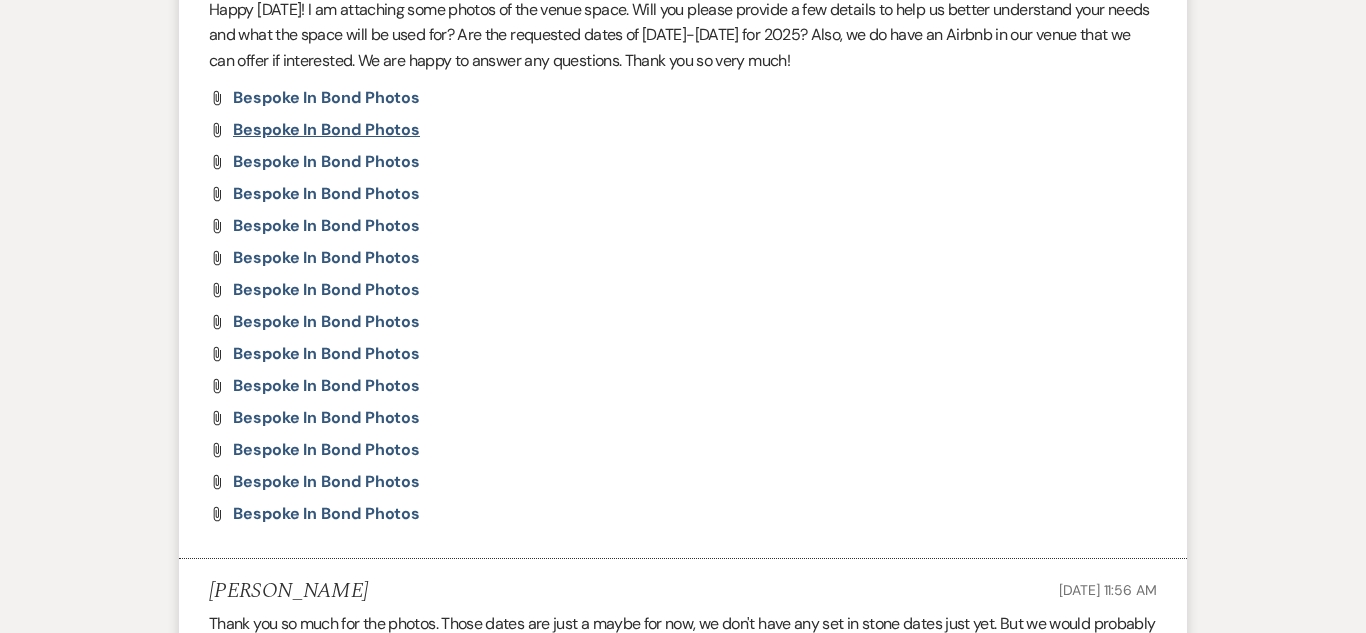 click on "Bespoke In Bond Photos" at bounding box center [326, 129] 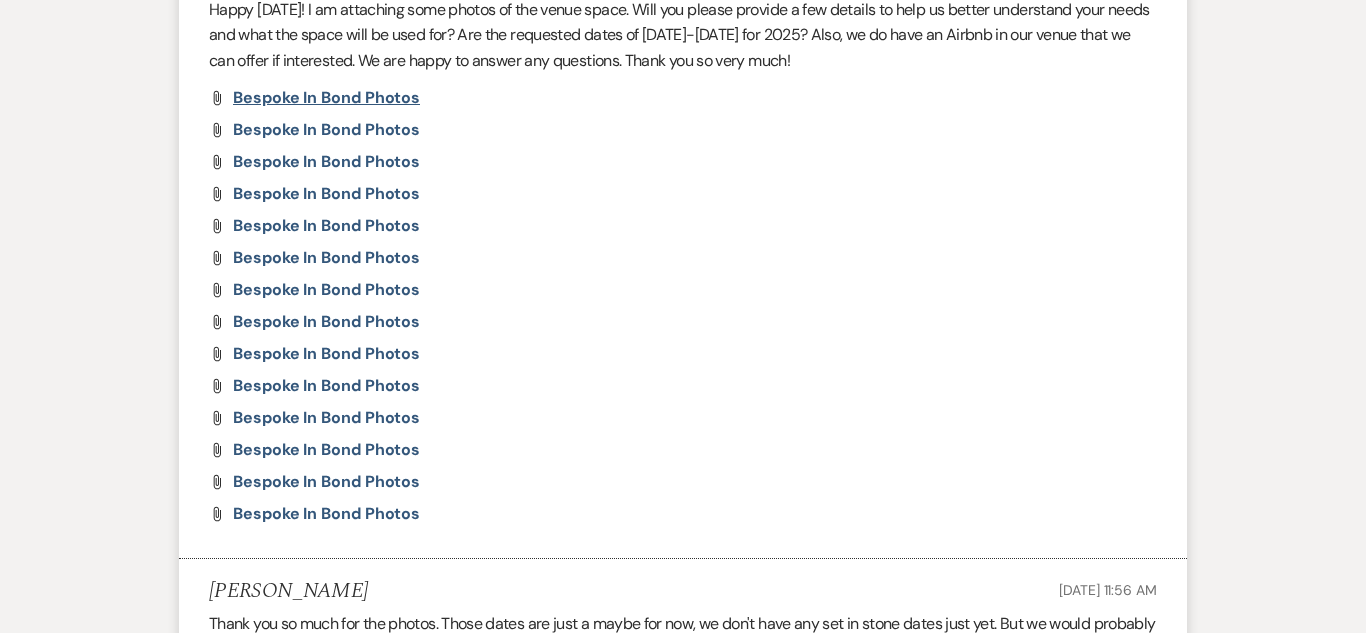 click on "Bespoke In Bond Photos" at bounding box center [326, 97] 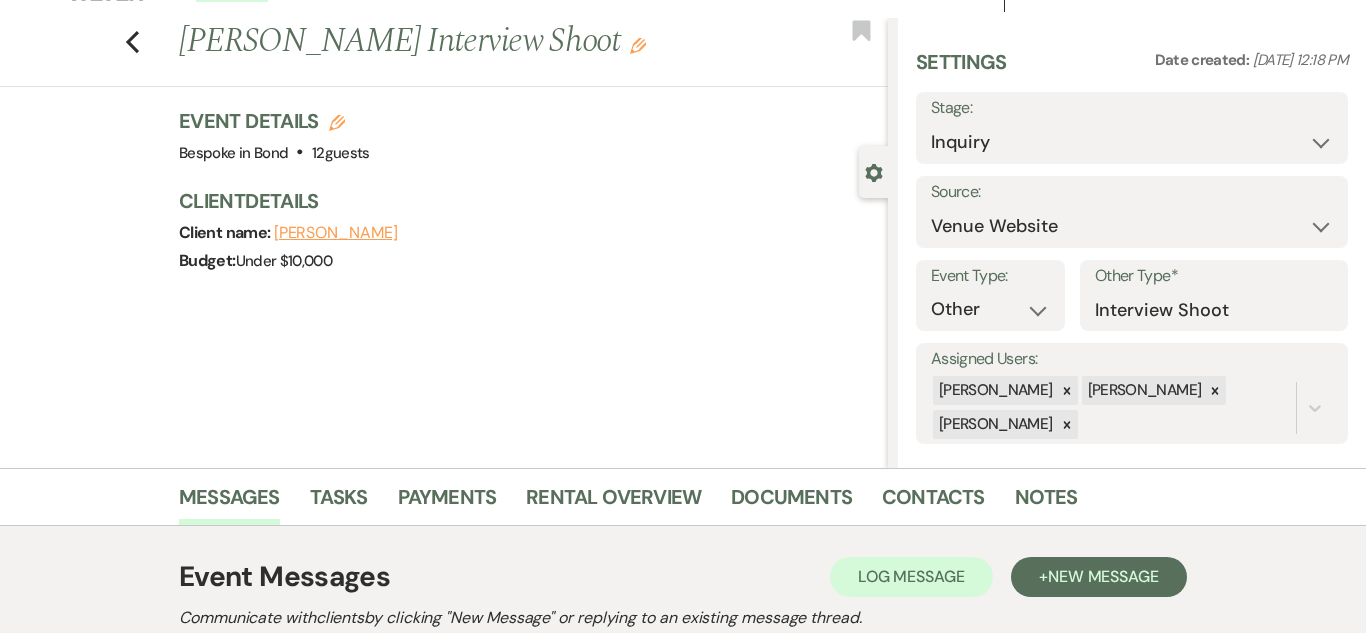 scroll, scrollTop: 0, scrollLeft: 0, axis: both 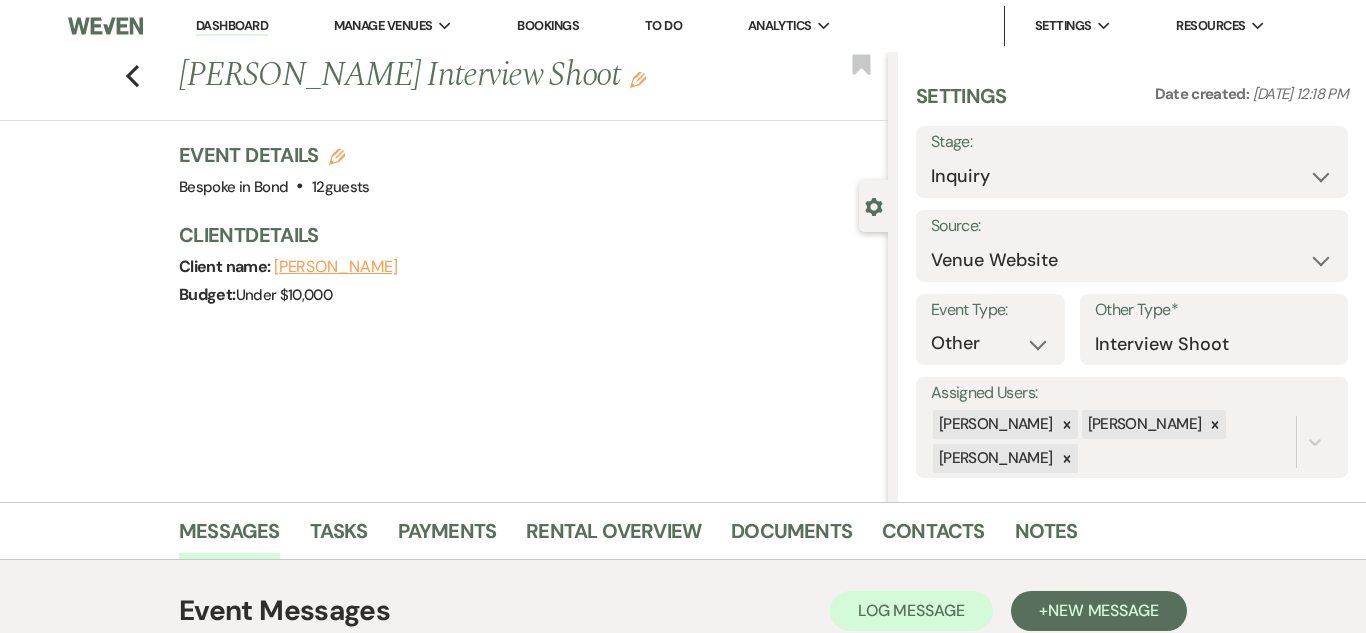 click on "Previous [PERSON_NAME] Interview Shoot Edit Bookmark" at bounding box center [439, 86] 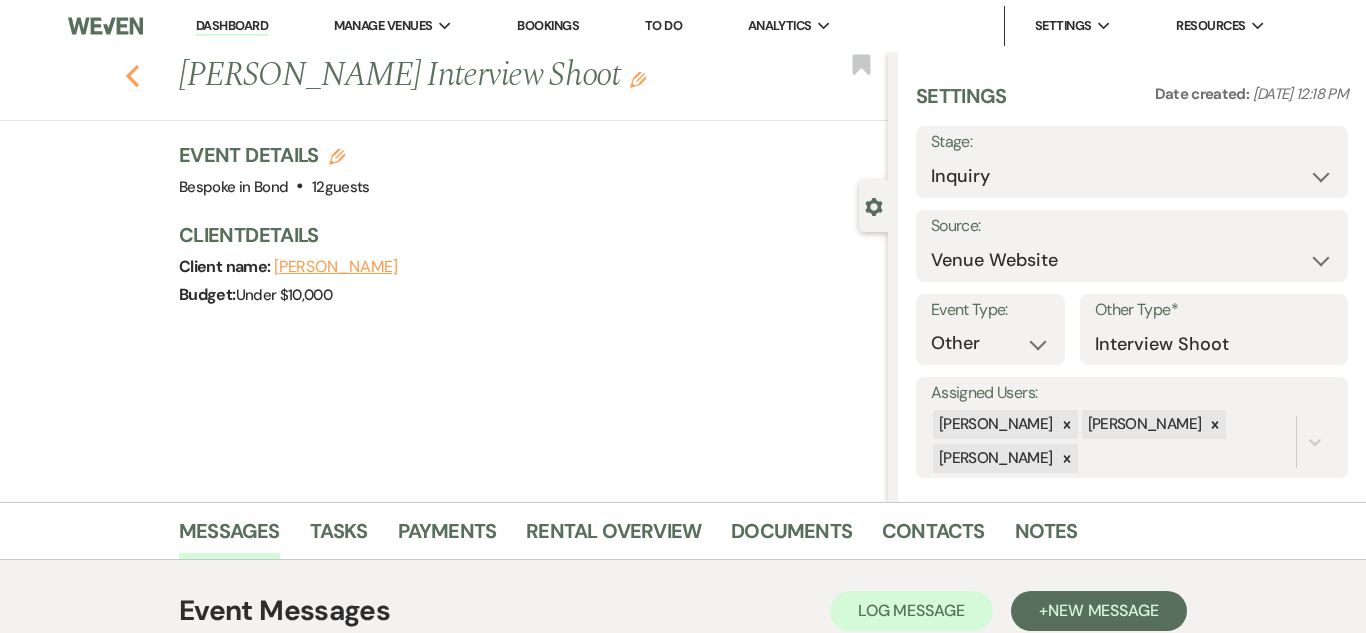 click 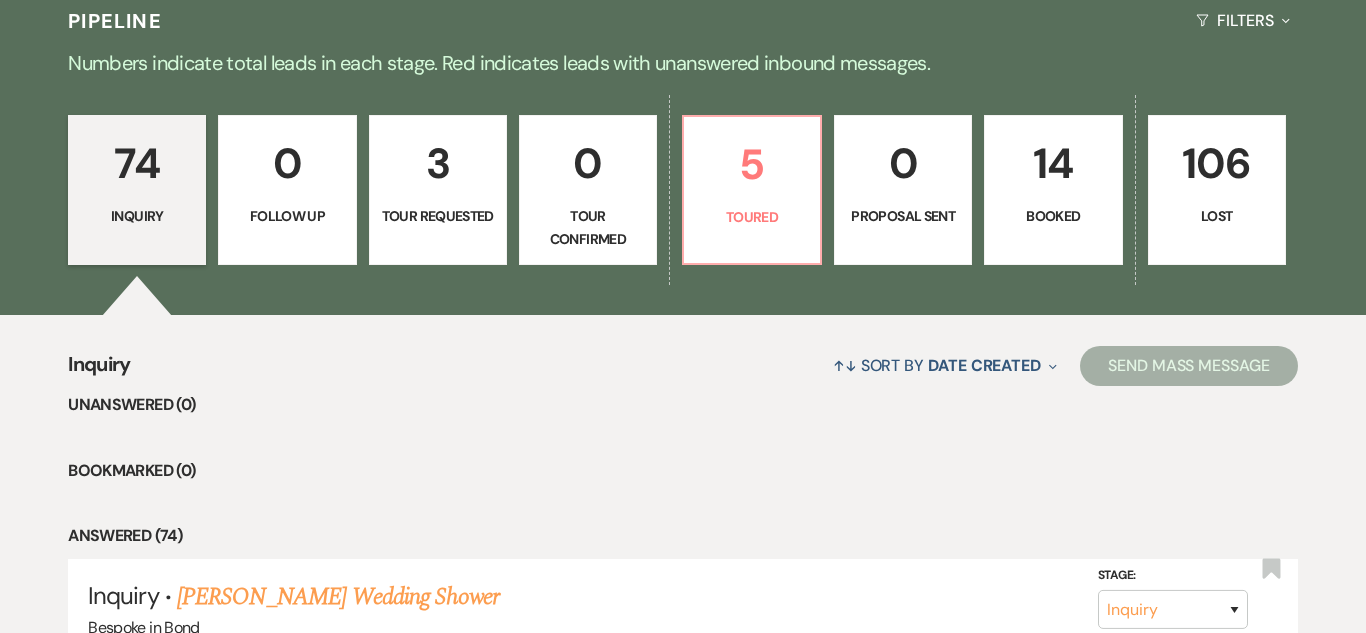 scroll, scrollTop: 1387, scrollLeft: 0, axis: vertical 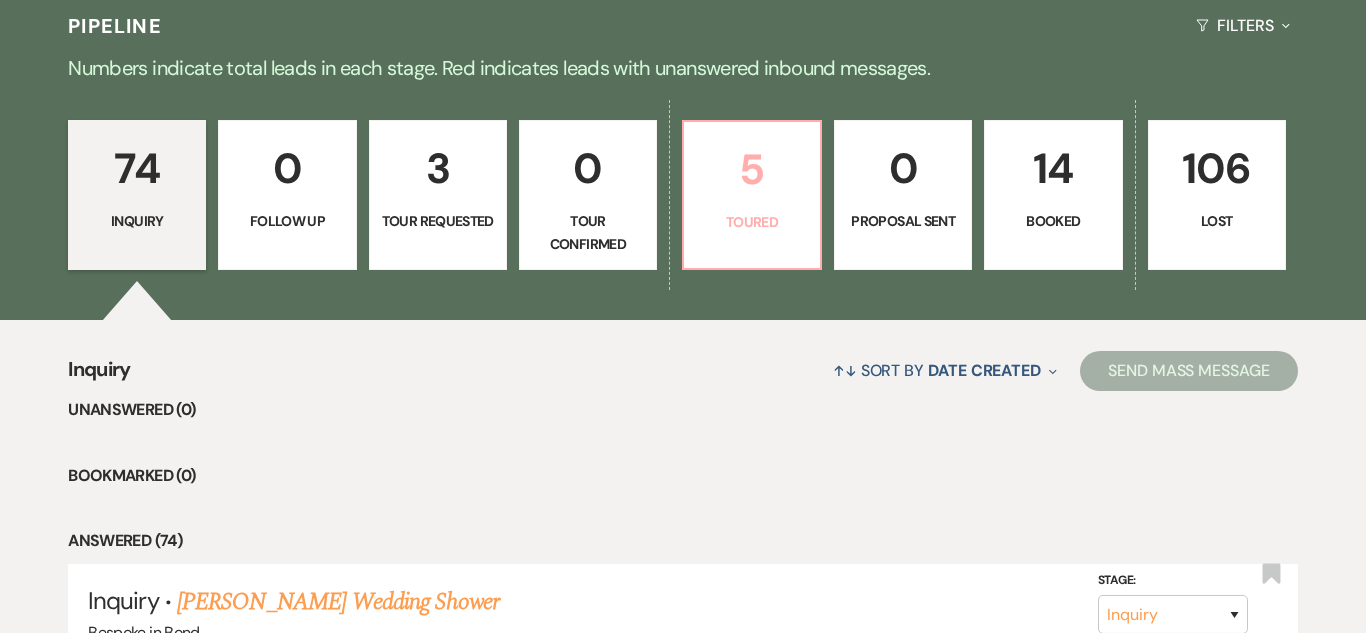 click on "Toured" at bounding box center (752, 222) 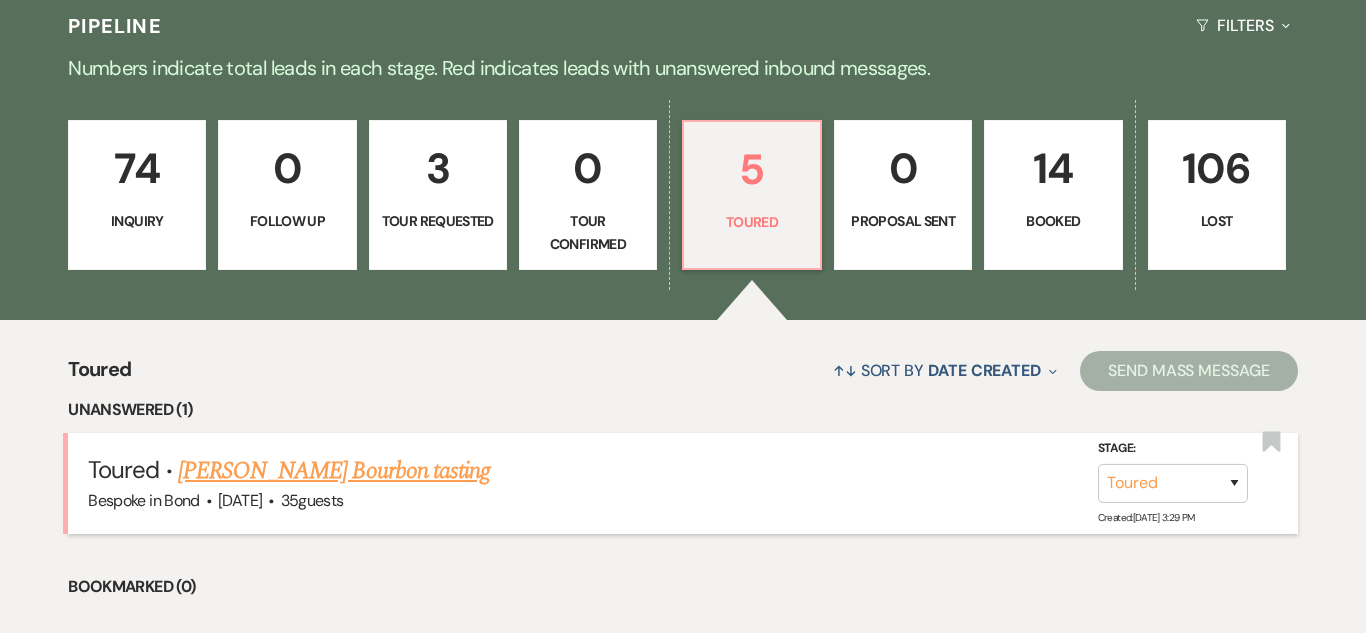 click on "Bespoke in Bond · [DATE] · 35  guests" at bounding box center [682, 501] 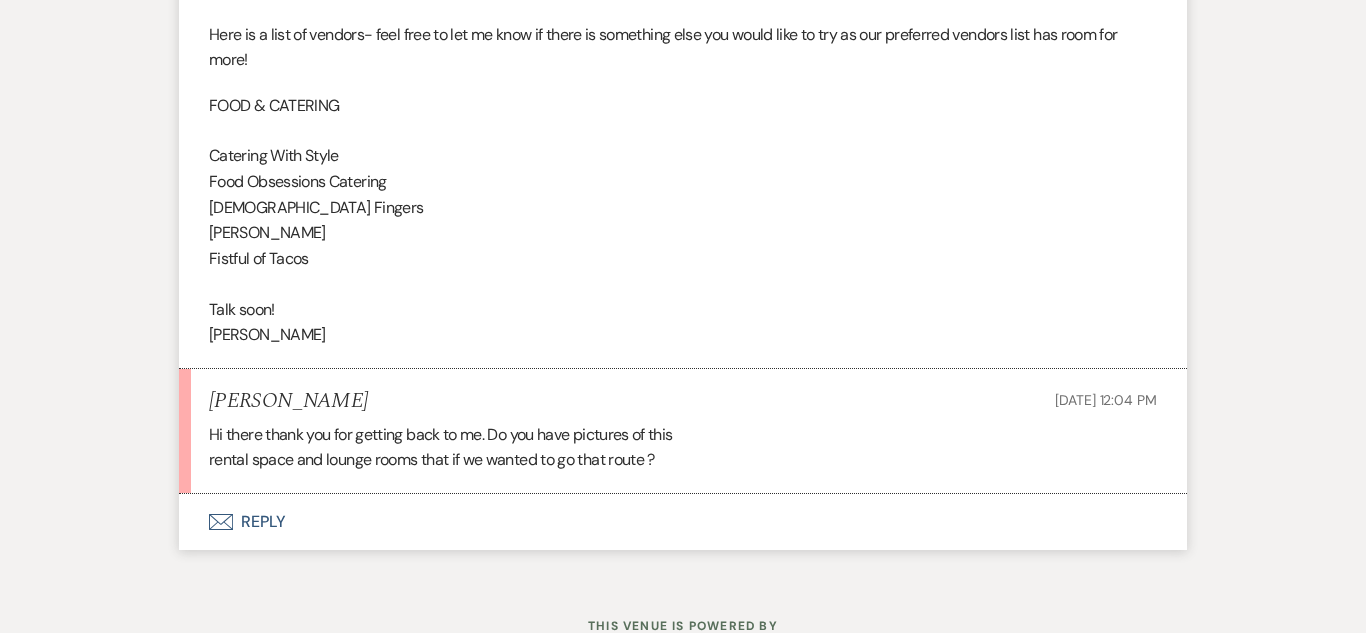 scroll, scrollTop: 1790, scrollLeft: 0, axis: vertical 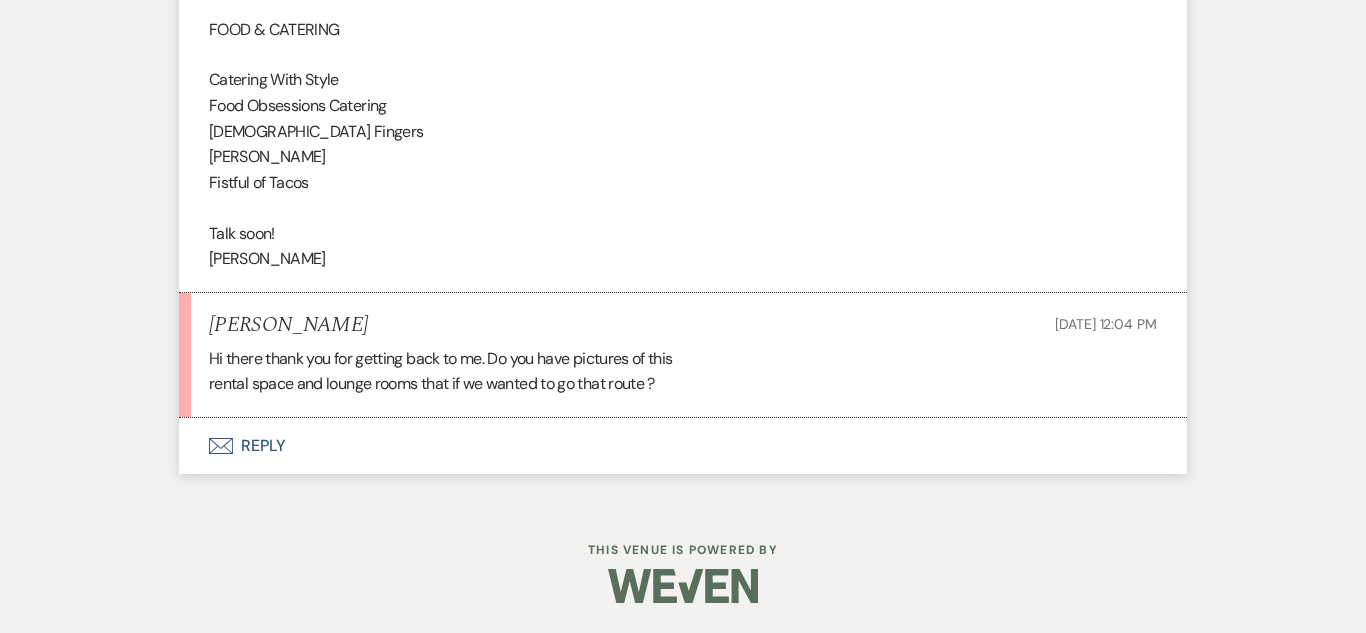 click on "Envelope Reply" at bounding box center [683, 446] 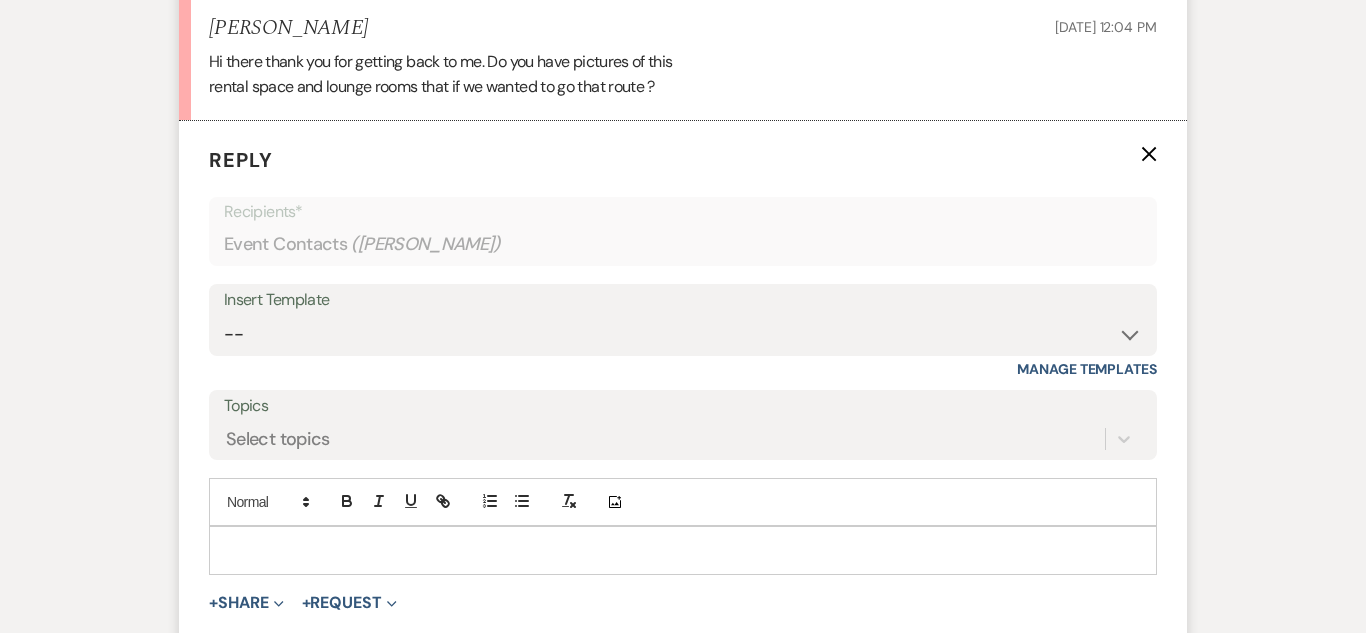 scroll, scrollTop: 2187, scrollLeft: 0, axis: vertical 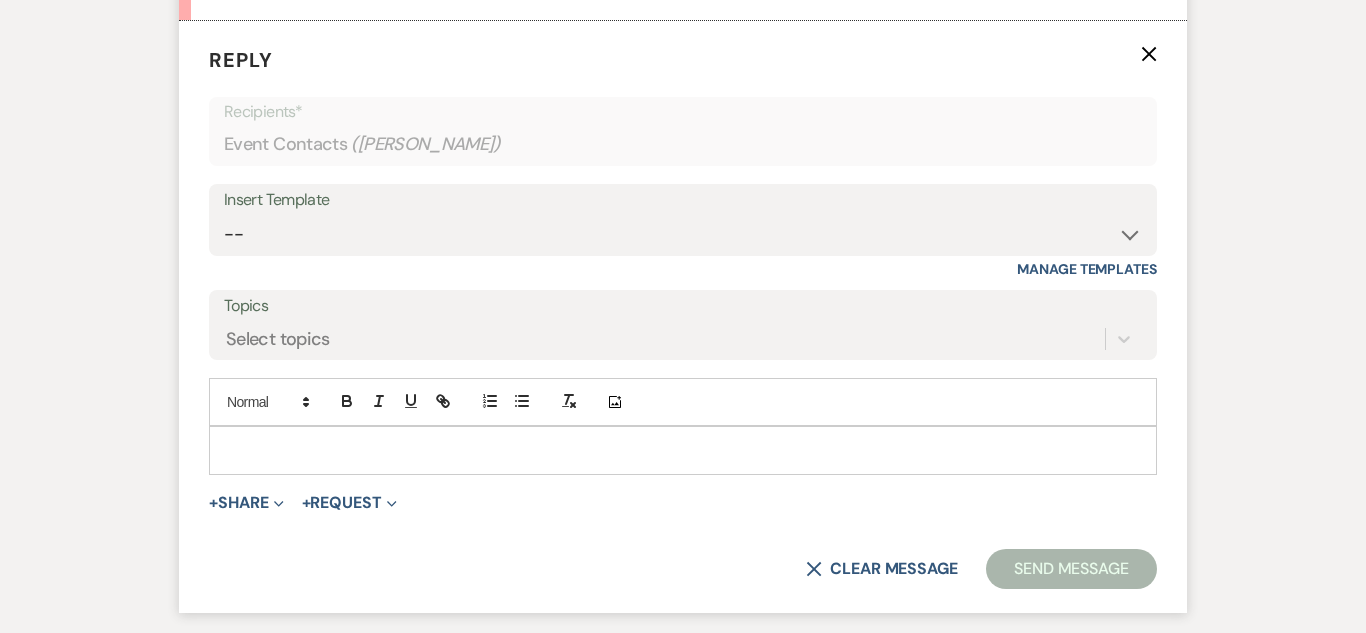 click at bounding box center (683, 450) 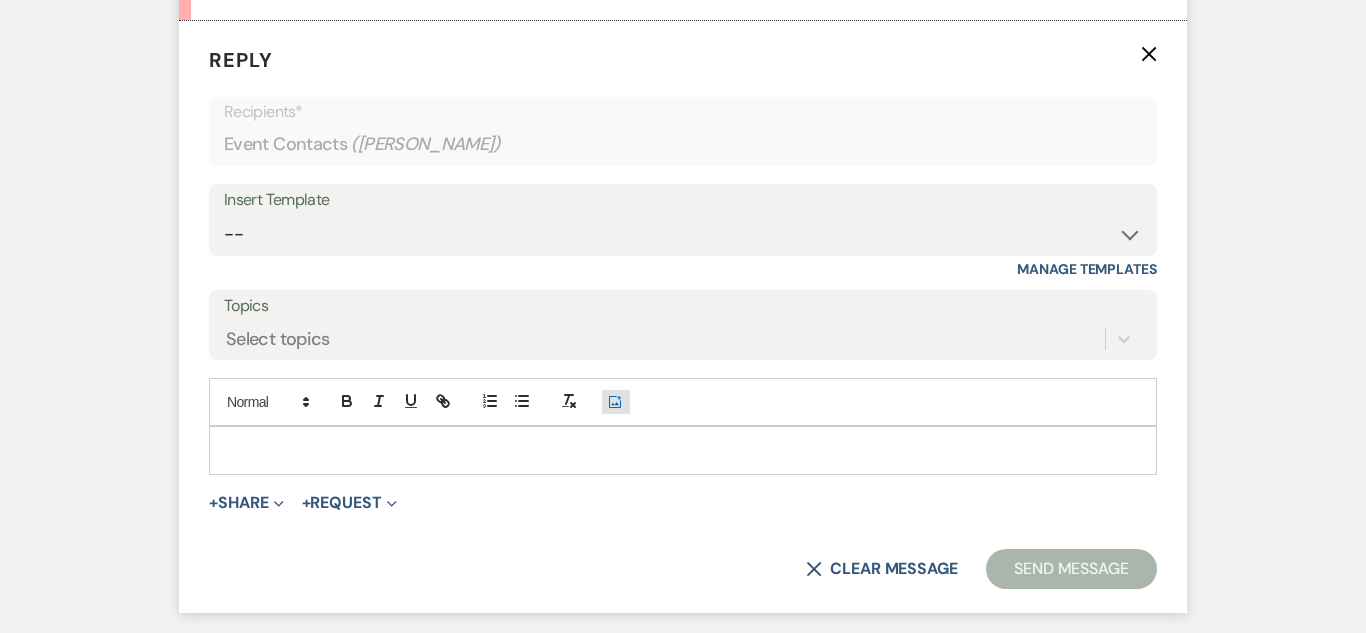 click on "Add Photo" 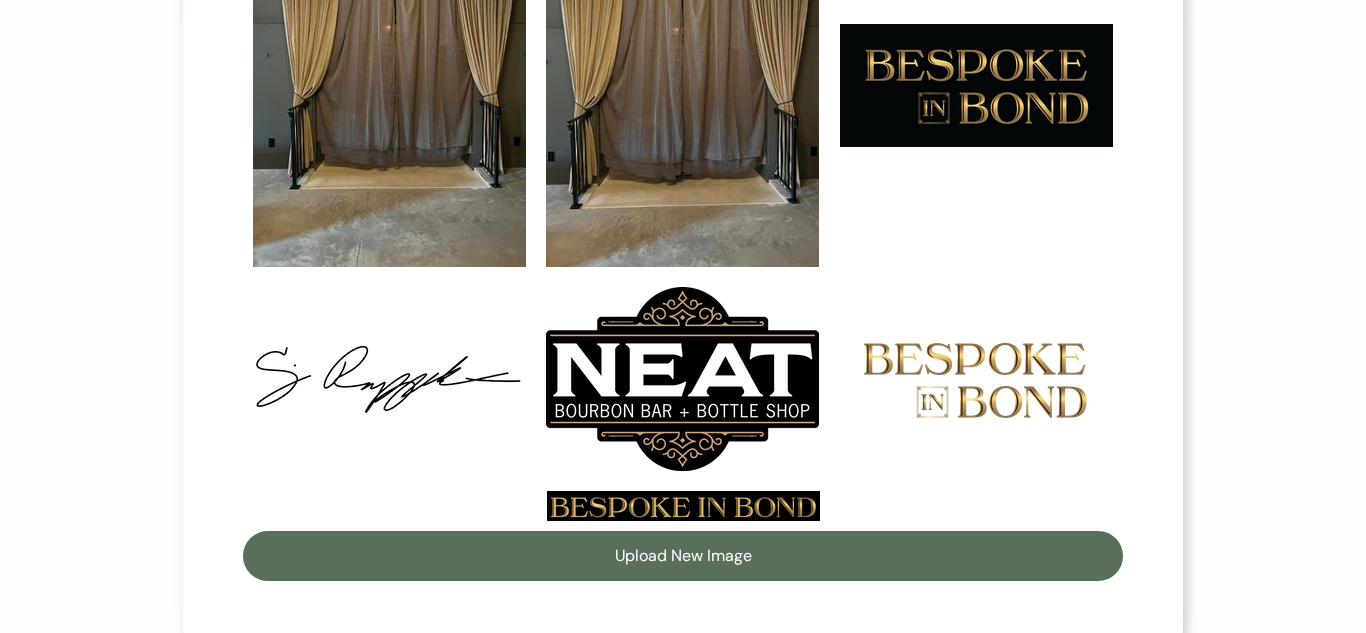 scroll, scrollTop: 660, scrollLeft: 0, axis: vertical 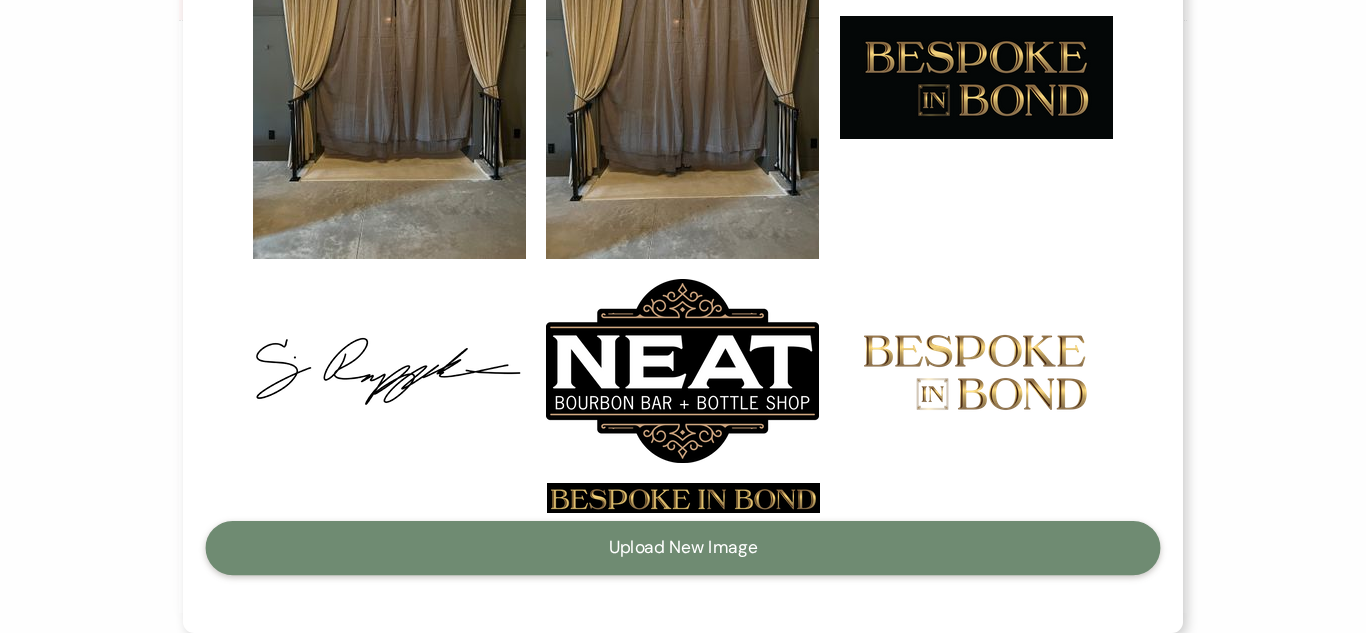 click on "Upload New Image" at bounding box center [683, 548] 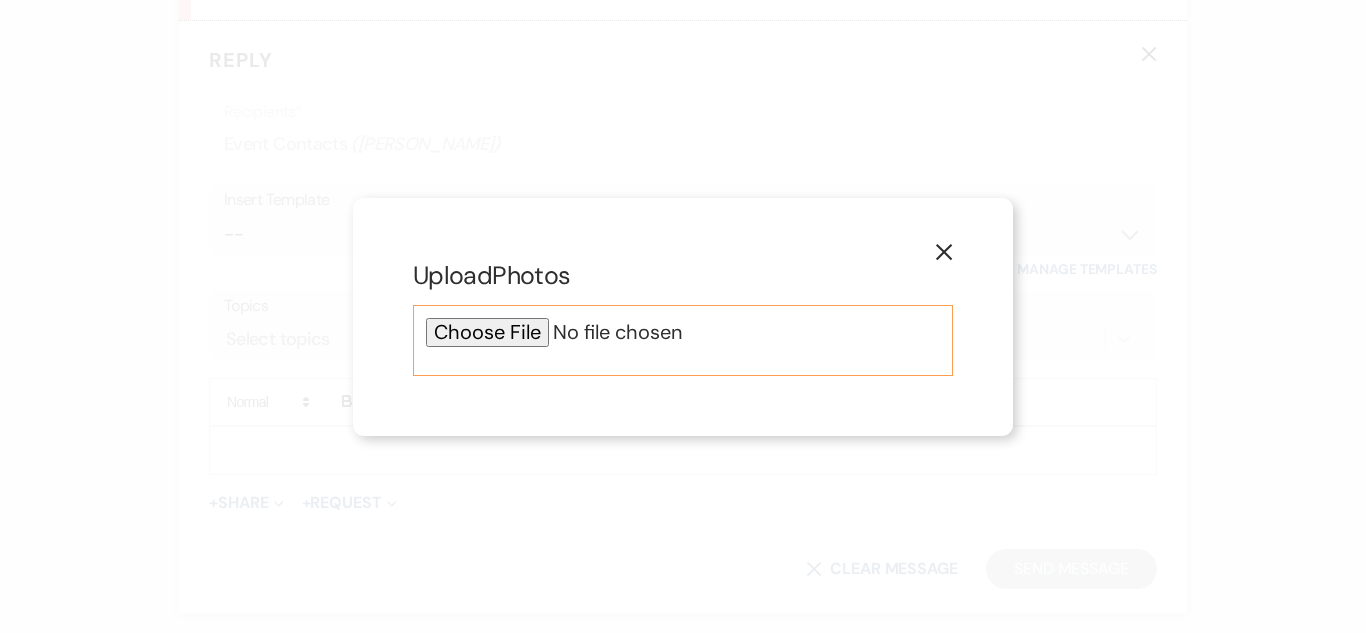 click at bounding box center (683, 332) 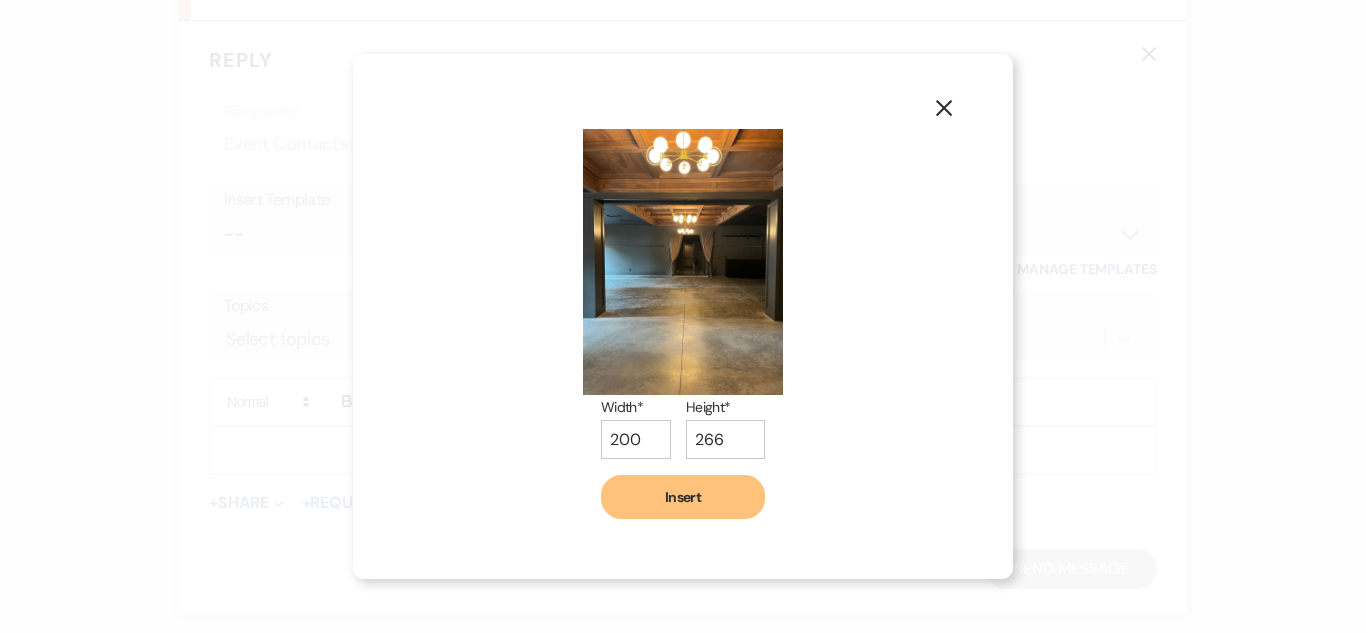 click on "Insert" at bounding box center (683, 497) 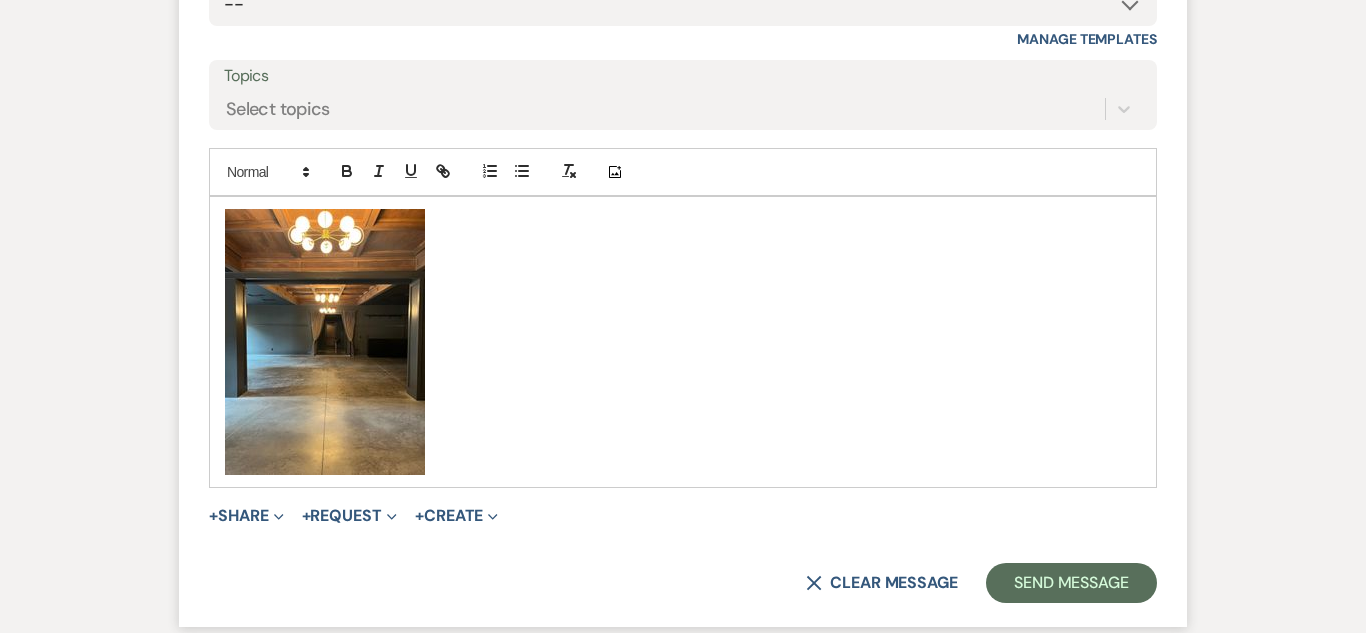 scroll, scrollTop: 2419, scrollLeft: 0, axis: vertical 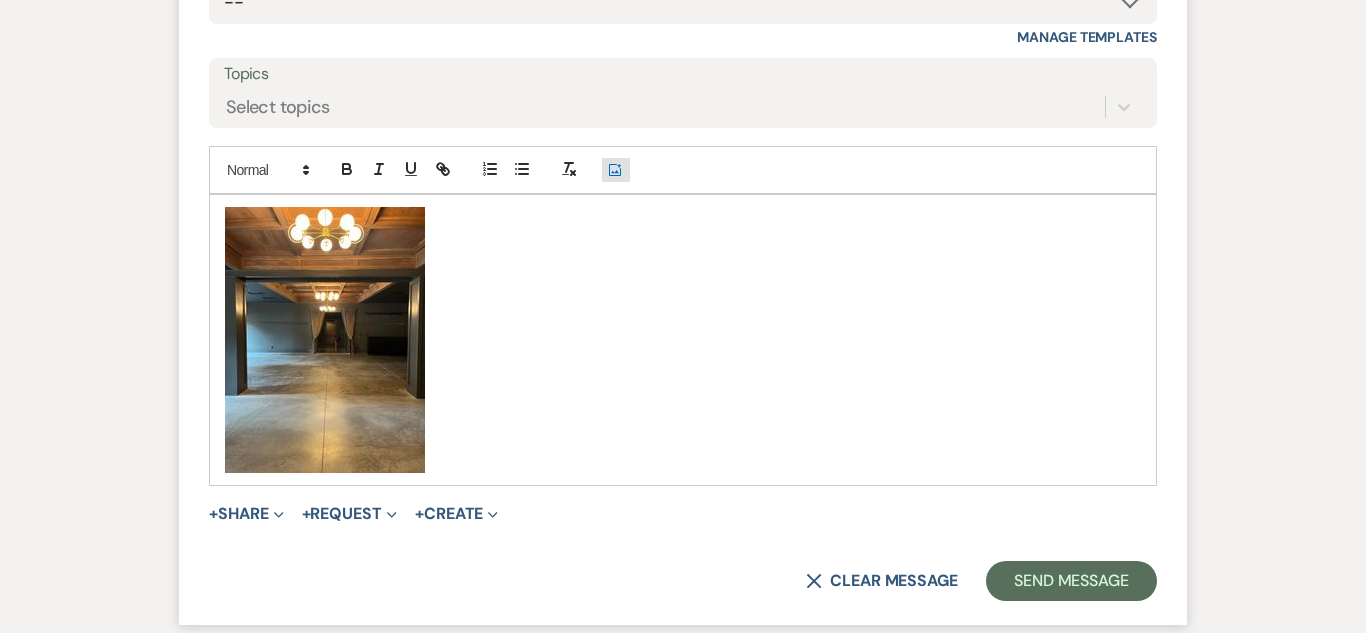 click on "Add Photo" 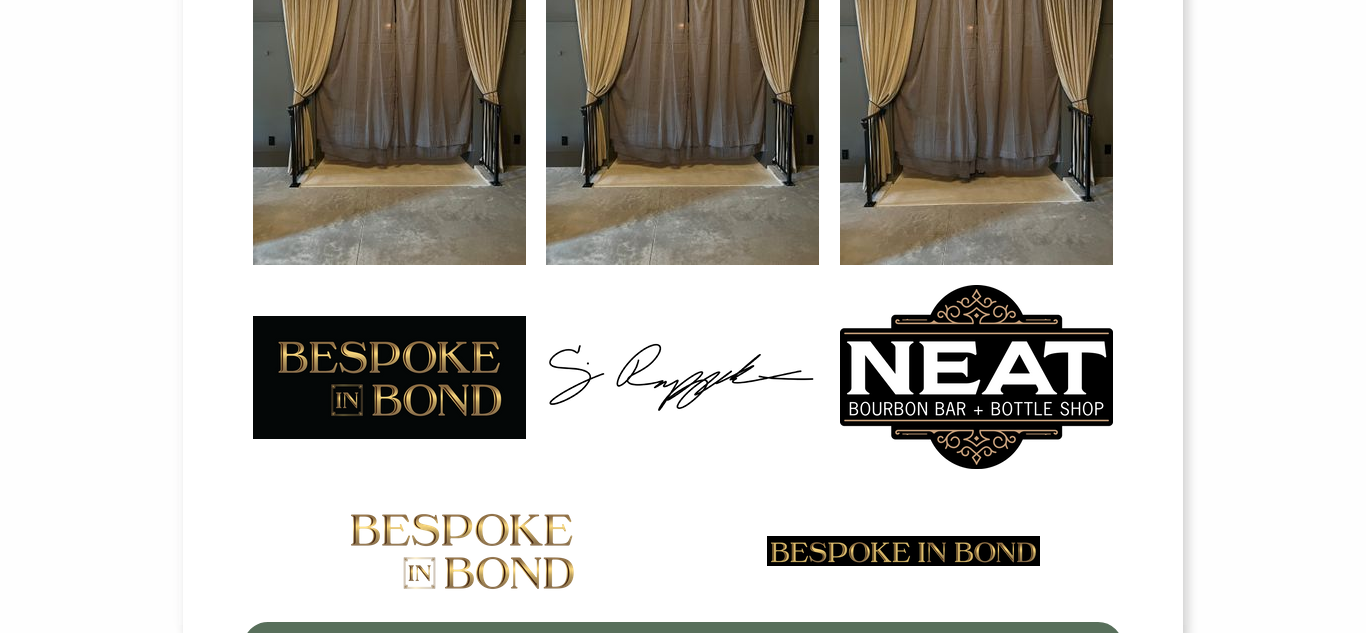 scroll, scrollTop: 753, scrollLeft: 0, axis: vertical 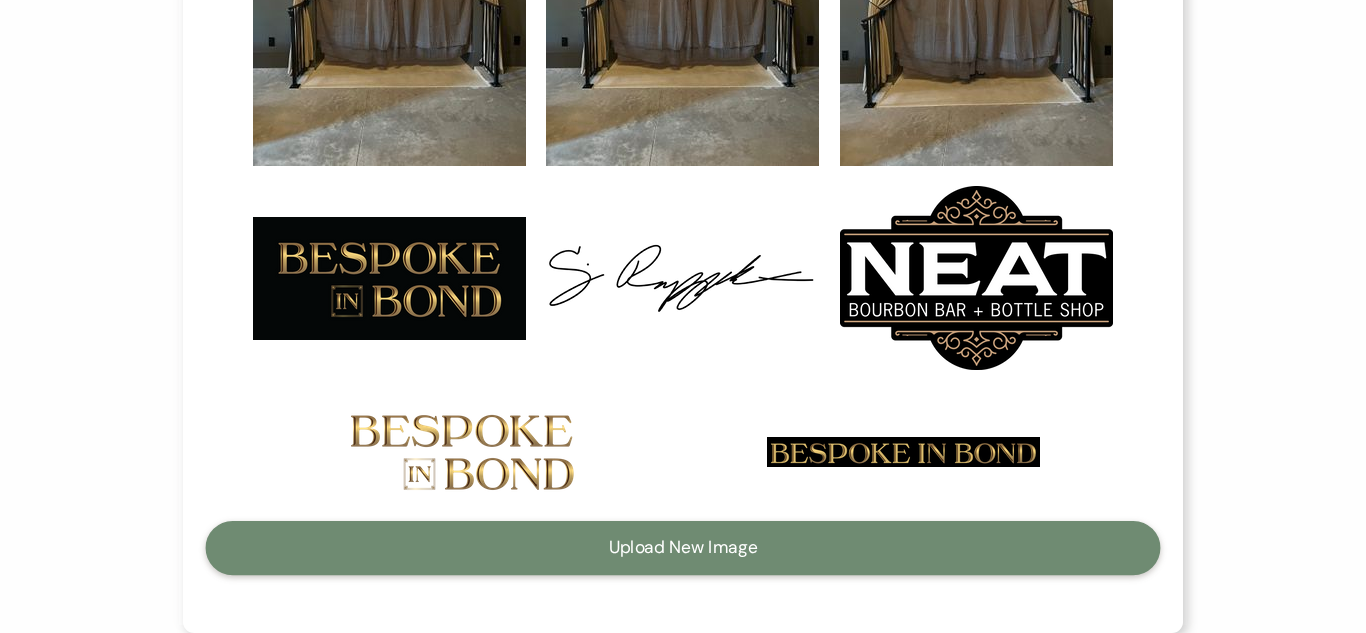 click on "Upload New Image" at bounding box center [683, 548] 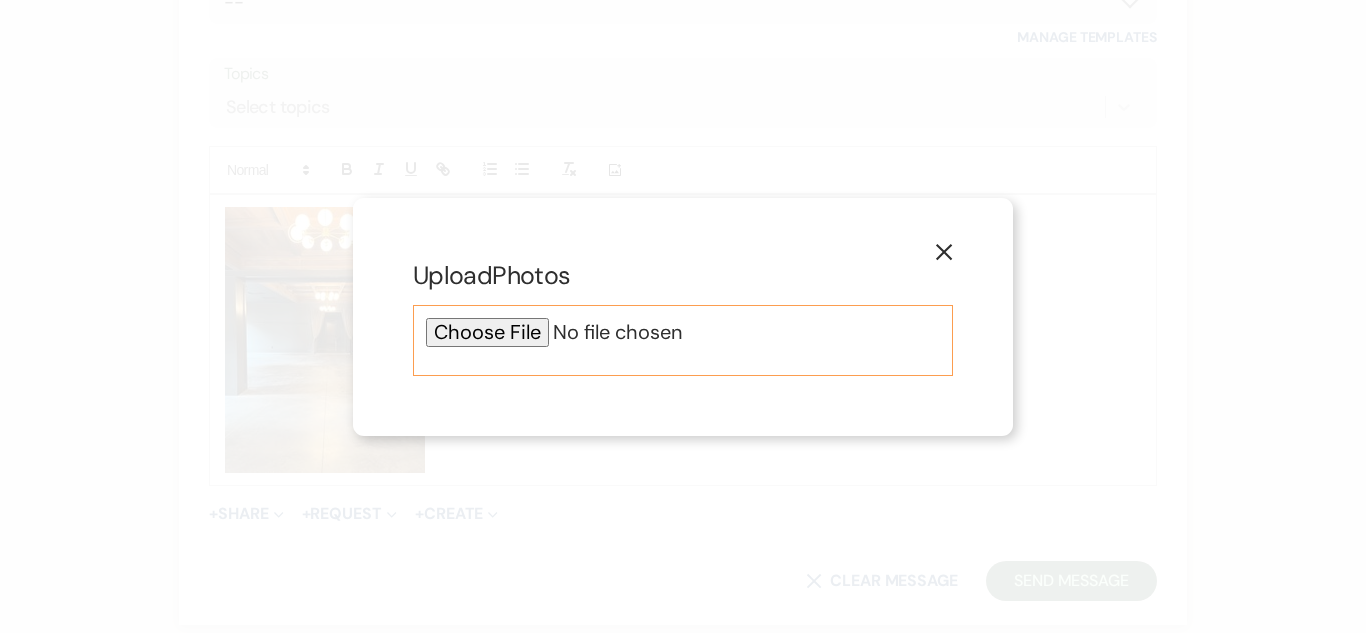 click 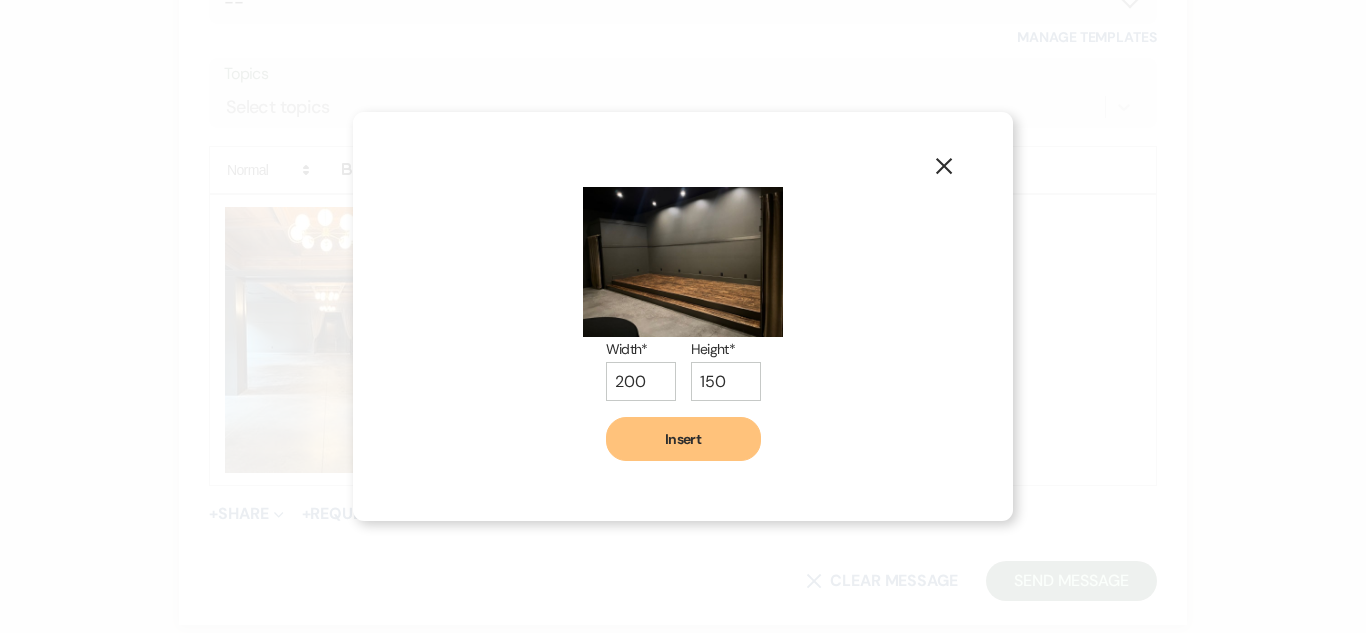 click on "Insert" at bounding box center (683, 439) 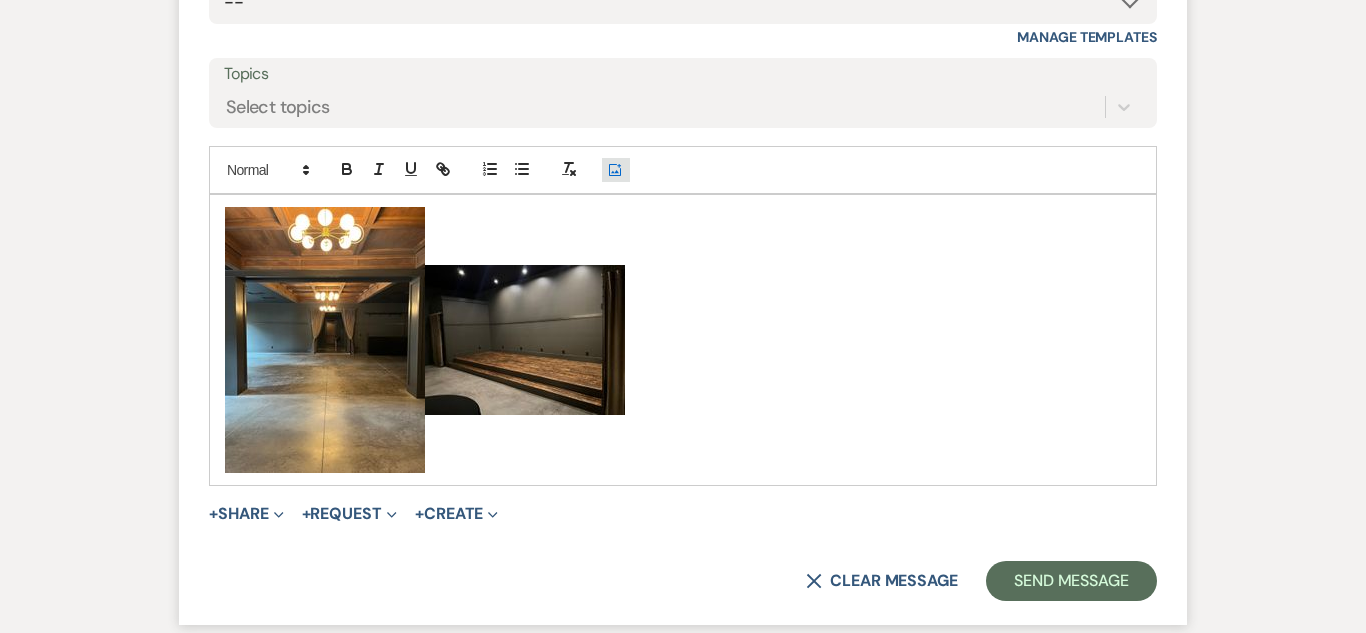 click 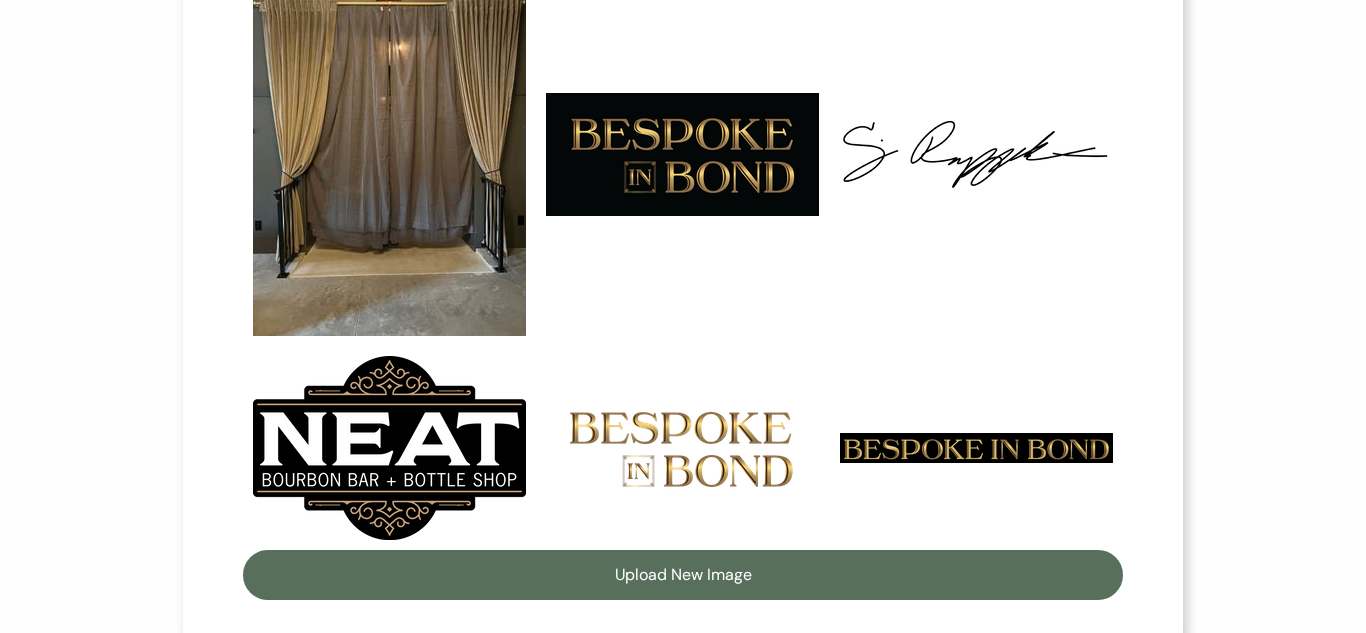 scroll, scrollTop: 994, scrollLeft: 0, axis: vertical 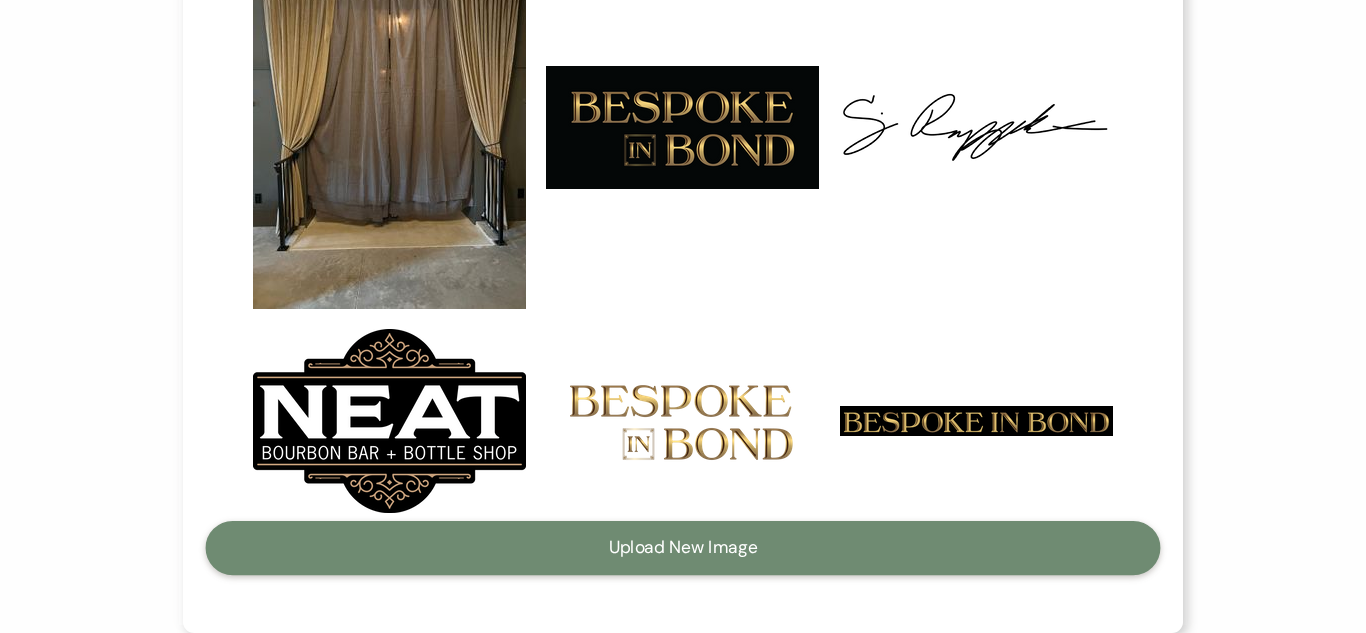 click on "Upload New Image" at bounding box center (683, 548) 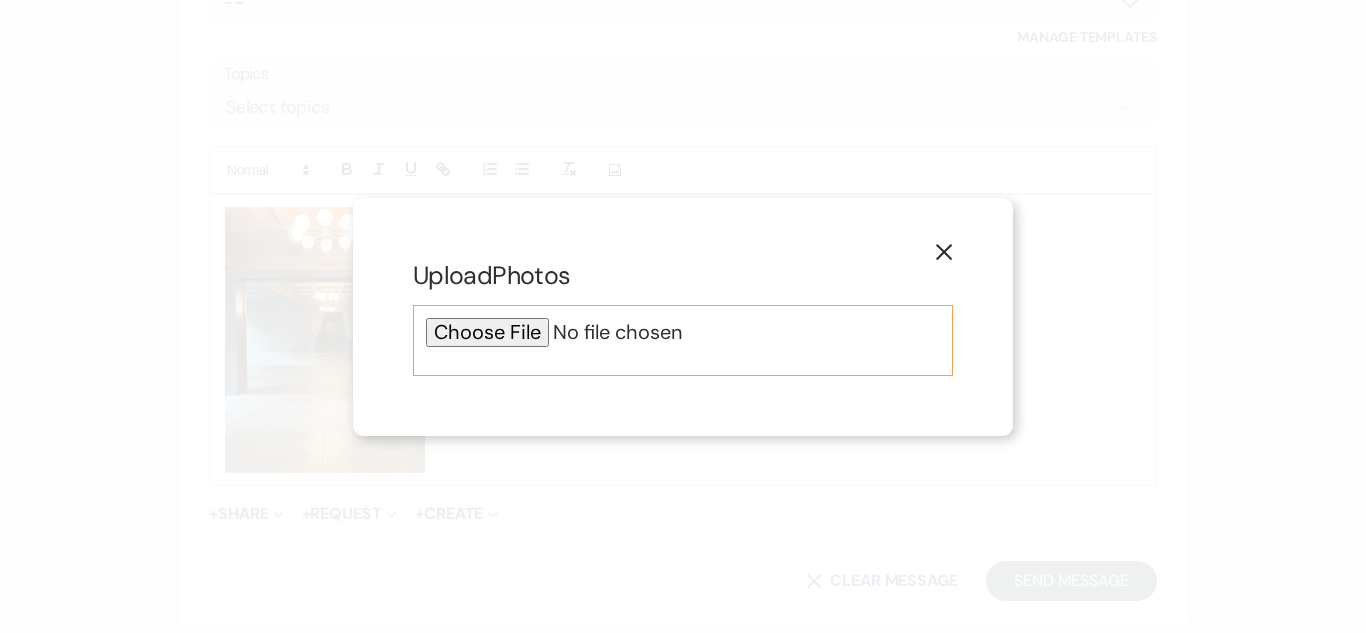 click at bounding box center [683, 332] 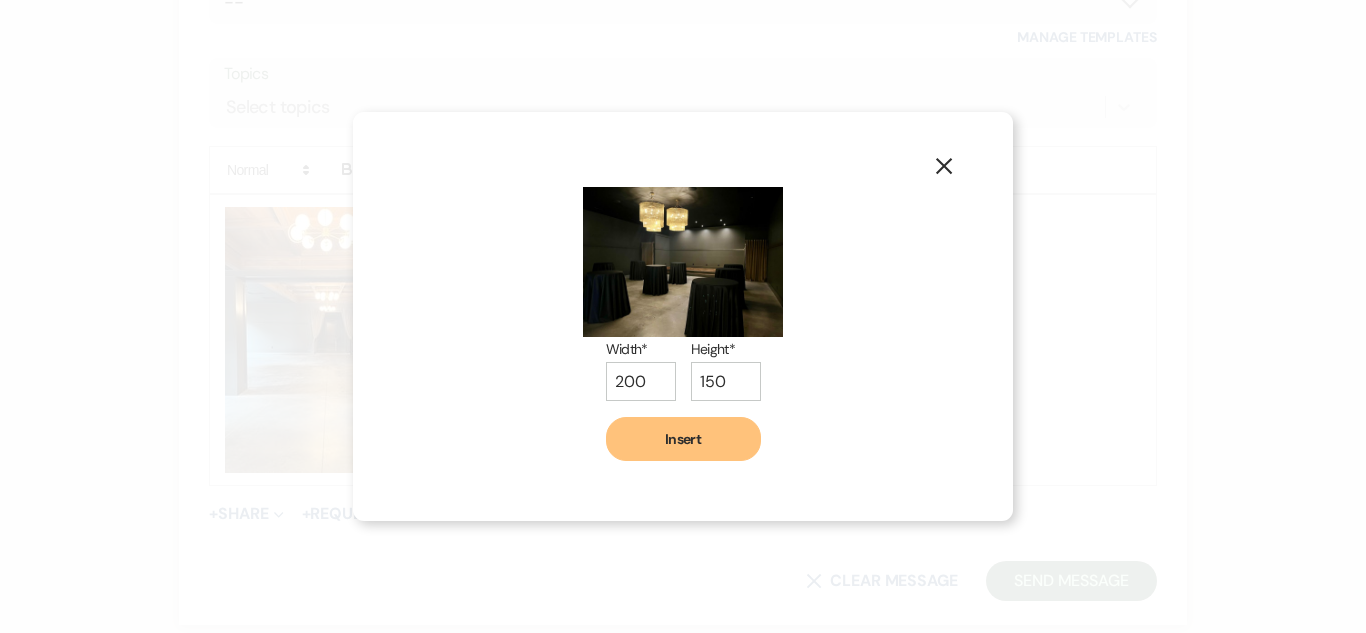 click on "Insert" at bounding box center (683, 439) 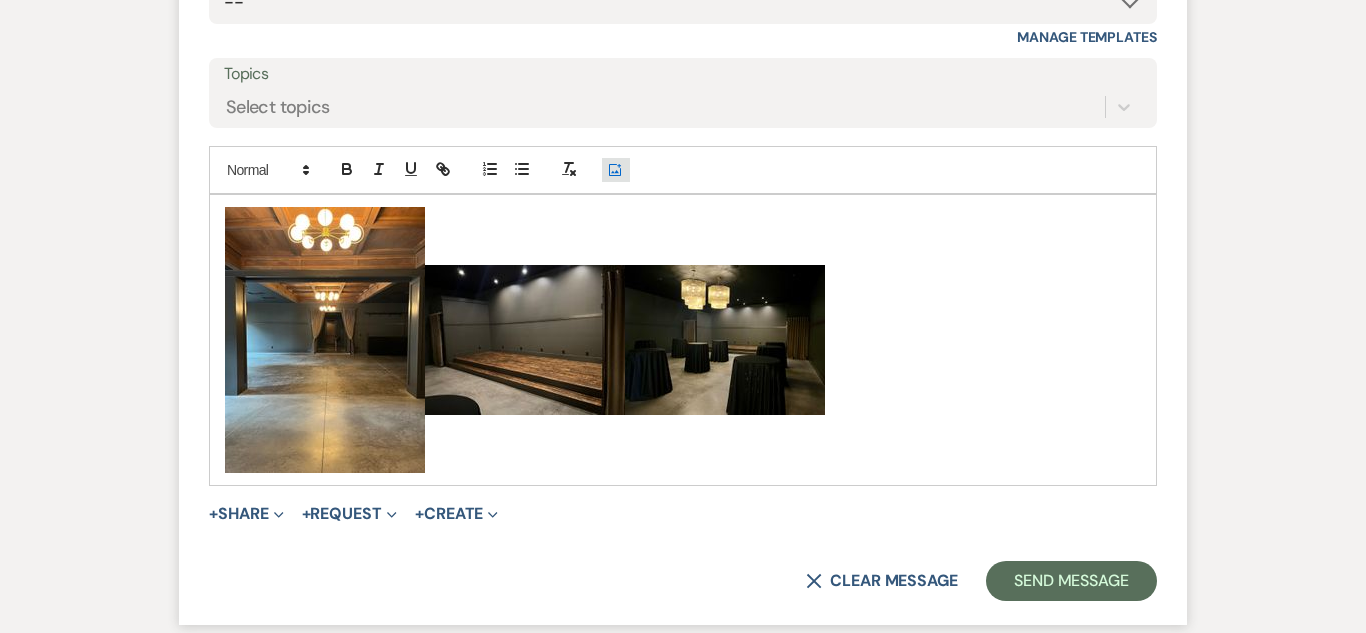 click on "Add Photo" 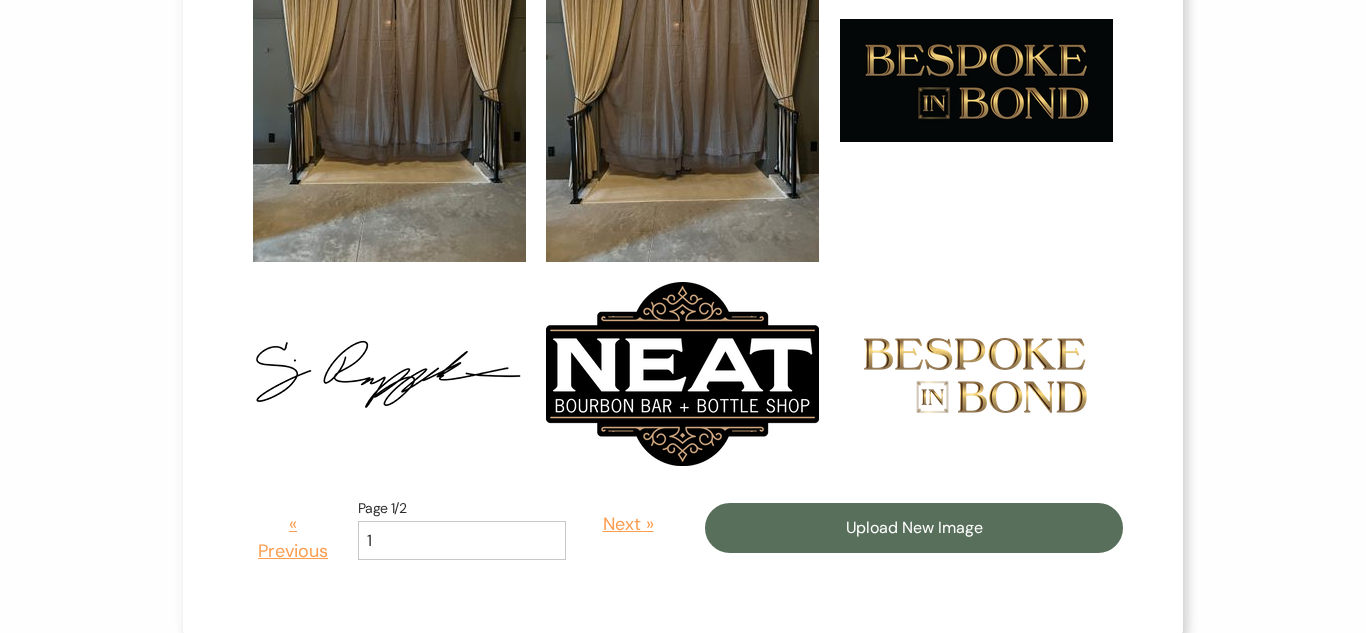 scroll, scrollTop: 1048, scrollLeft: 0, axis: vertical 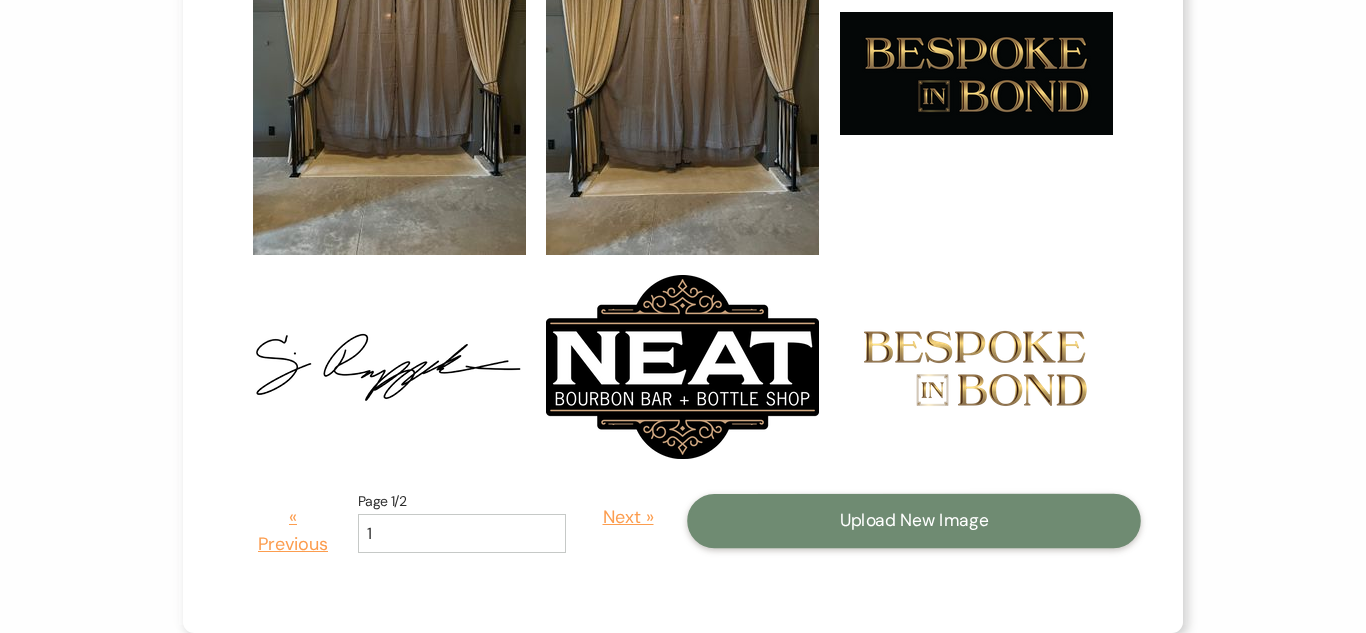 click on "Upload New Image" at bounding box center (914, 521) 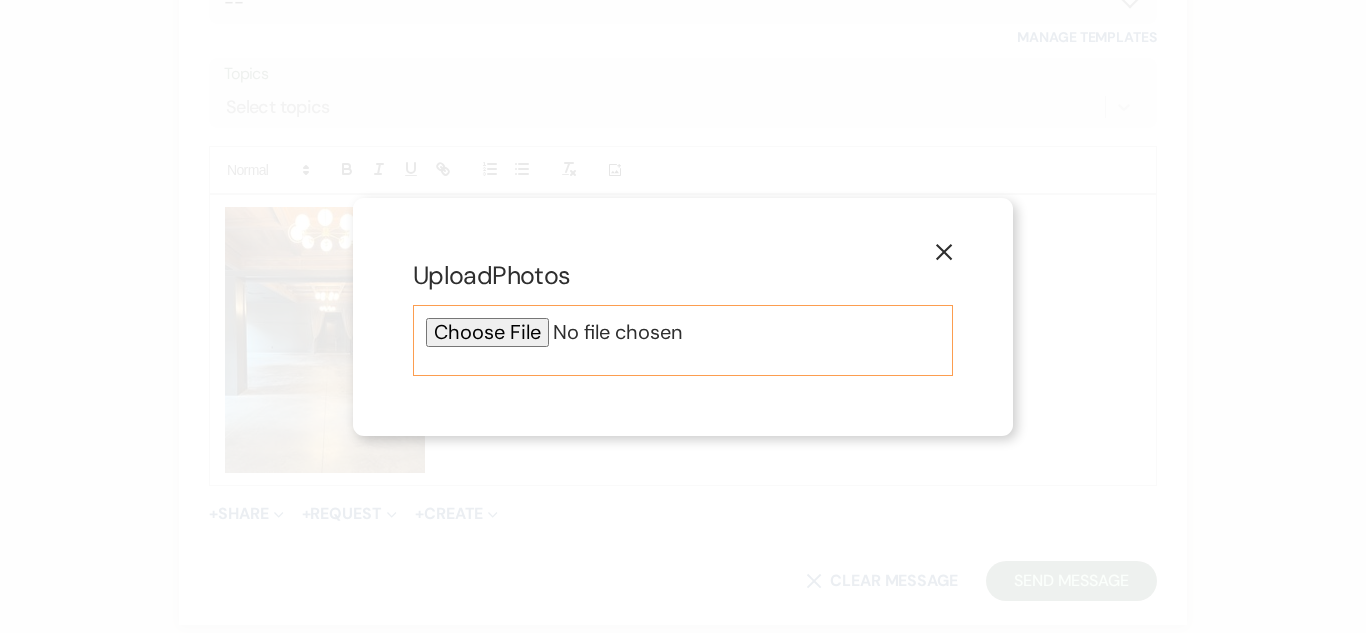 click at bounding box center (683, 332) 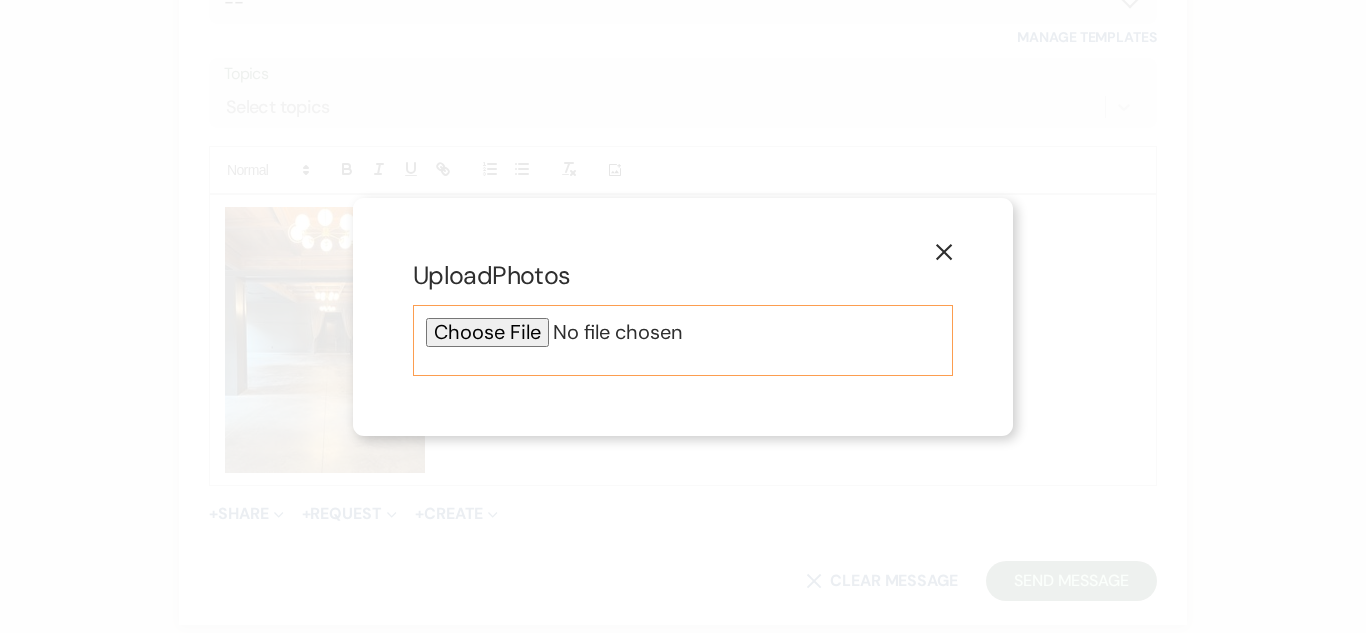 type on "C:\fakepath\Bespoke In Bond 4.jpg" 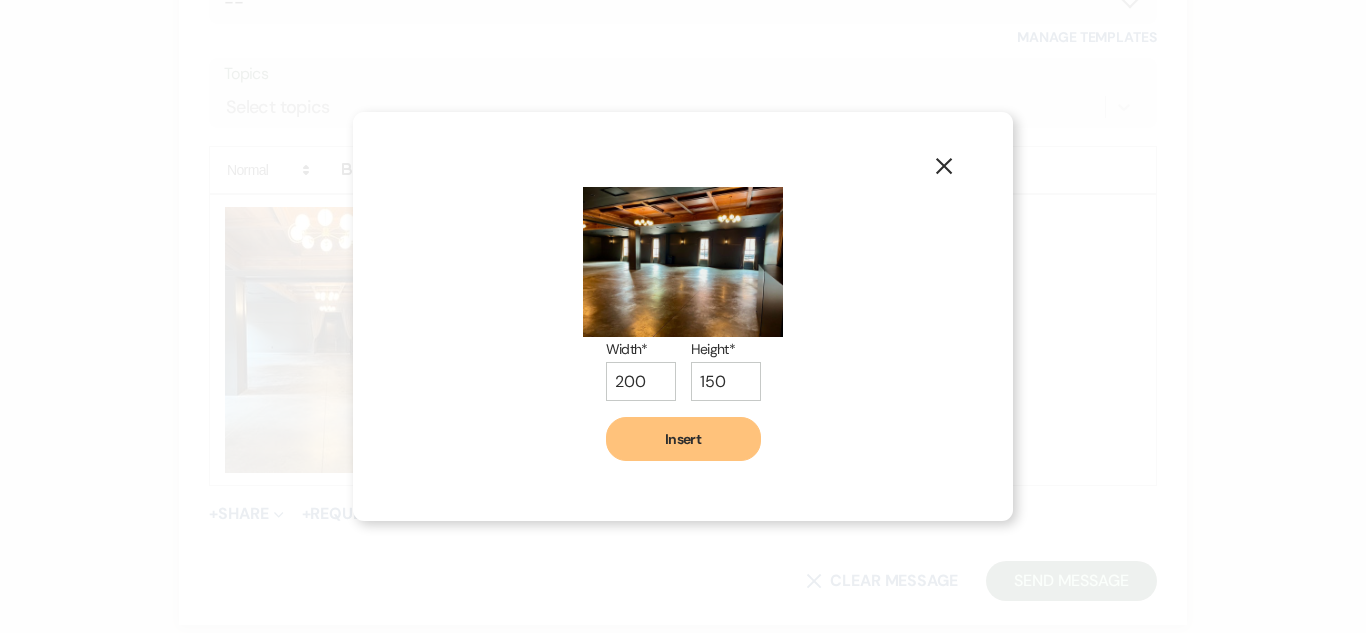 click on "Insert" at bounding box center [683, 439] 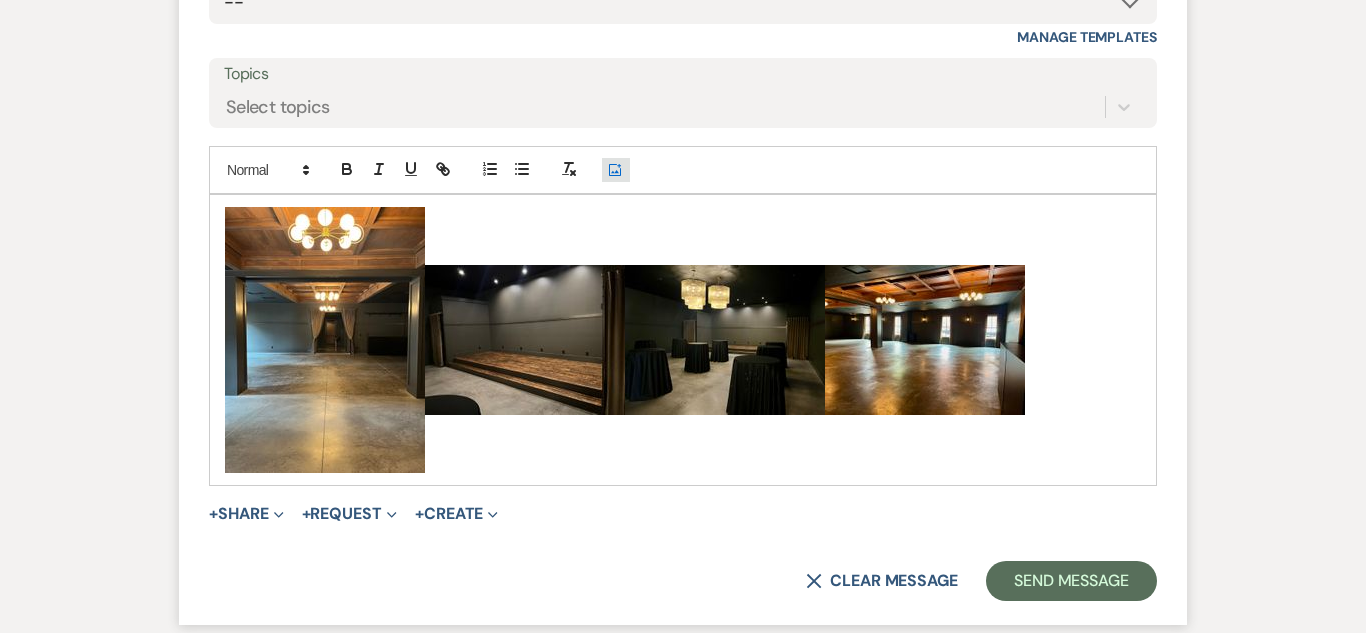 click on "Add Photo" at bounding box center (616, 170) 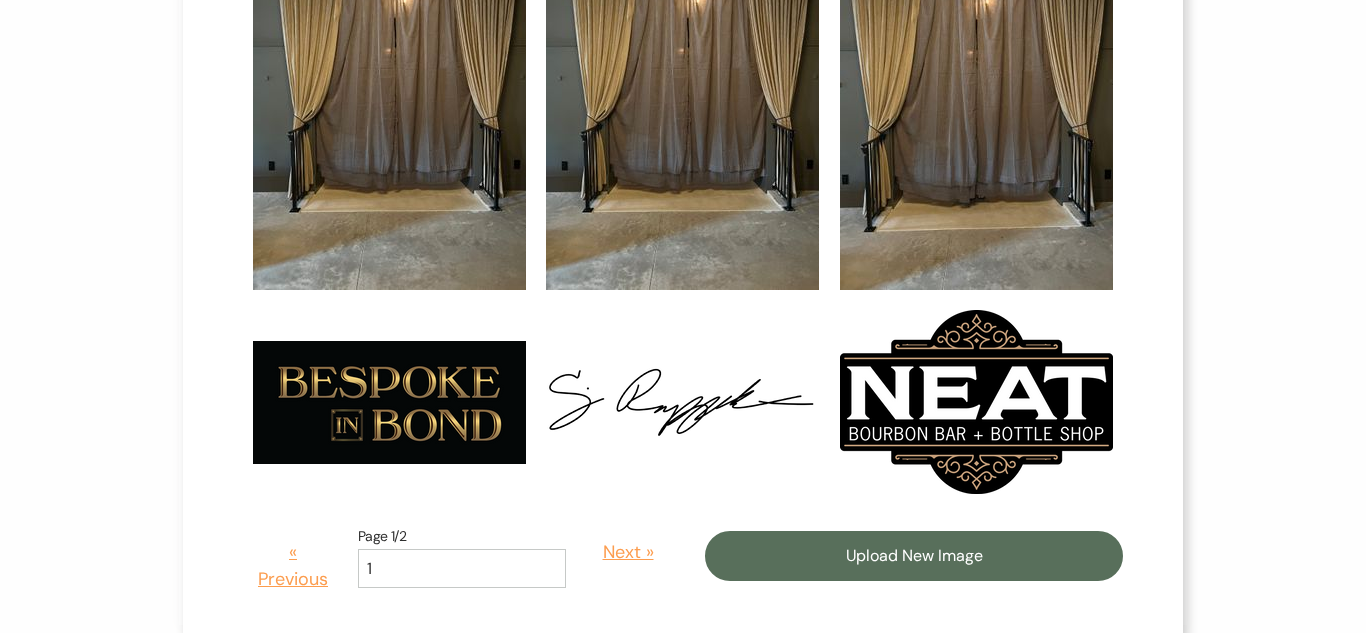 scroll, scrollTop: 889, scrollLeft: 0, axis: vertical 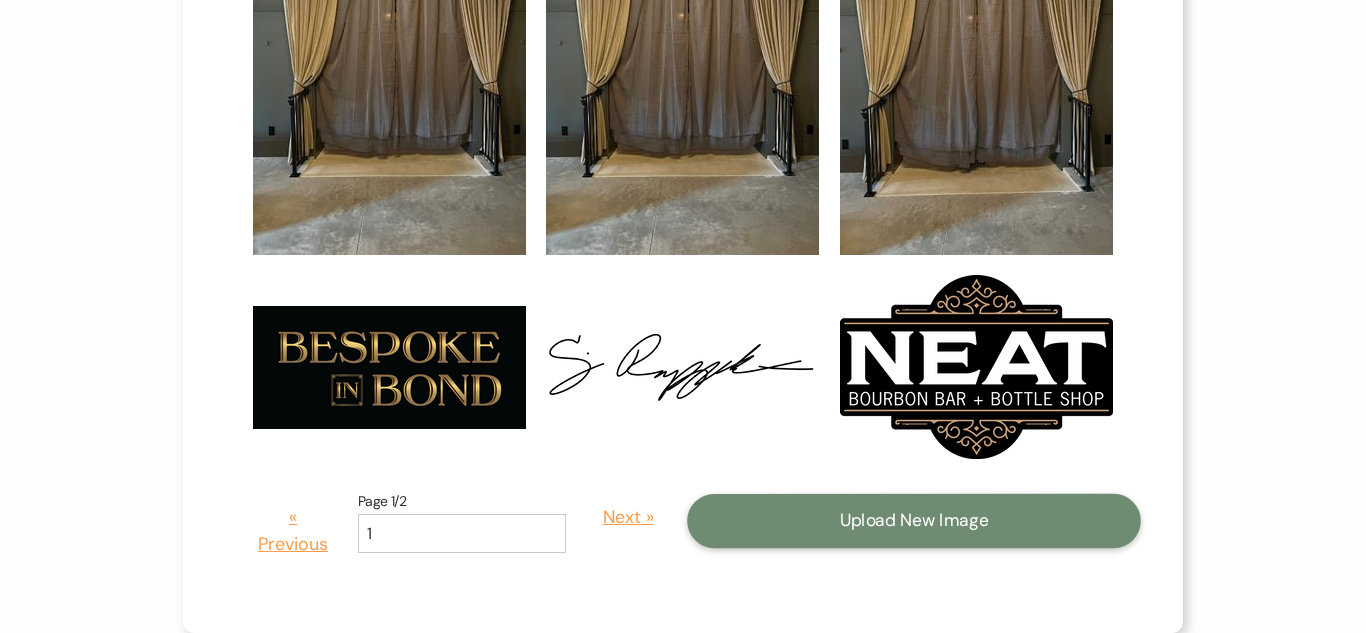 click on "Upload New Image" at bounding box center [914, 521] 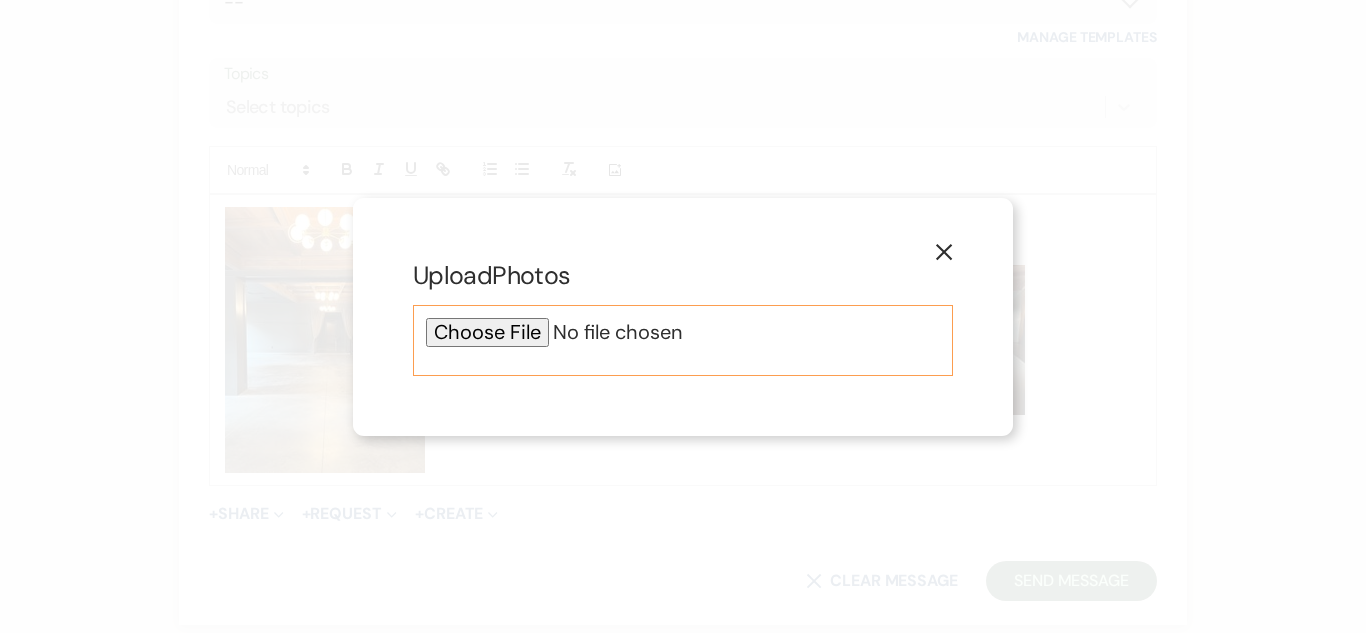 click at bounding box center (683, 332) 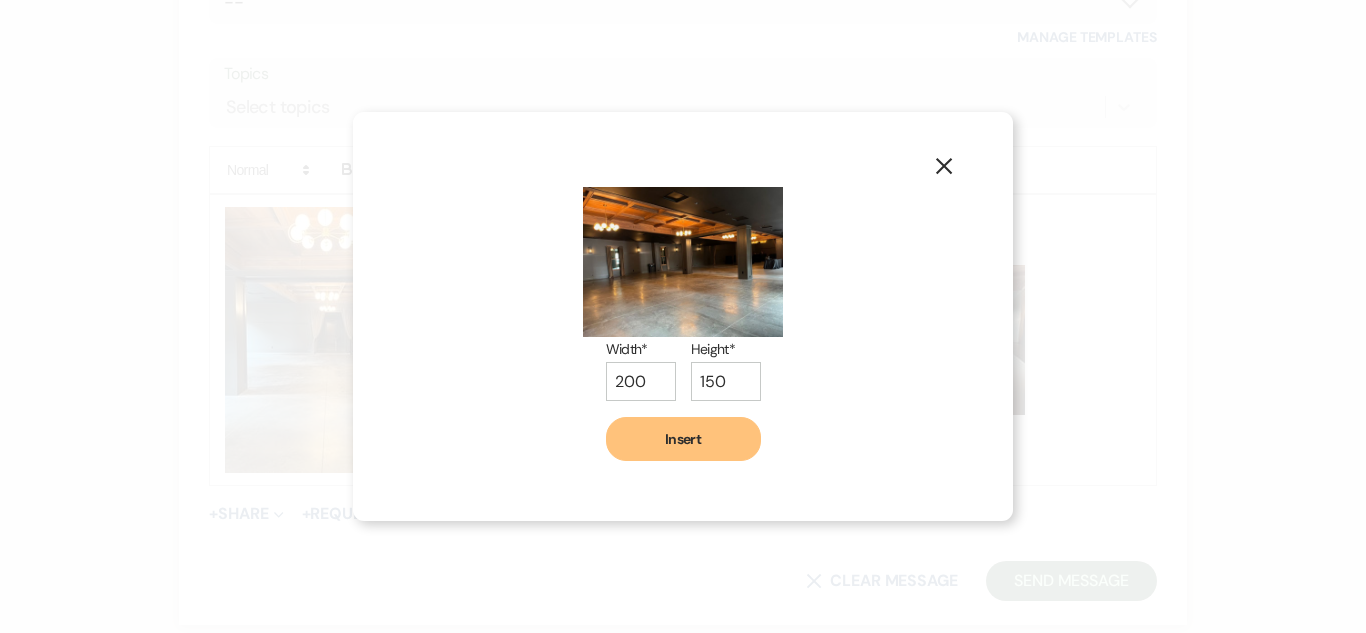 click on "Insert" at bounding box center (683, 439) 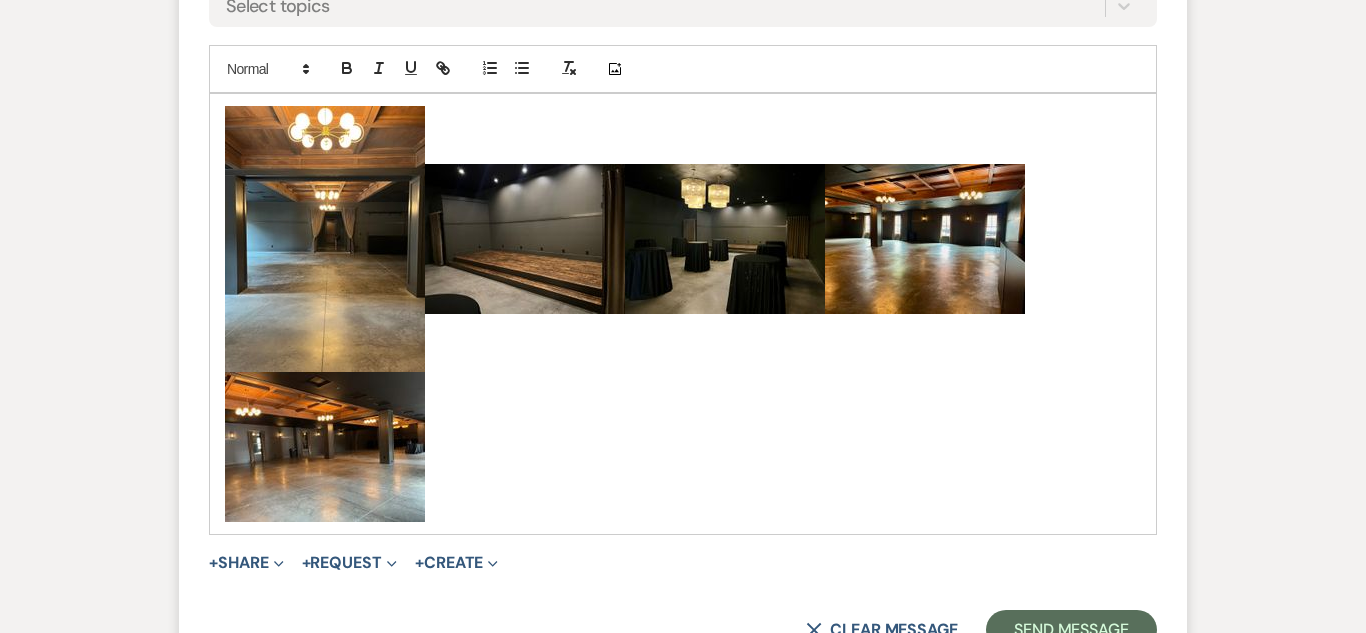 scroll, scrollTop: 2525, scrollLeft: 0, axis: vertical 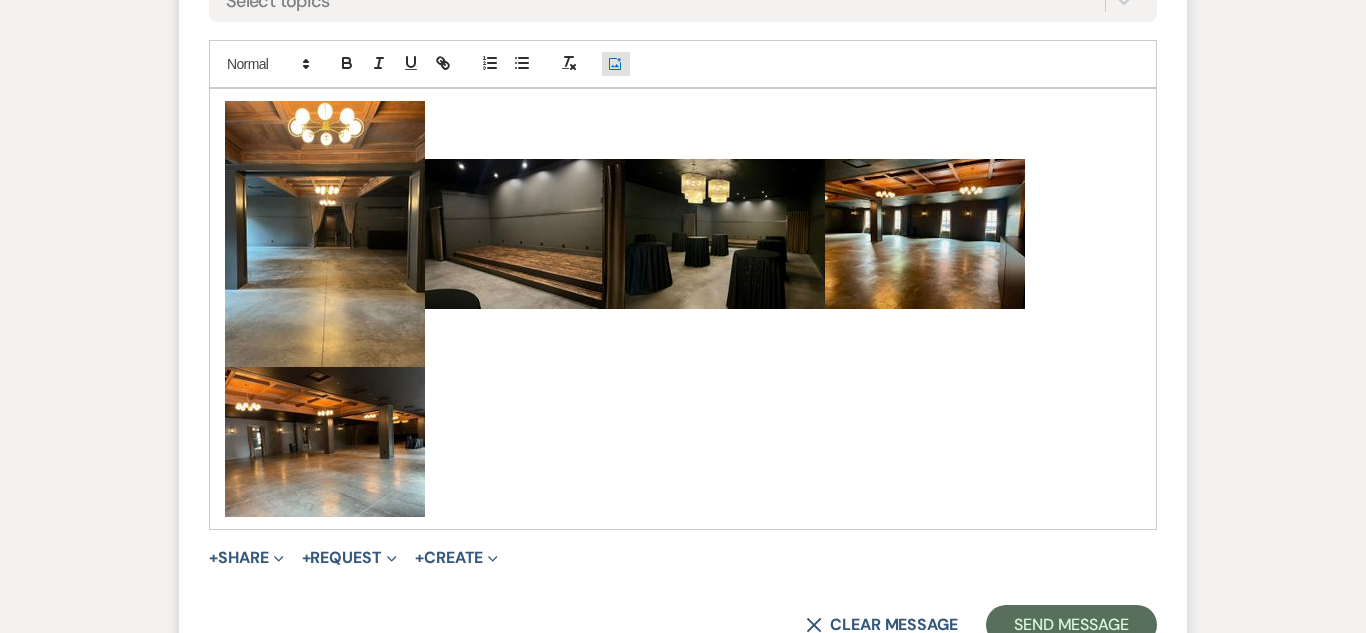 click on "Add Photo" 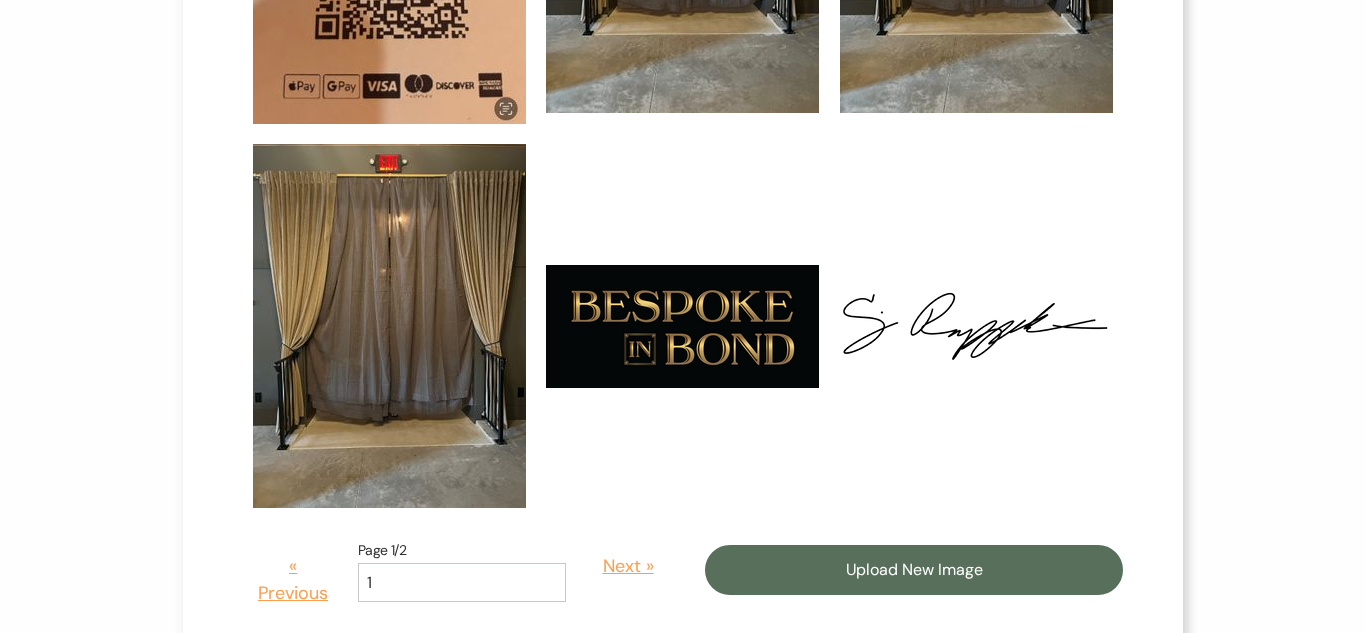 scroll, scrollTop: 1069, scrollLeft: 0, axis: vertical 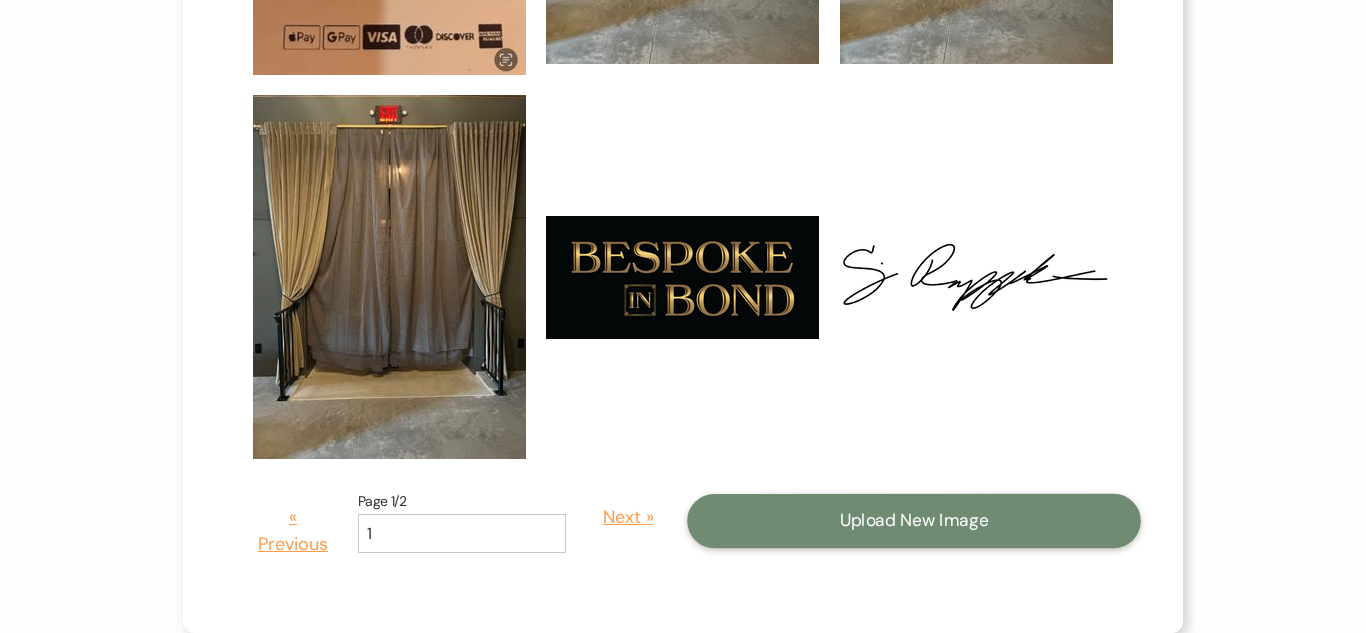 click on "Upload New Image" at bounding box center (914, 521) 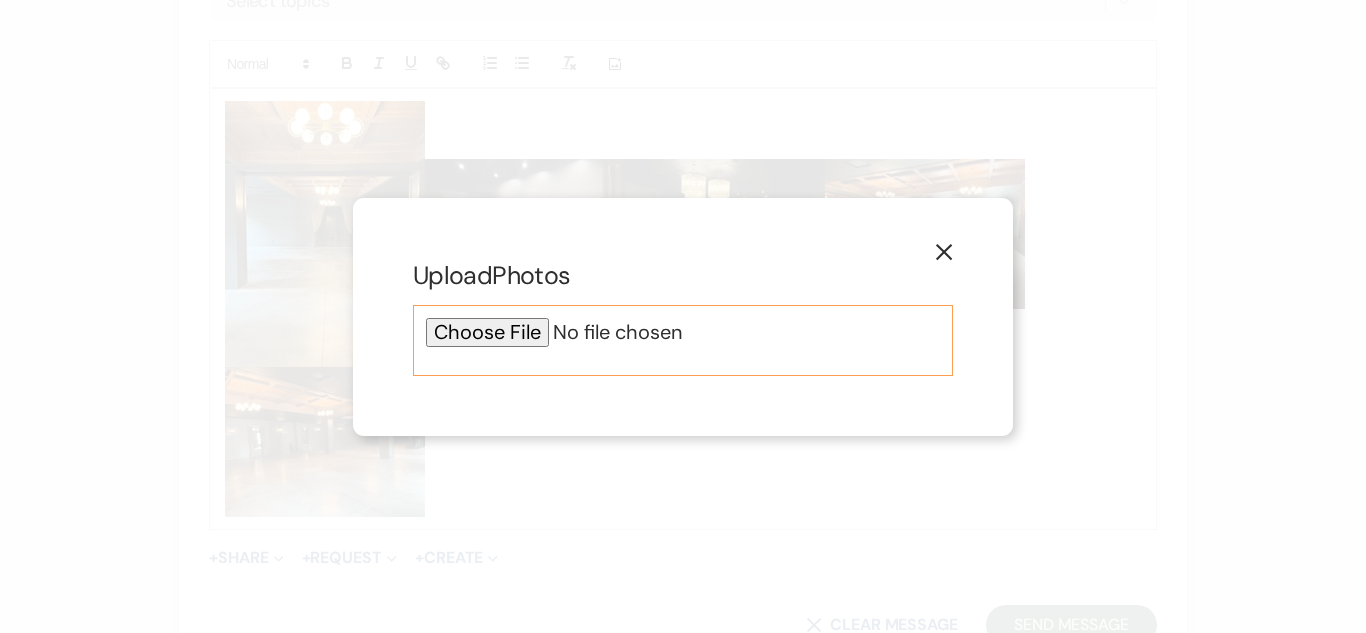 click at bounding box center (683, 332) 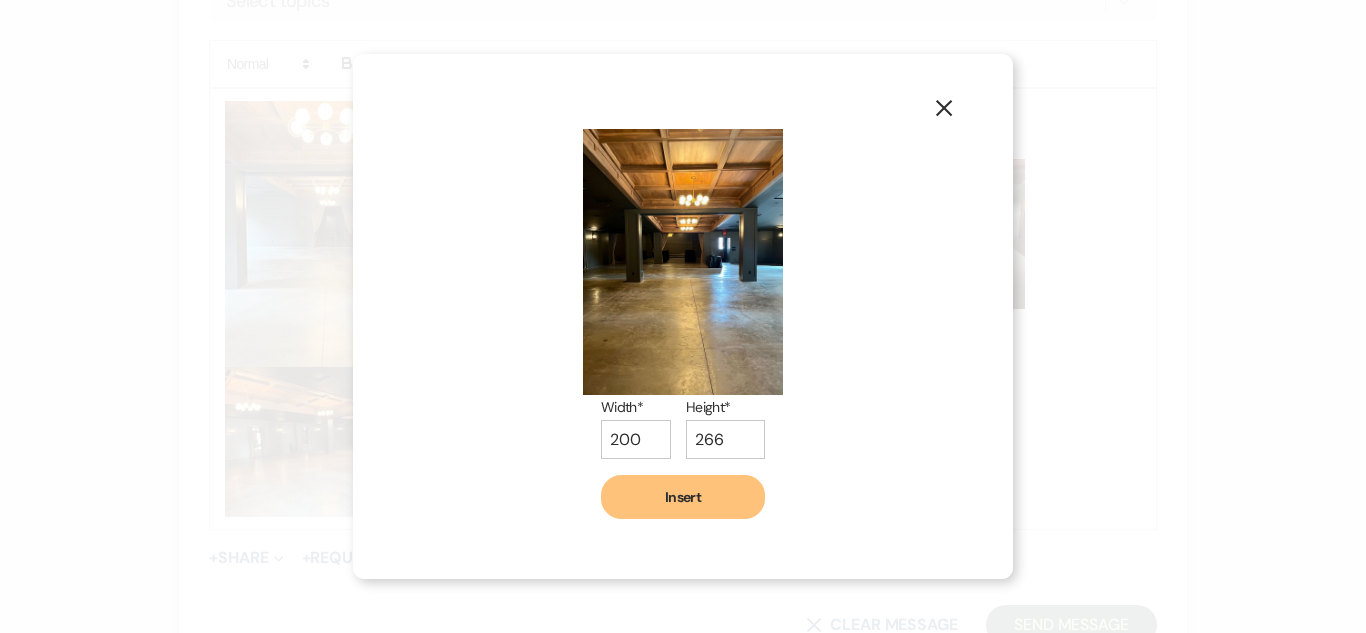 click on "Insert" at bounding box center [683, 497] 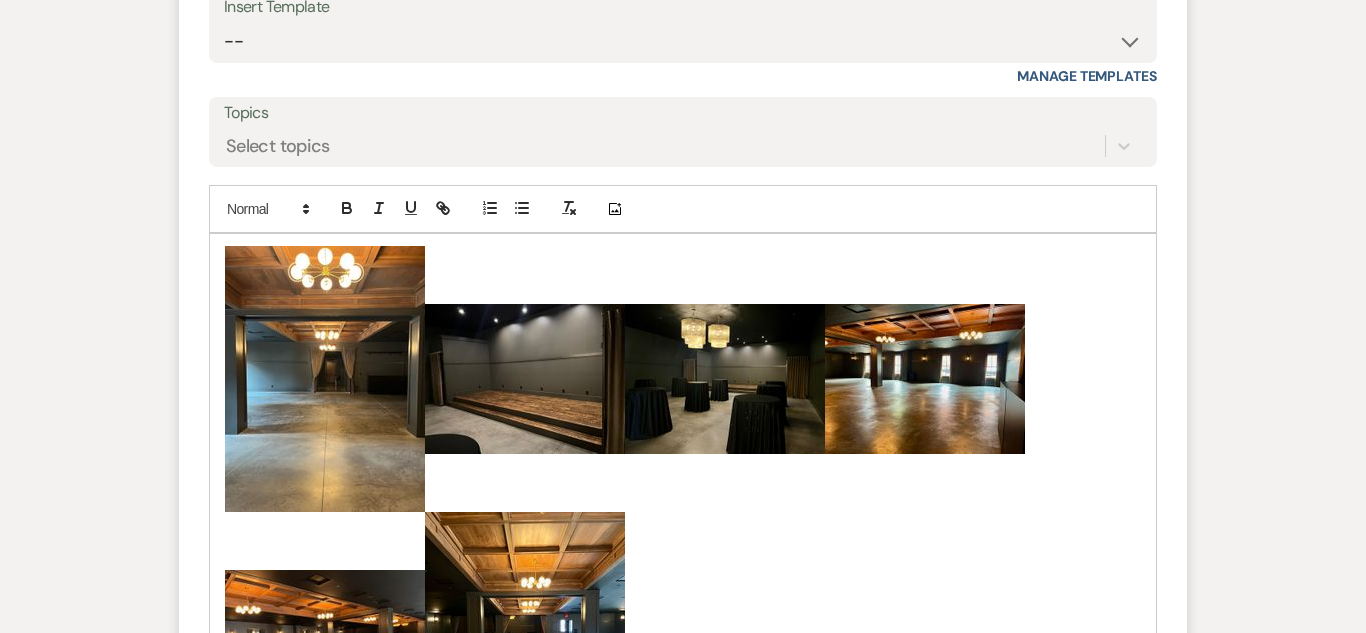 scroll, scrollTop: 2363, scrollLeft: 0, axis: vertical 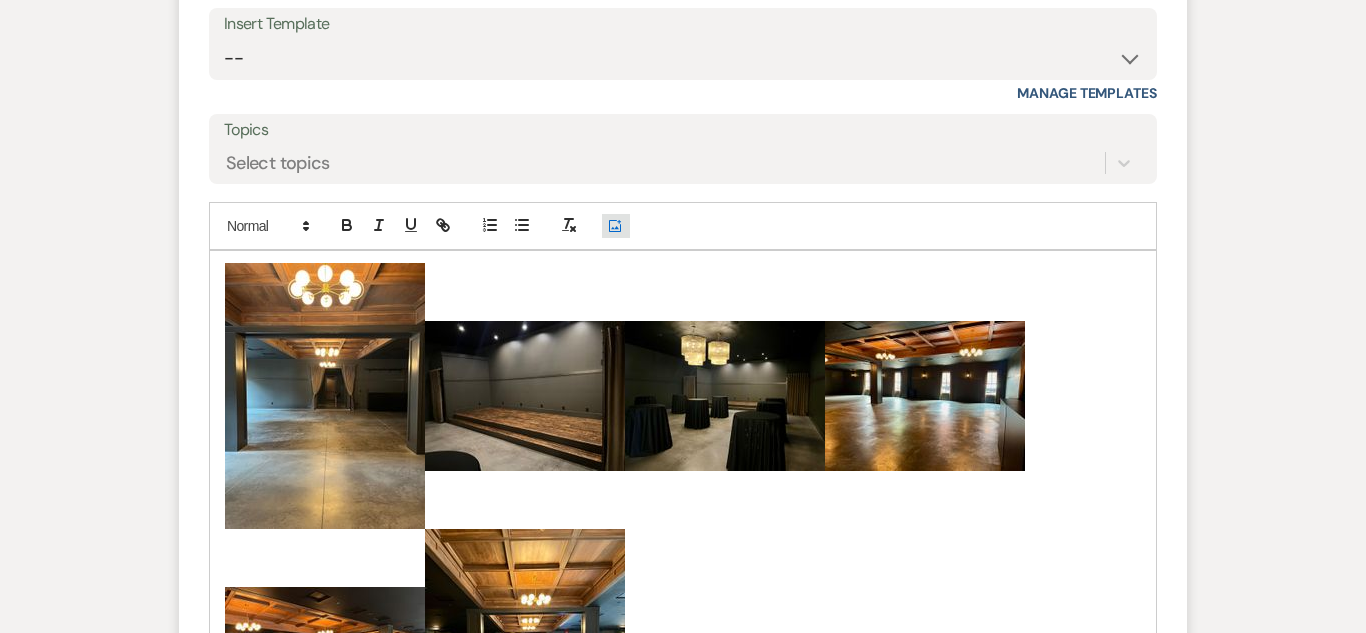 click 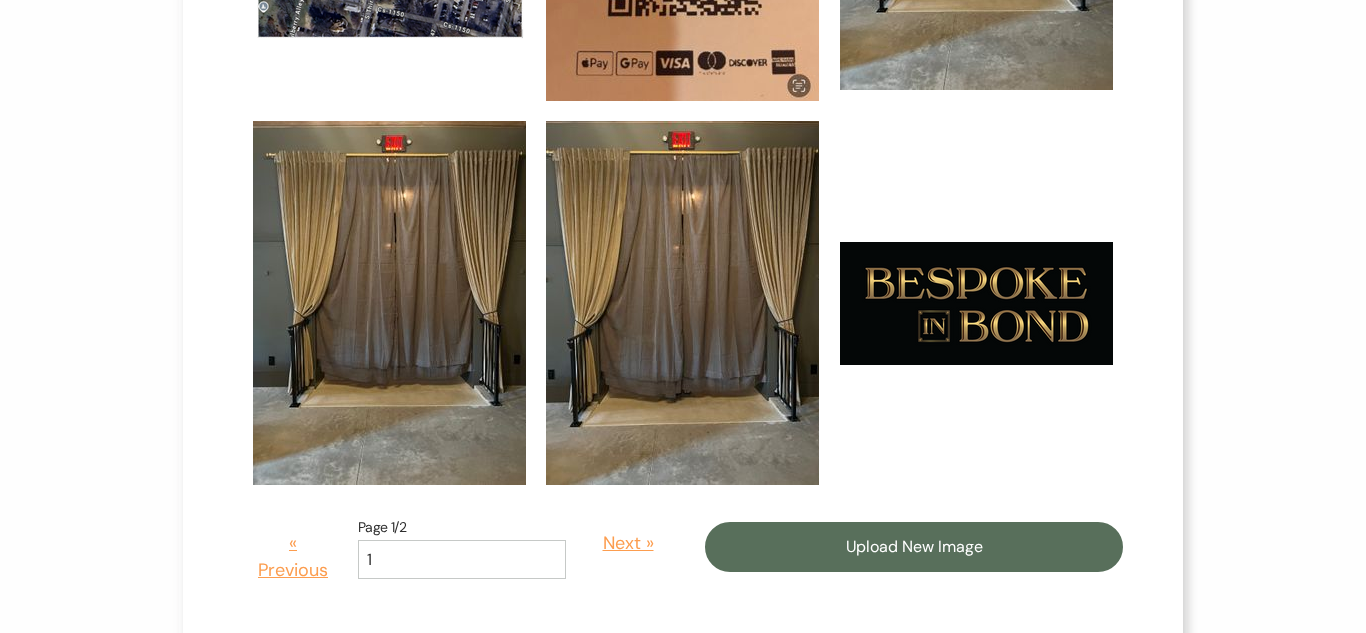 scroll, scrollTop: 1228, scrollLeft: 0, axis: vertical 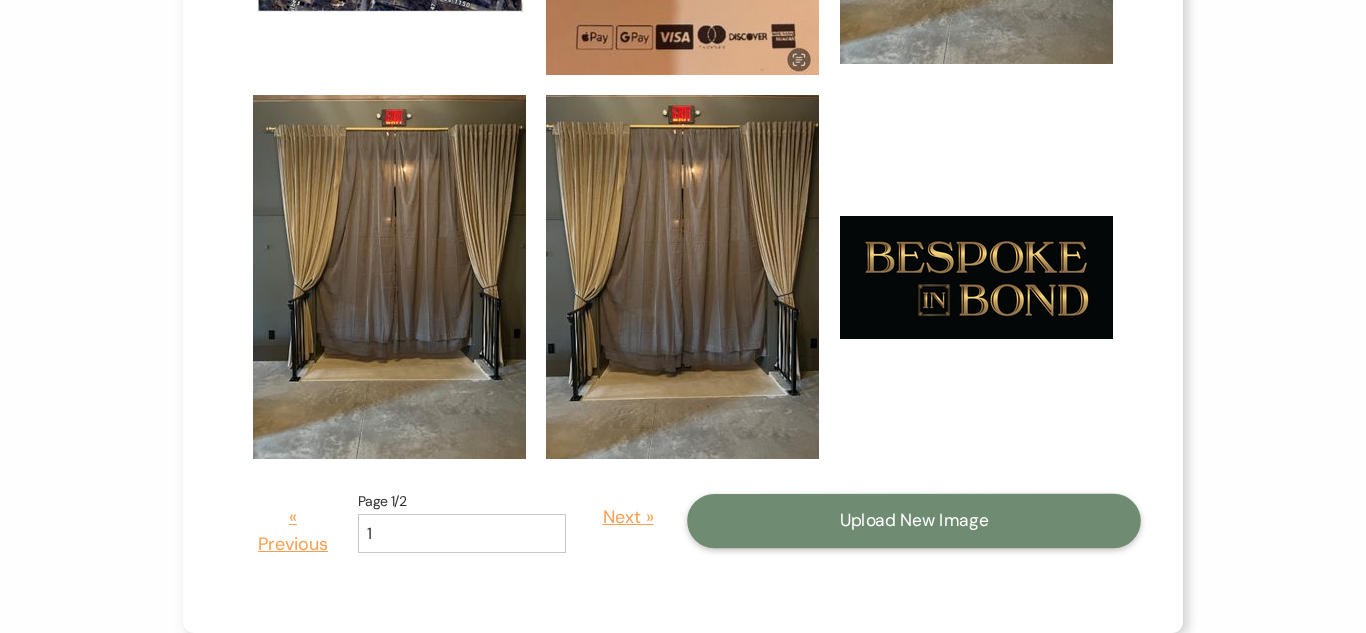 click on "Upload New Image" at bounding box center [914, 521] 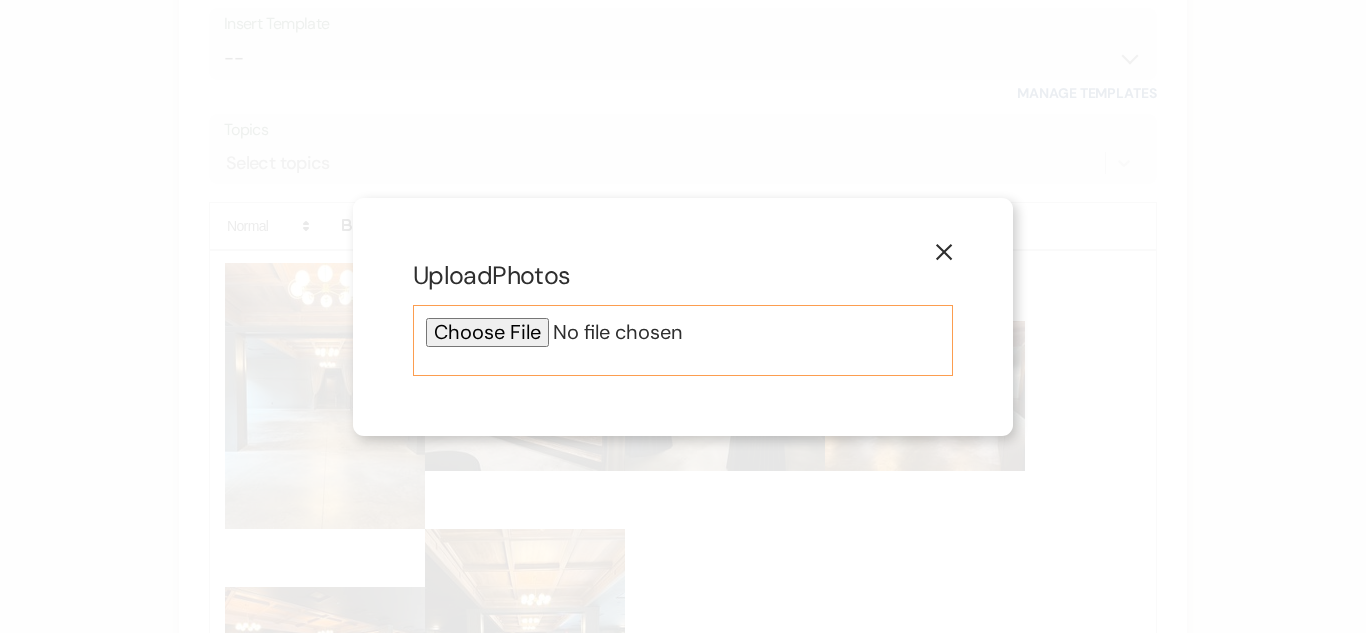 click 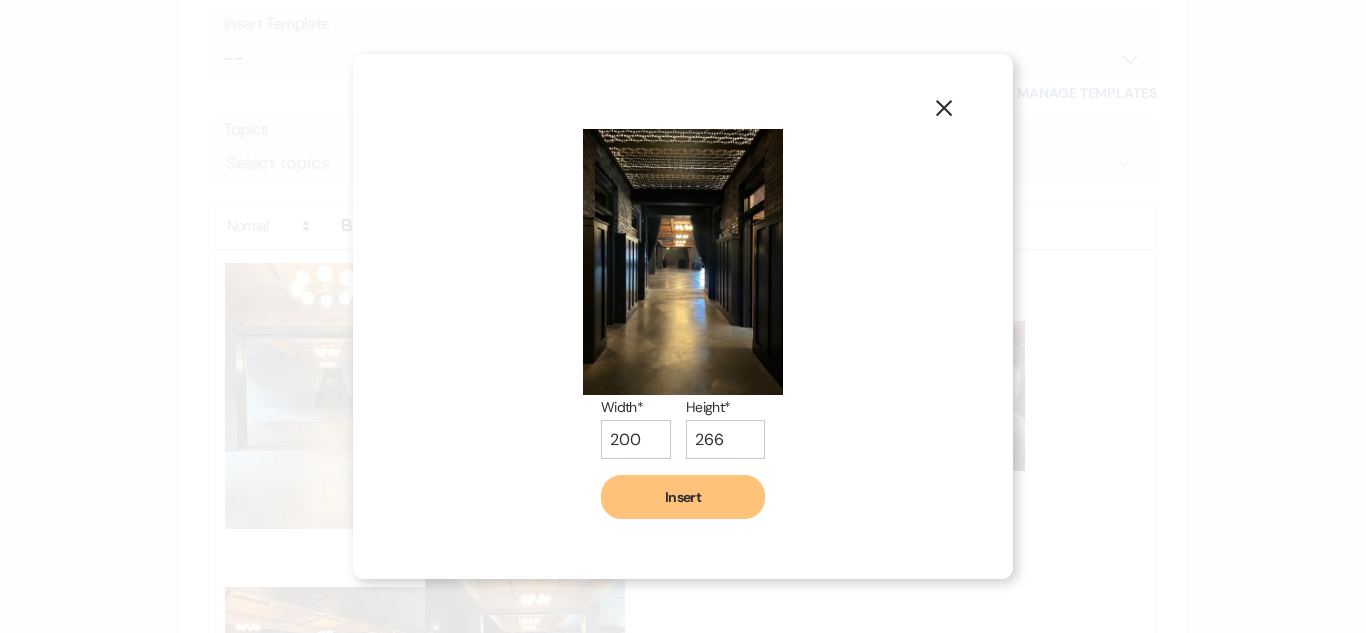click on "Insert" at bounding box center [683, 497] 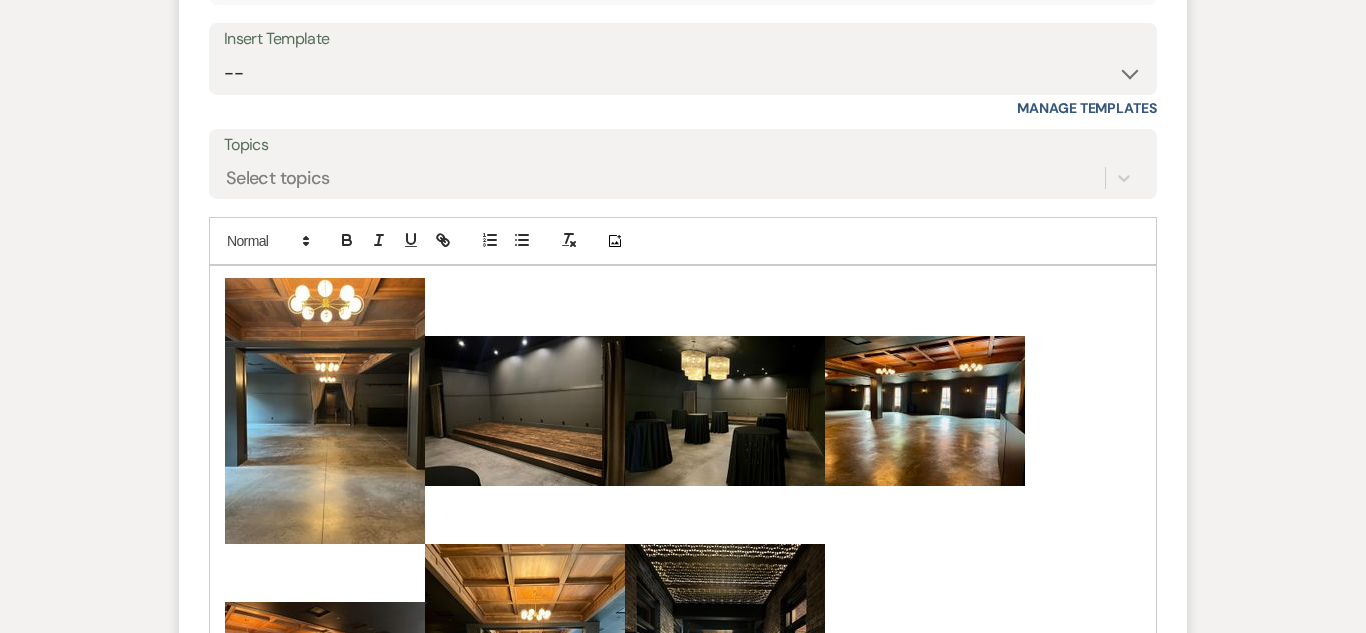 scroll, scrollTop: 2315, scrollLeft: 0, axis: vertical 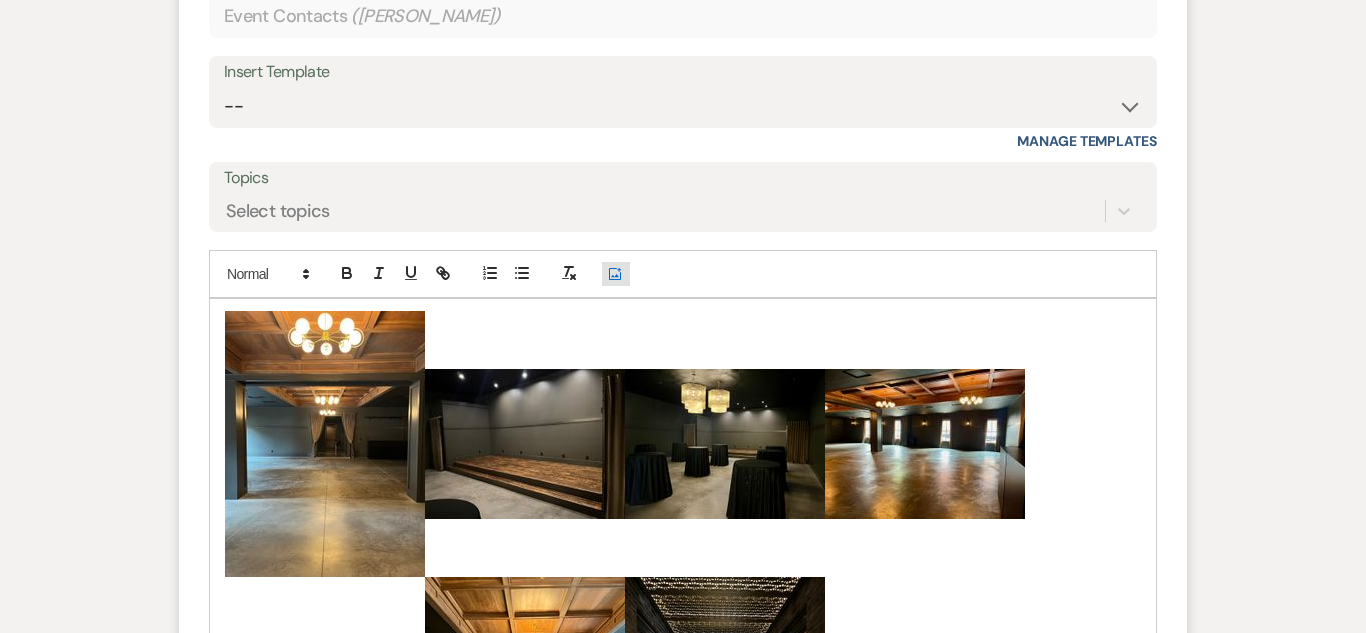 click on "Add Photo" 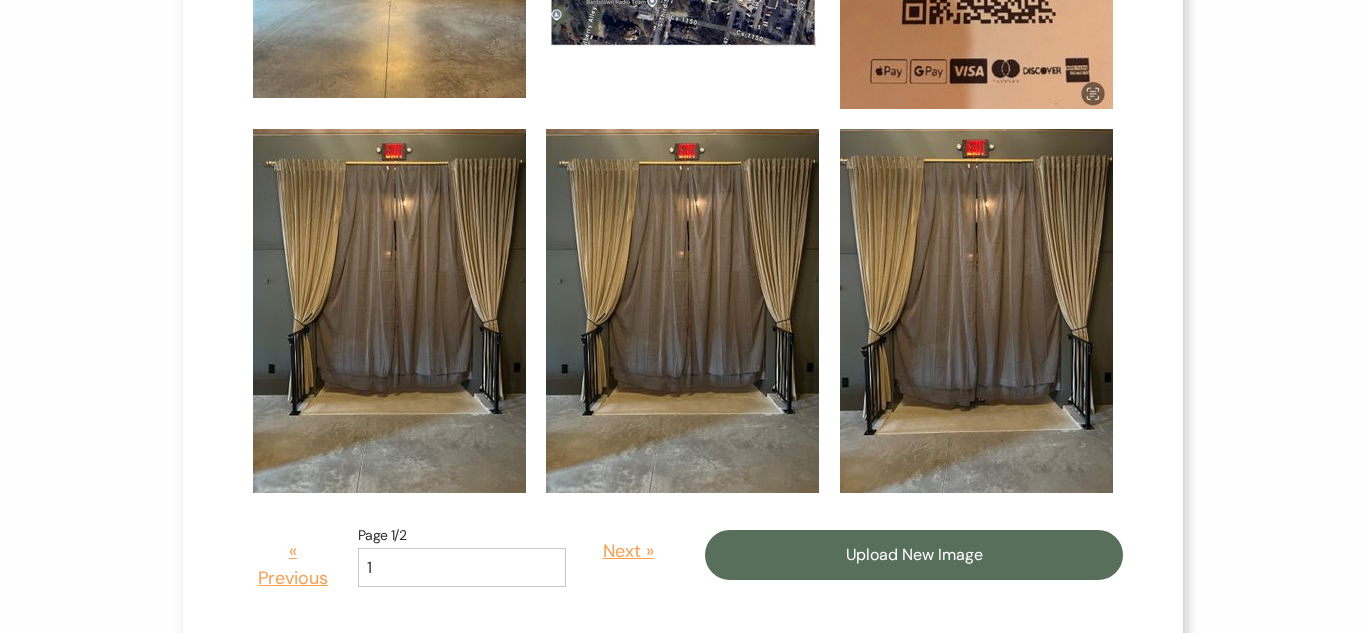scroll, scrollTop: 1069, scrollLeft: 0, axis: vertical 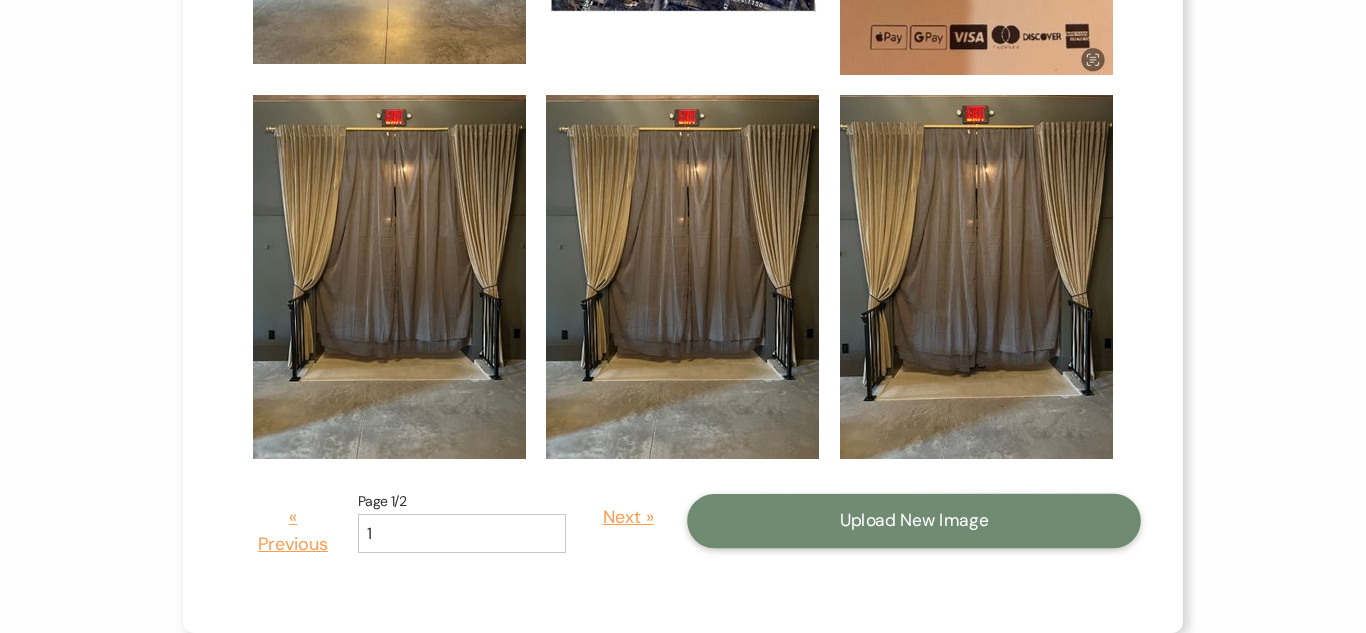 click on "Upload New Image" at bounding box center (914, 521) 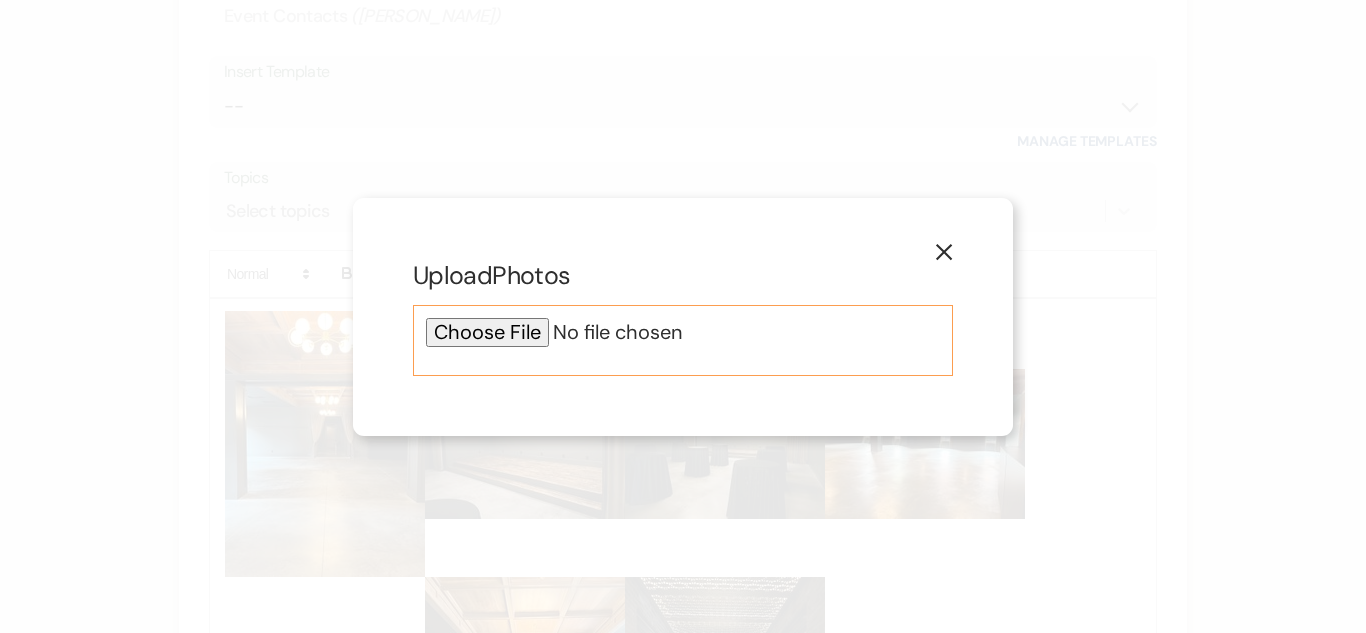 click at bounding box center [683, 332] 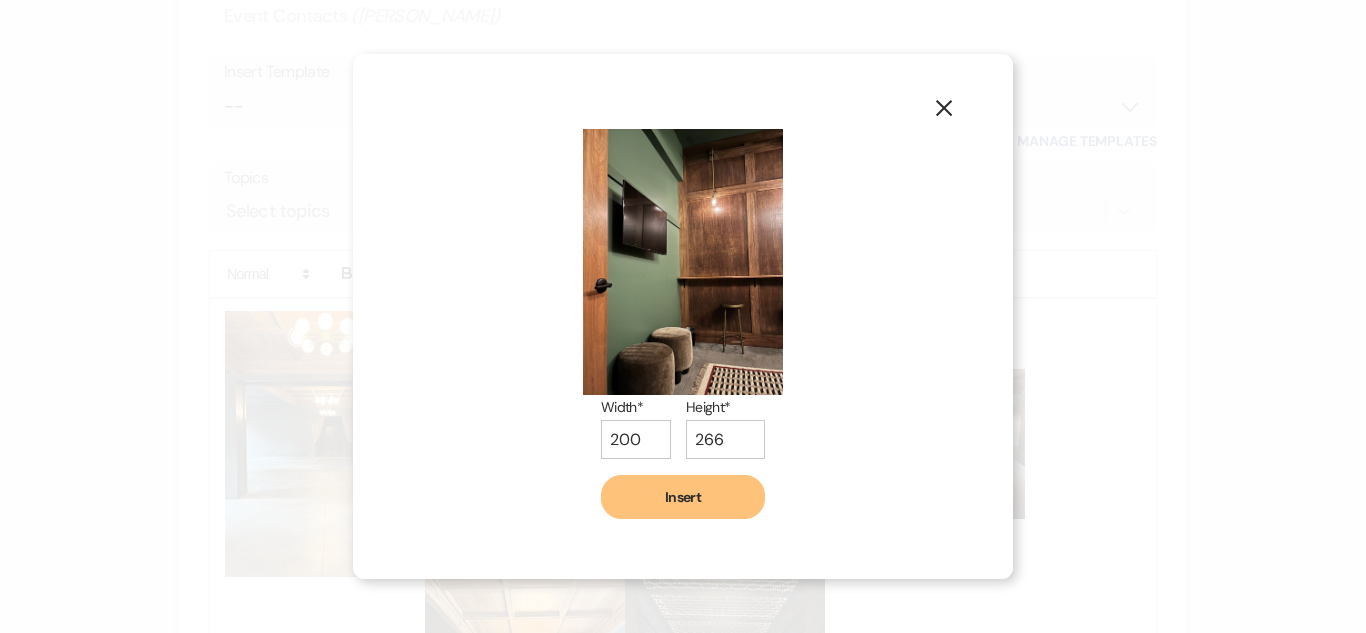 click on "Insert" at bounding box center (683, 497) 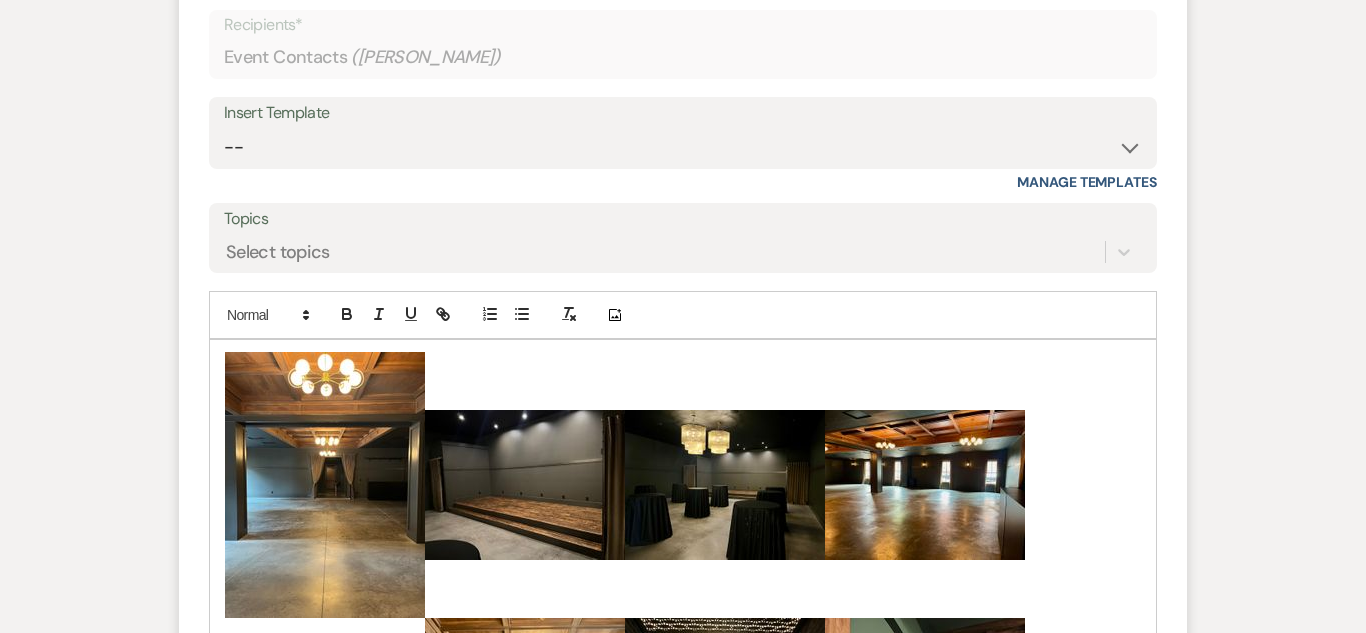 scroll, scrollTop: 2271, scrollLeft: 0, axis: vertical 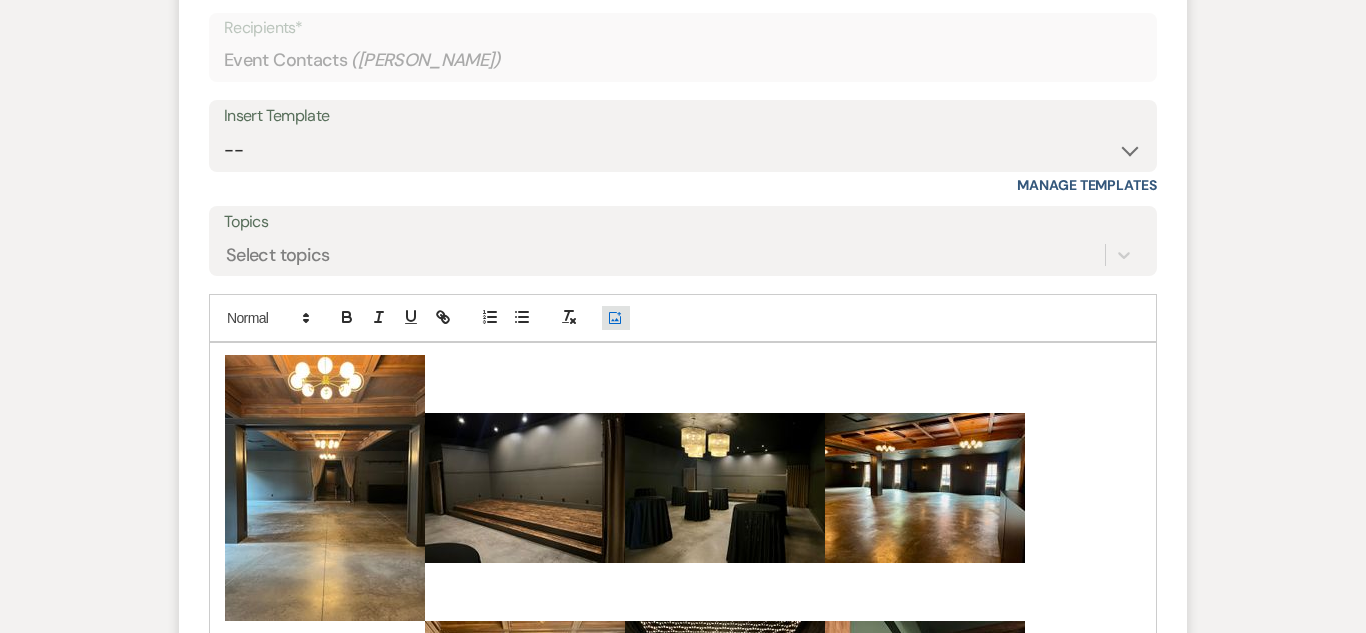click on "Add Photo" 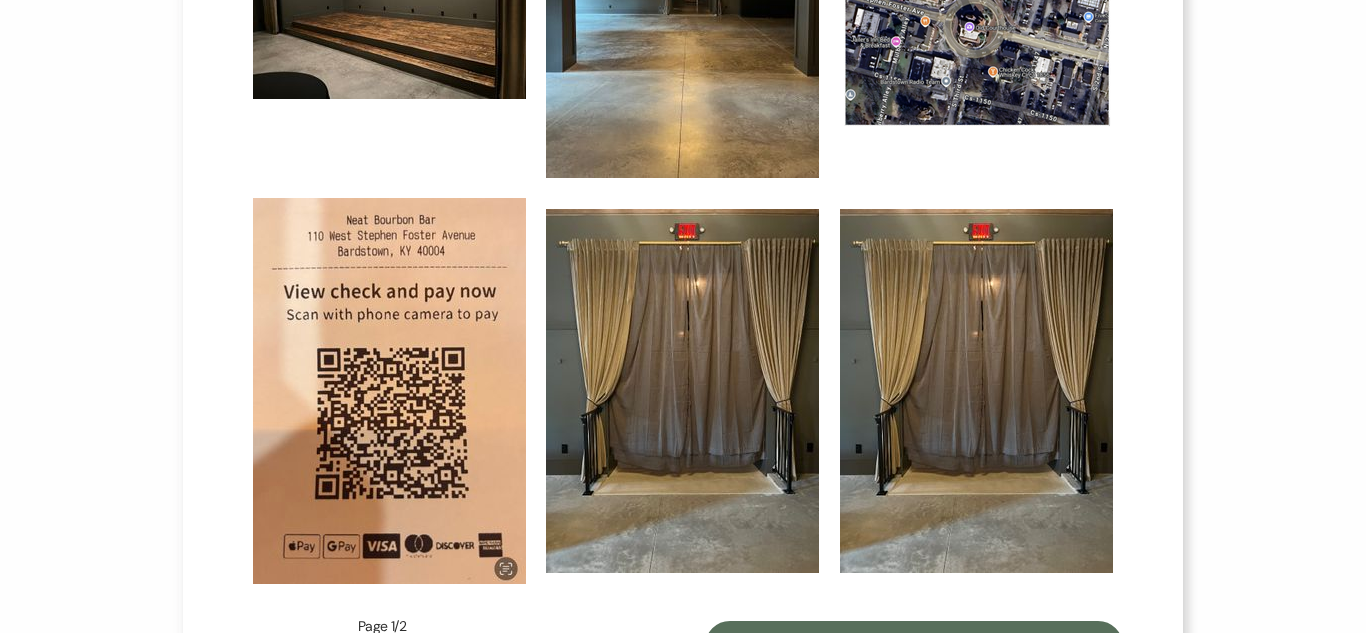 scroll, scrollTop: 1069, scrollLeft: 0, axis: vertical 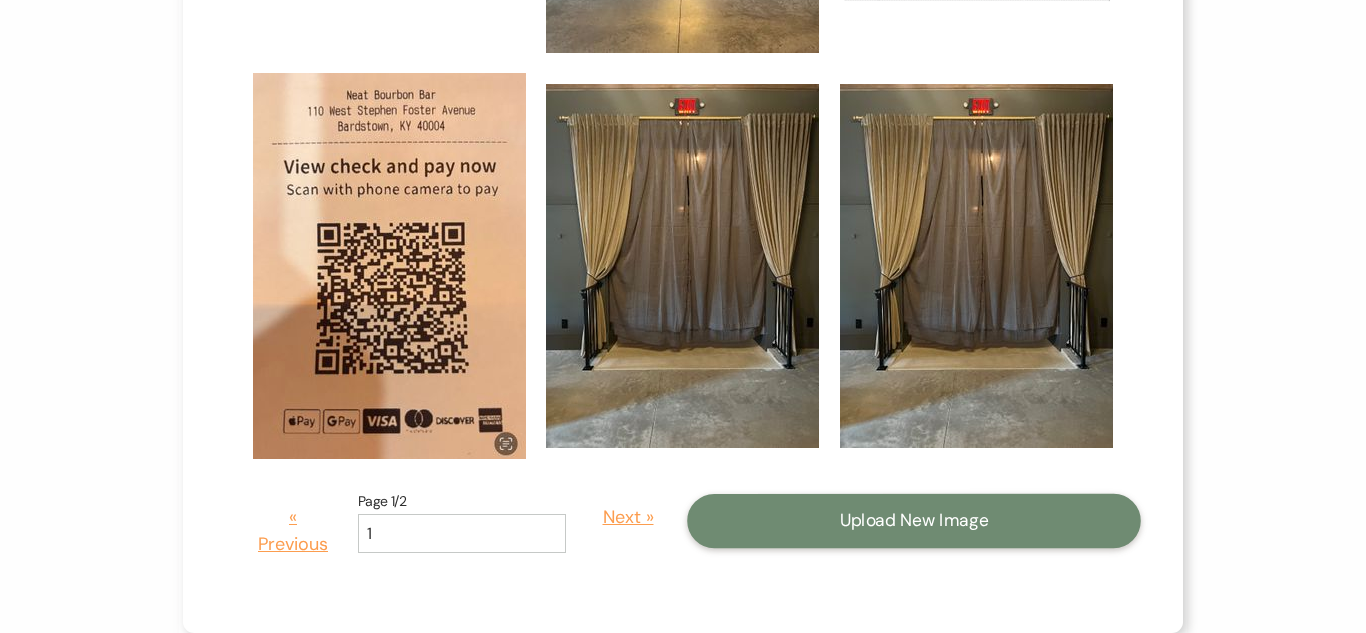 click on "Upload New Image" at bounding box center (914, 521) 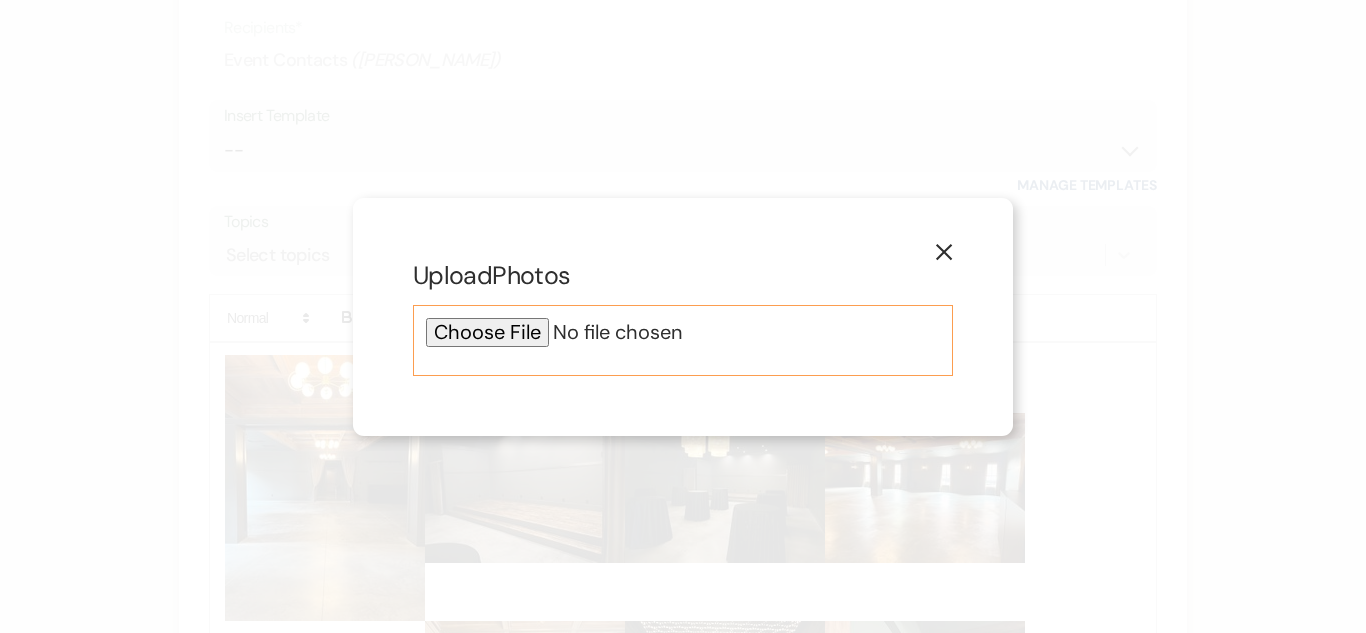 click at bounding box center [683, 332] 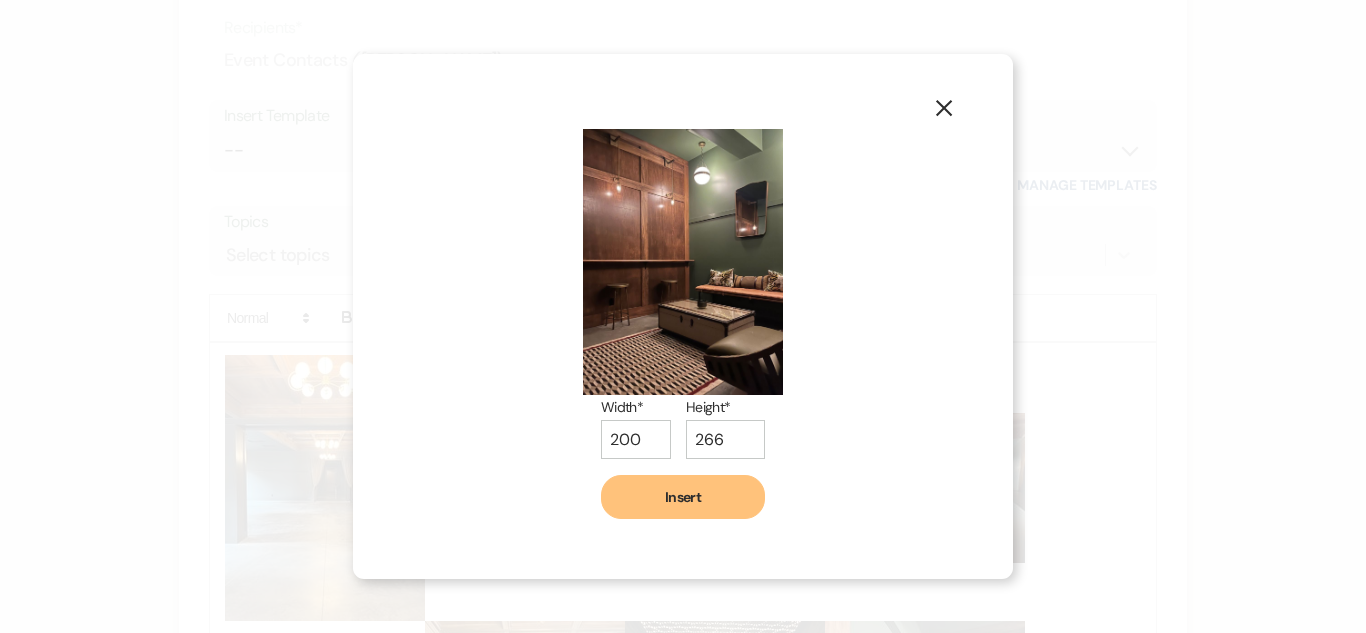 click on "Insert" at bounding box center (683, 497) 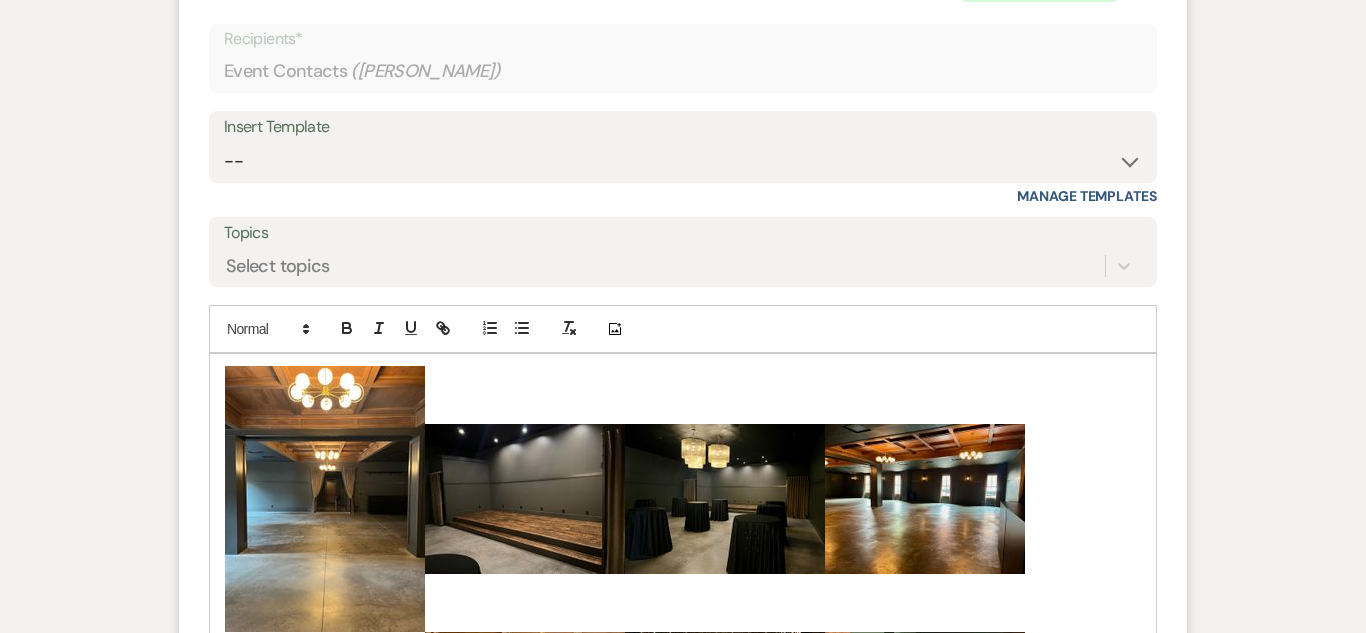 scroll, scrollTop: 2256, scrollLeft: 0, axis: vertical 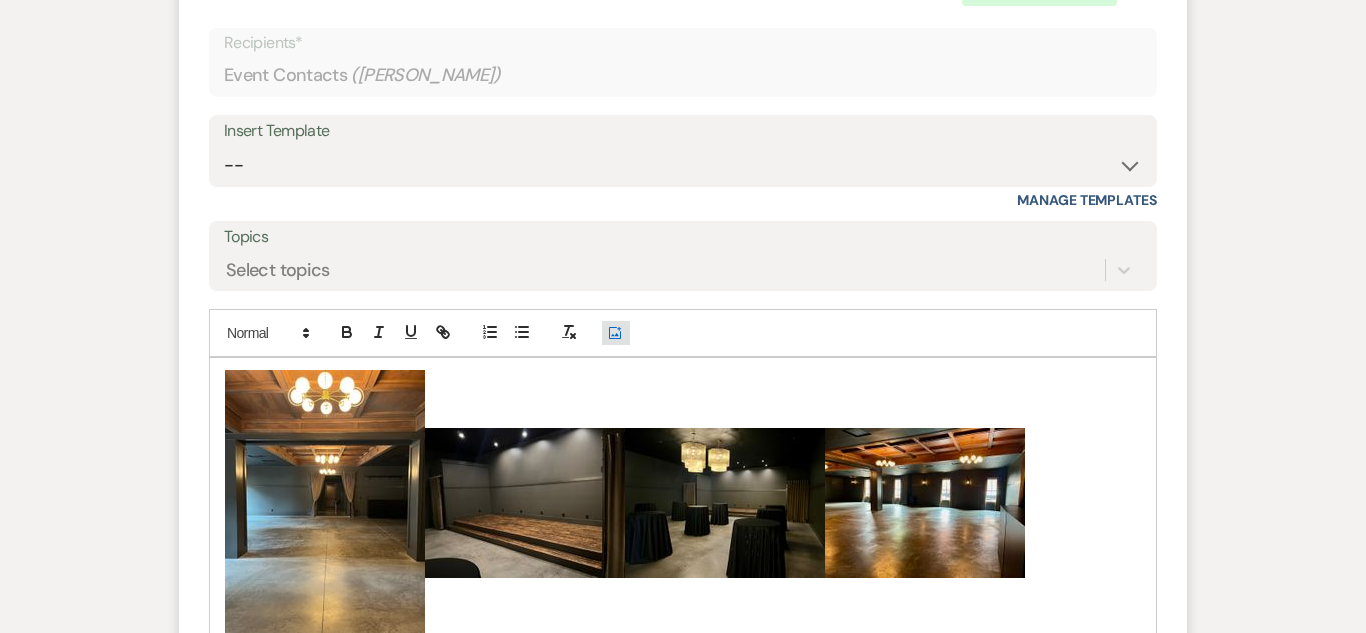click on "Add Photo" at bounding box center (616, 333) 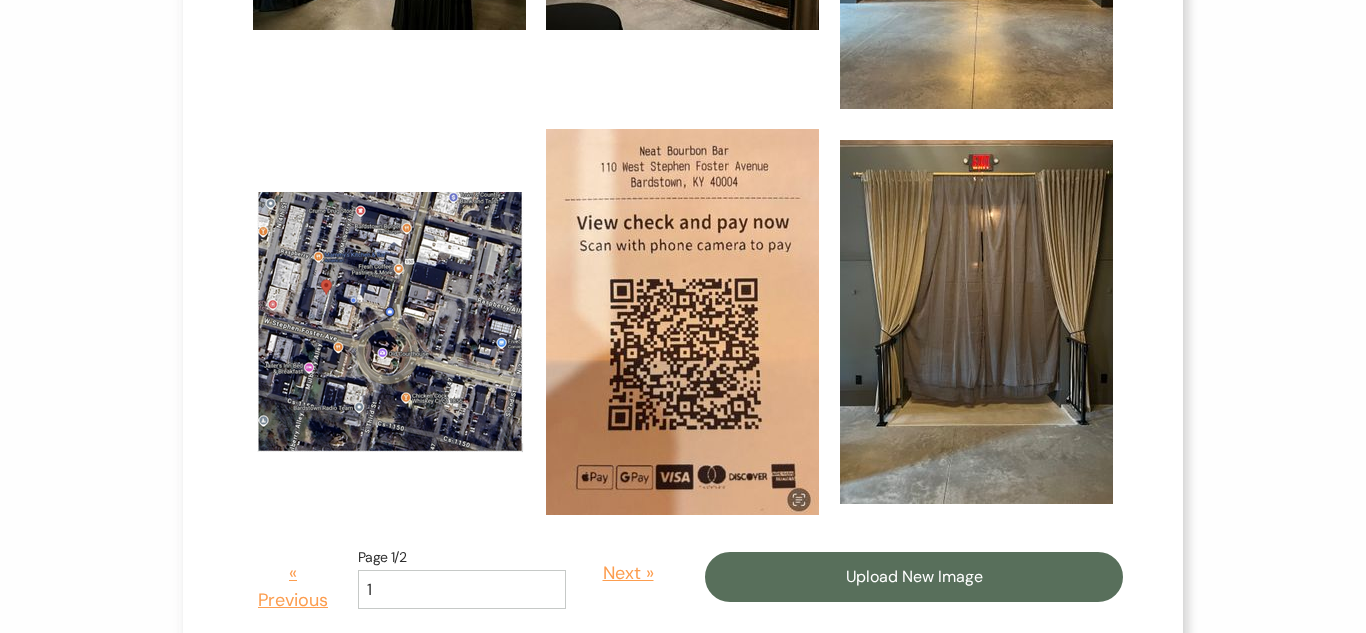 scroll, scrollTop: 1228, scrollLeft: 0, axis: vertical 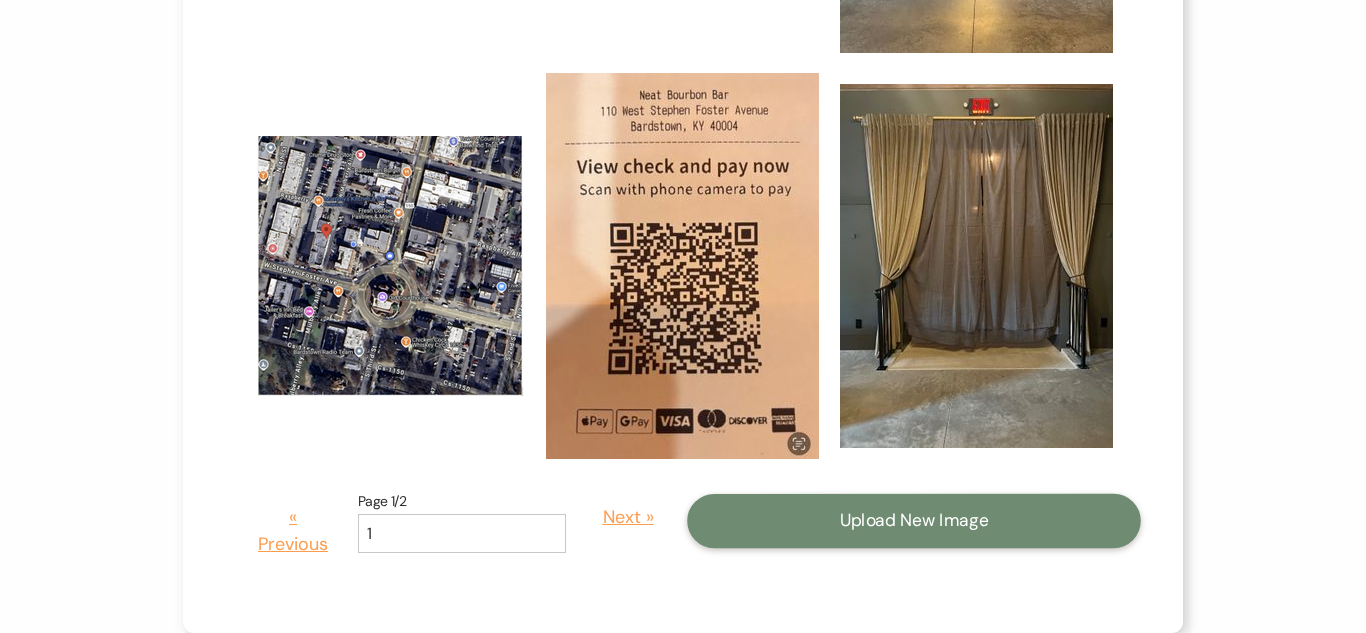 click on "Upload New Image" at bounding box center (914, 521) 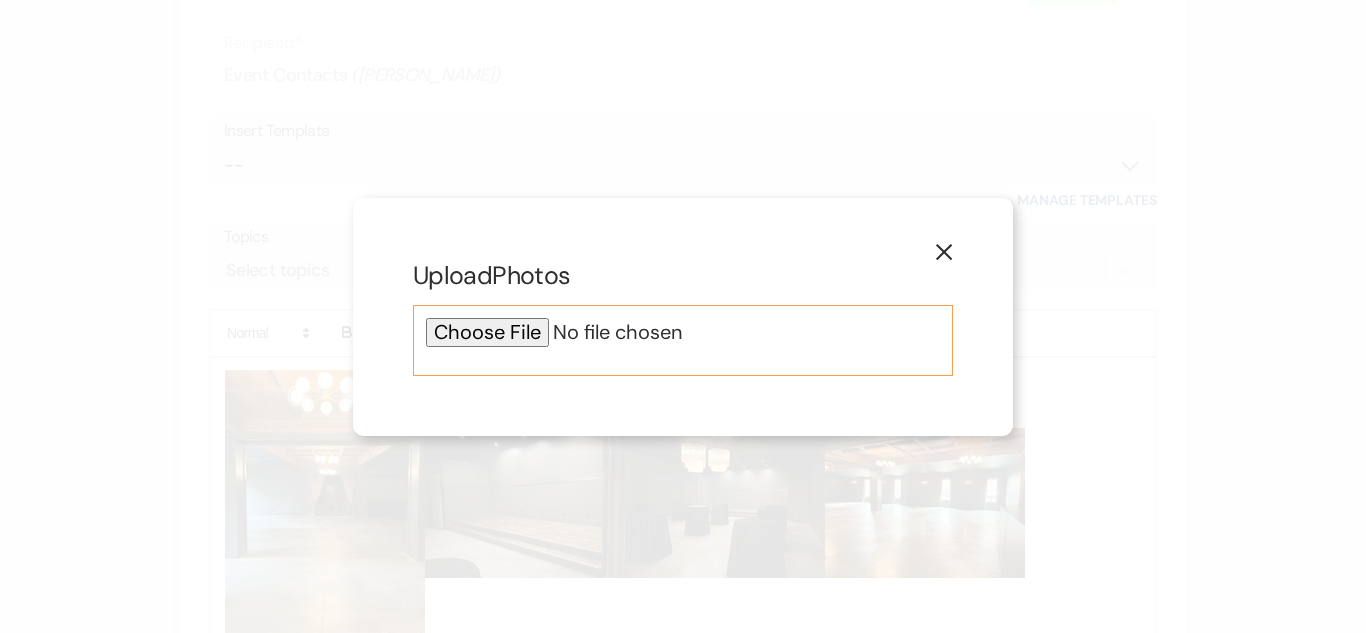 click at bounding box center (683, 332) 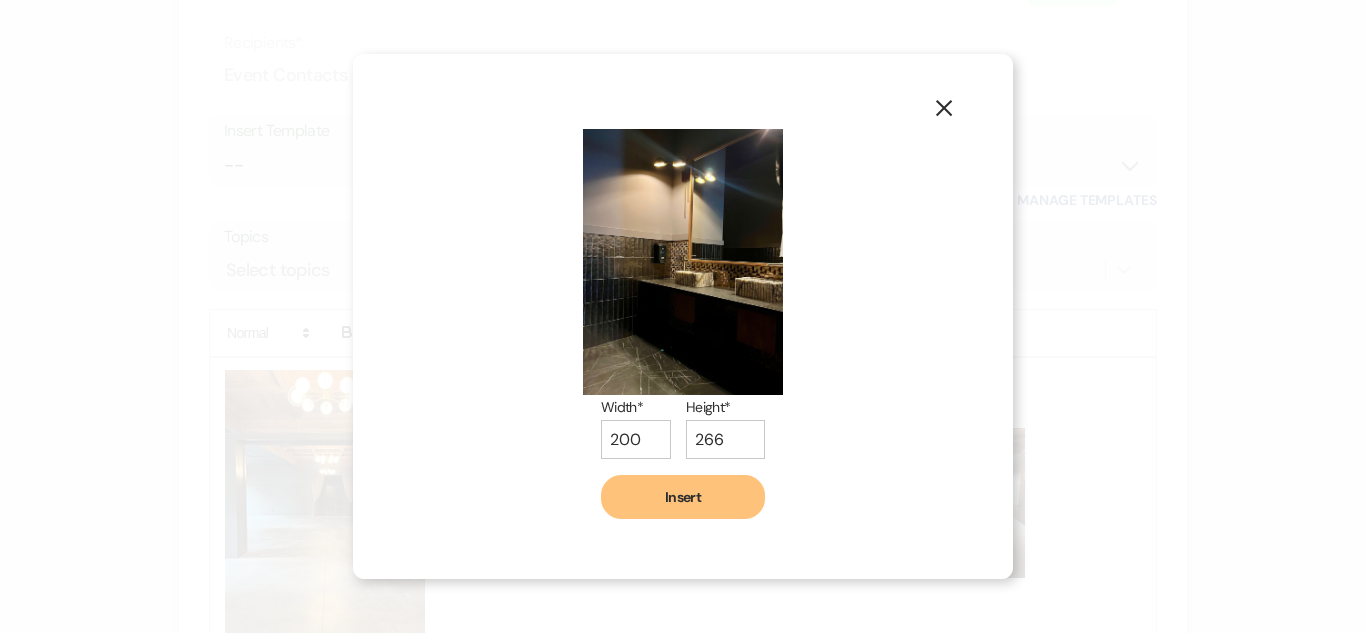 click on "Insert" at bounding box center [683, 497] 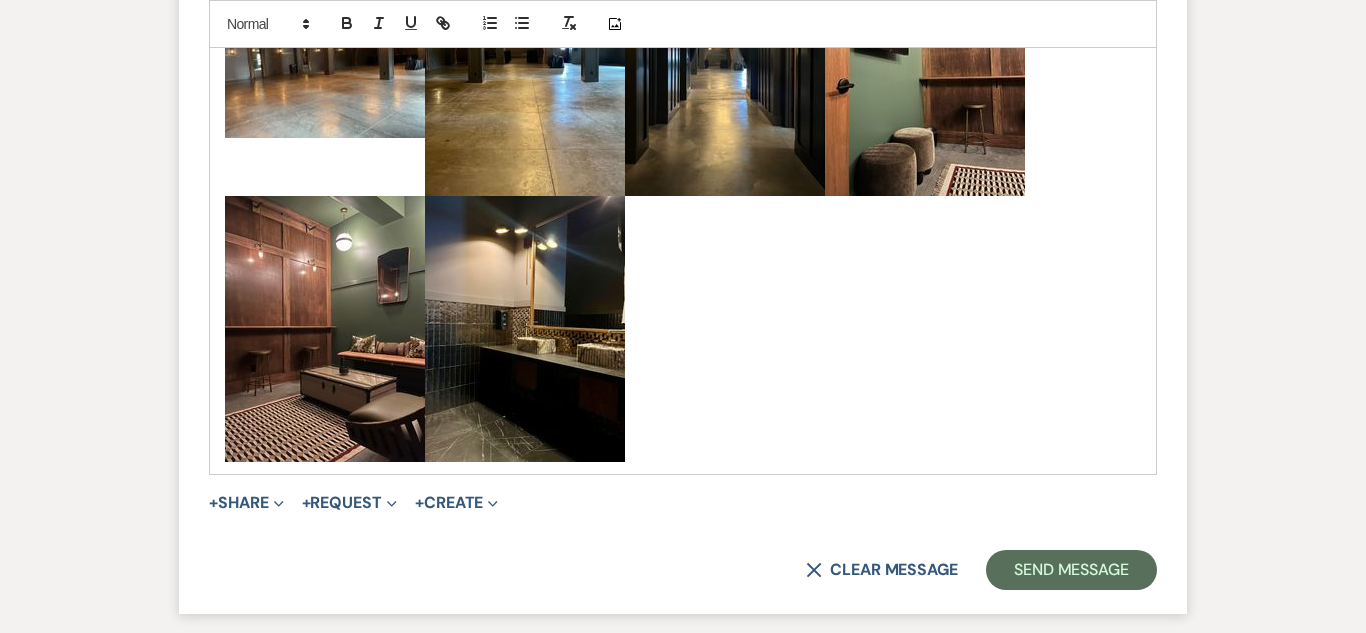 scroll, scrollTop: 2963, scrollLeft: 0, axis: vertical 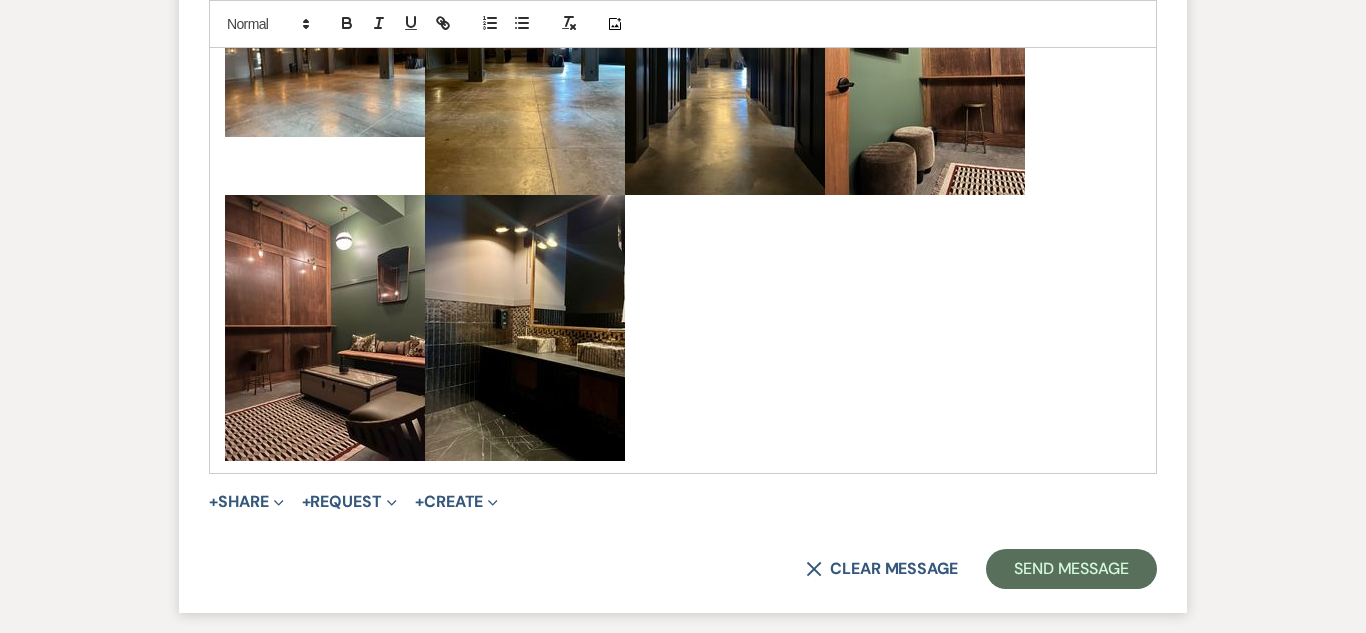 click on "﻿ ﻿" at bounding box center (525, 328) 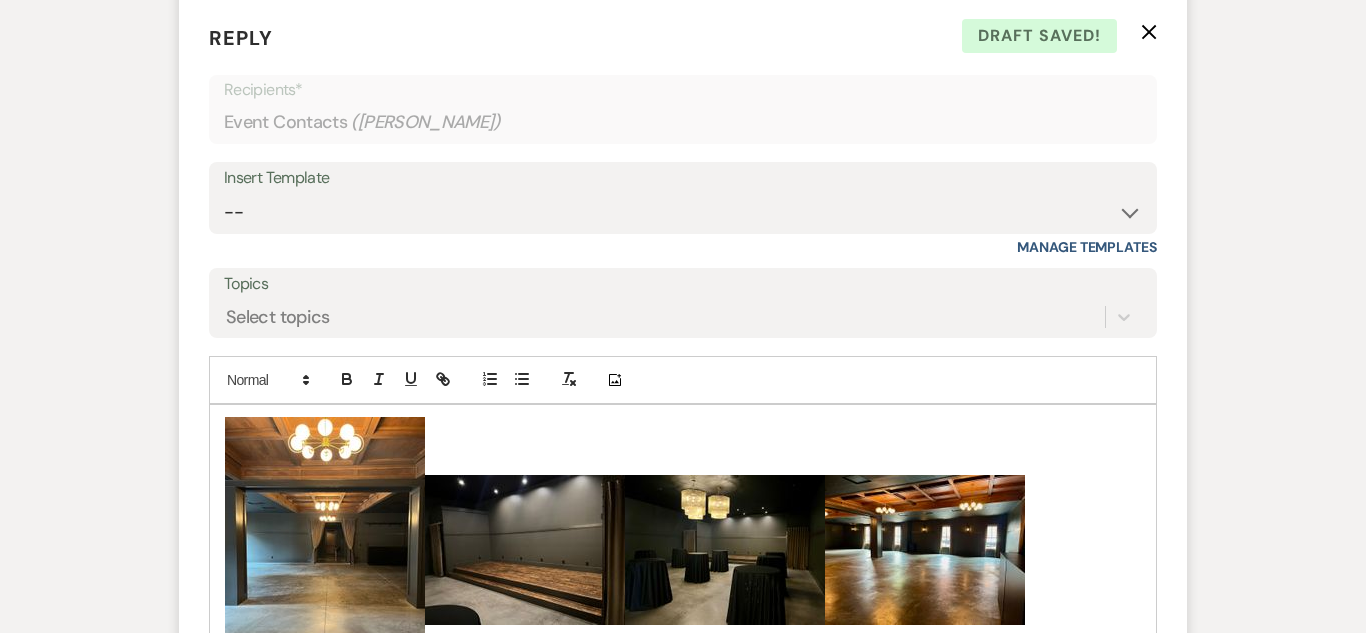 scroll, scrollTop: 2217, scrollLeft: 0, axis: vertical 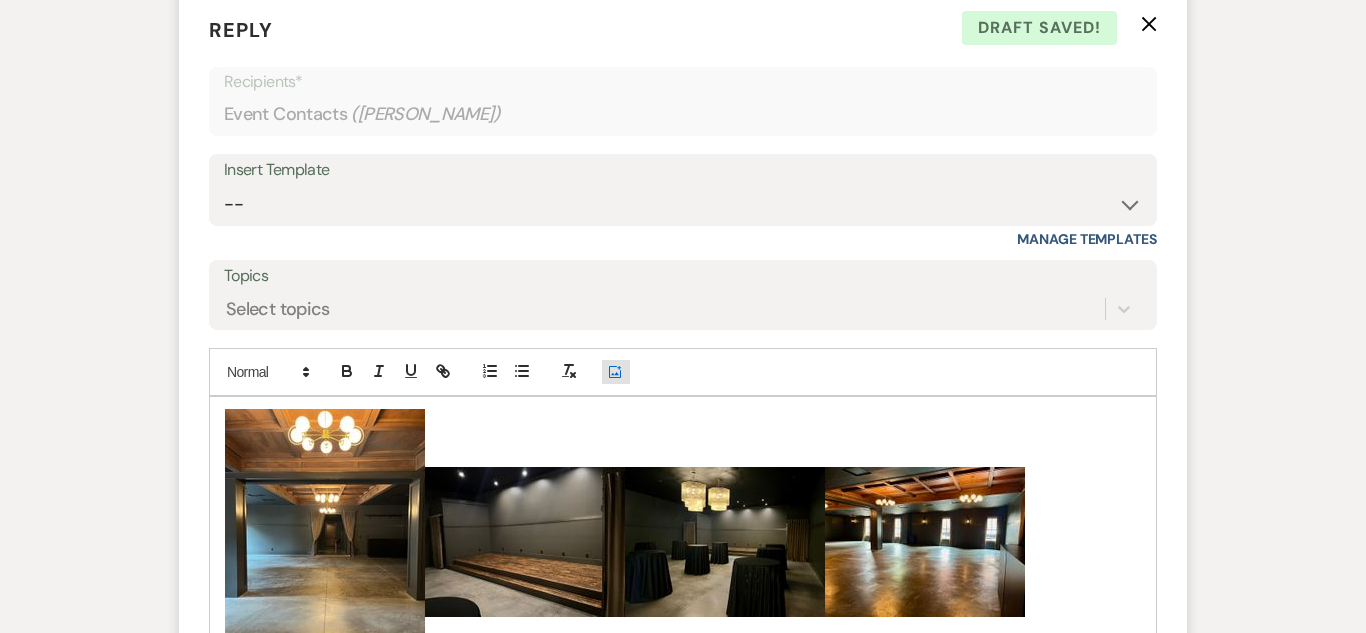 click on "Add Photo" 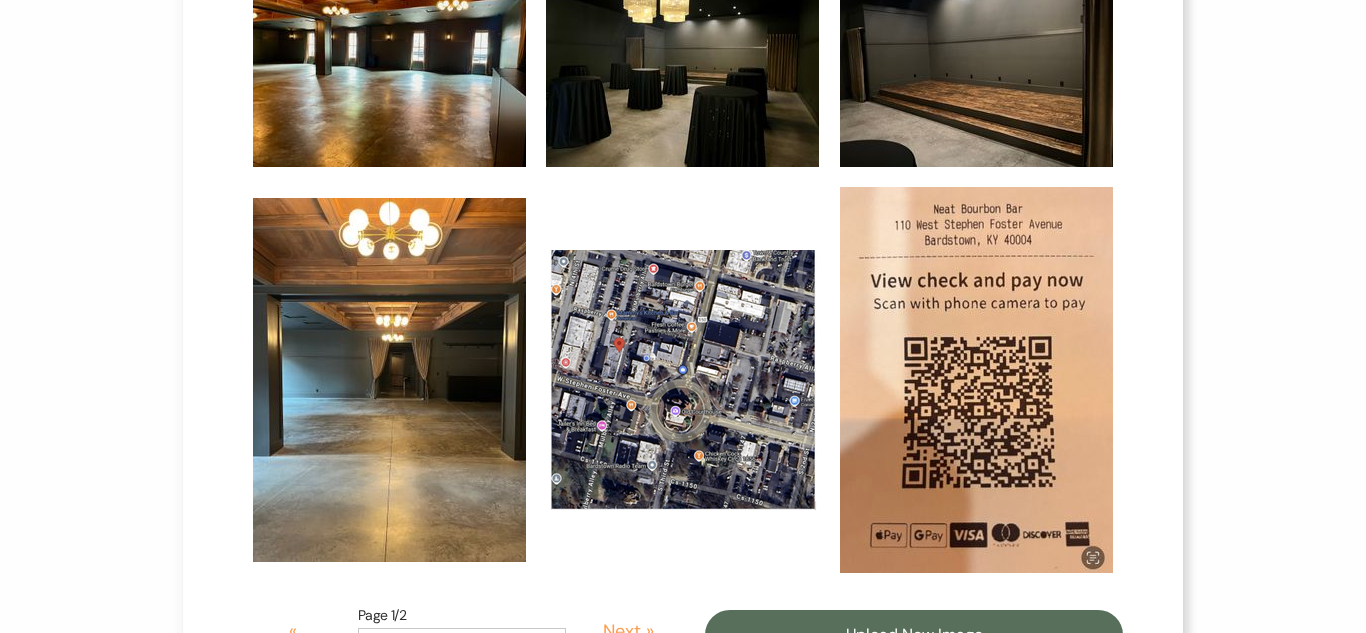 scroll, scrollTop: 1069, scrollLeft: 0, axis: vertical 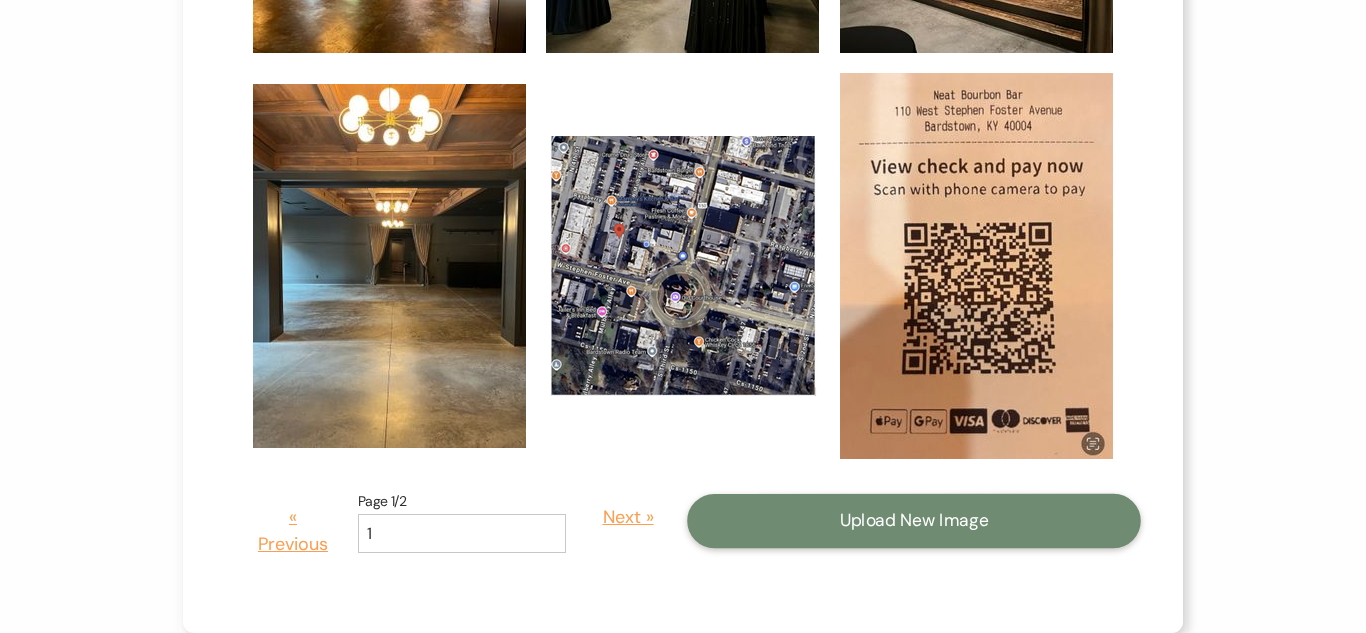 click on "Upload New Image" at bounding box center (914, 521) 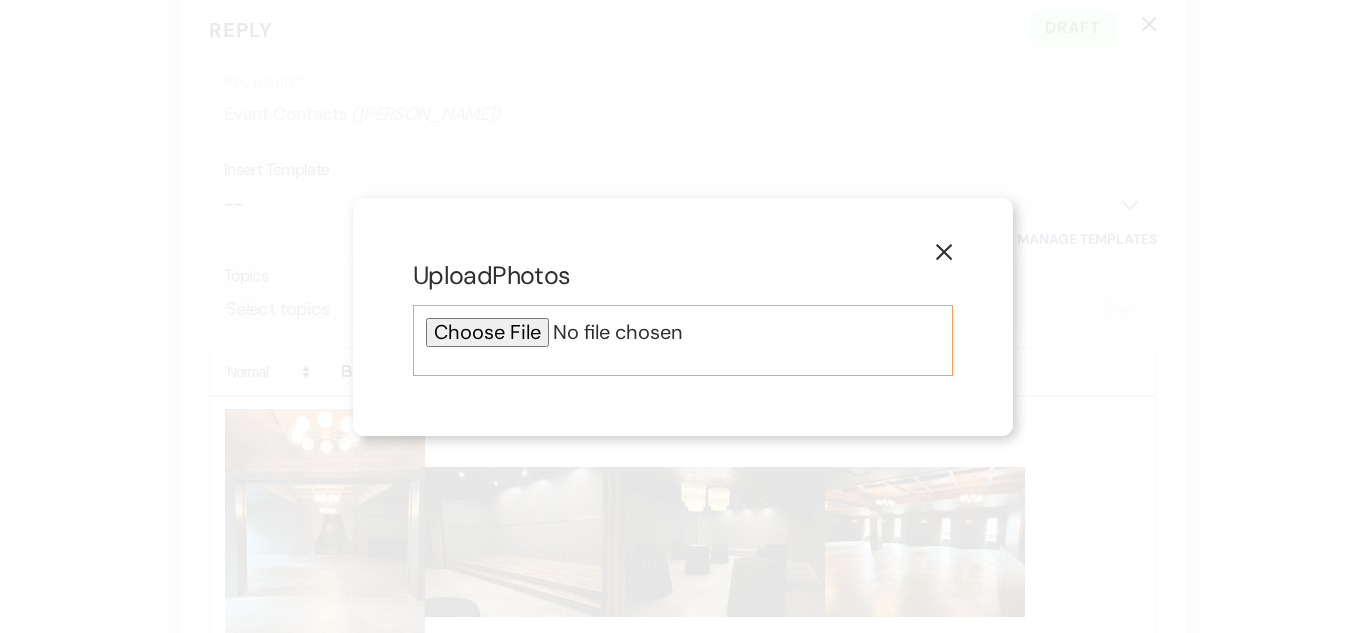click at bounding box center [683, 332] 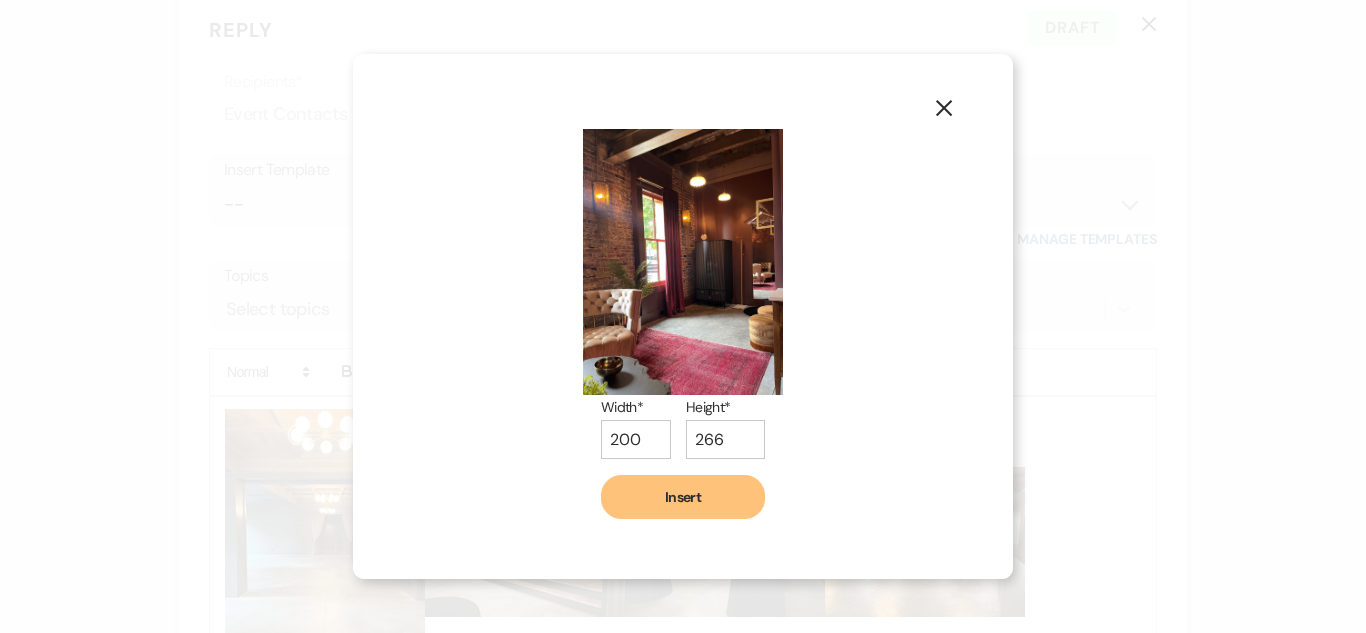 click on "Insert" at bounding box center (683, 497) 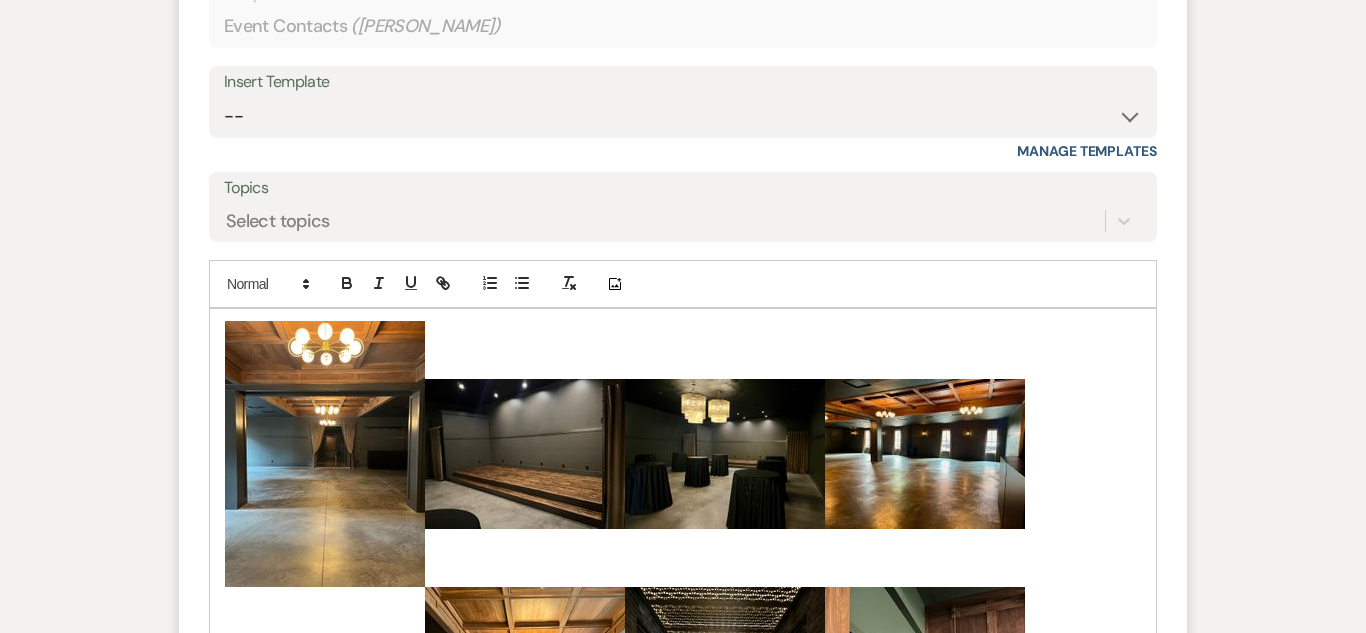 scroll, scrollTop: 2304, scrollLeft: 0, axis: vertical 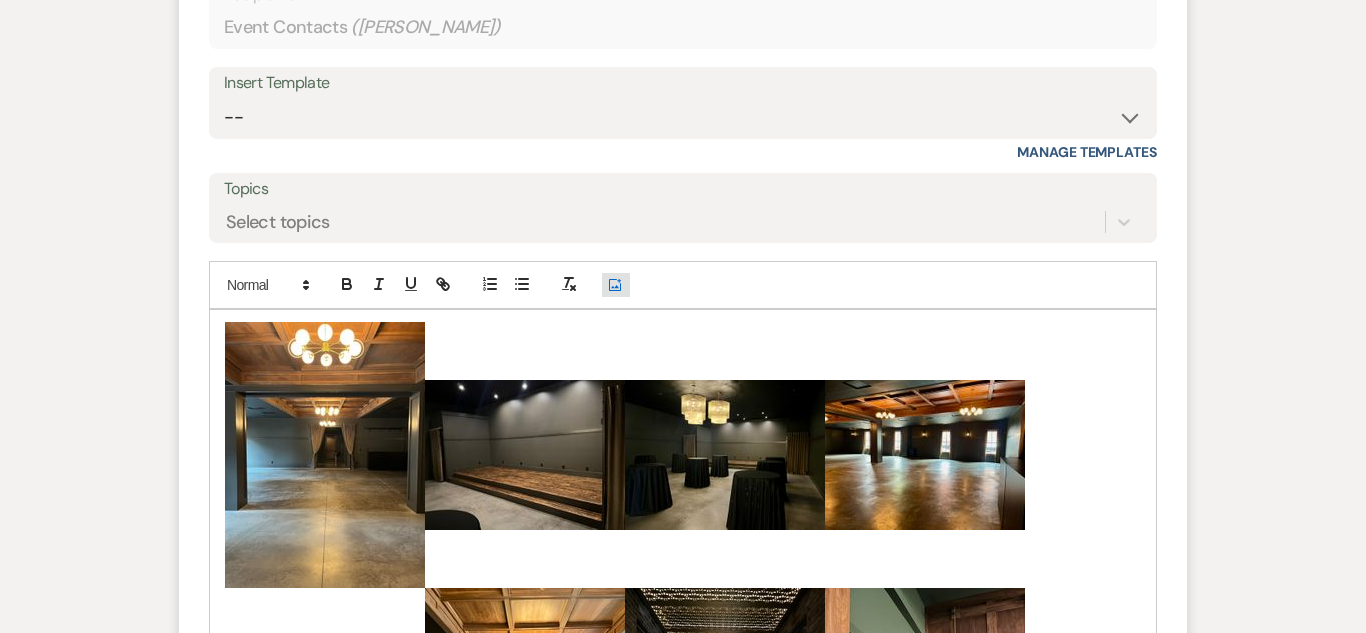 click on "Add Photo" 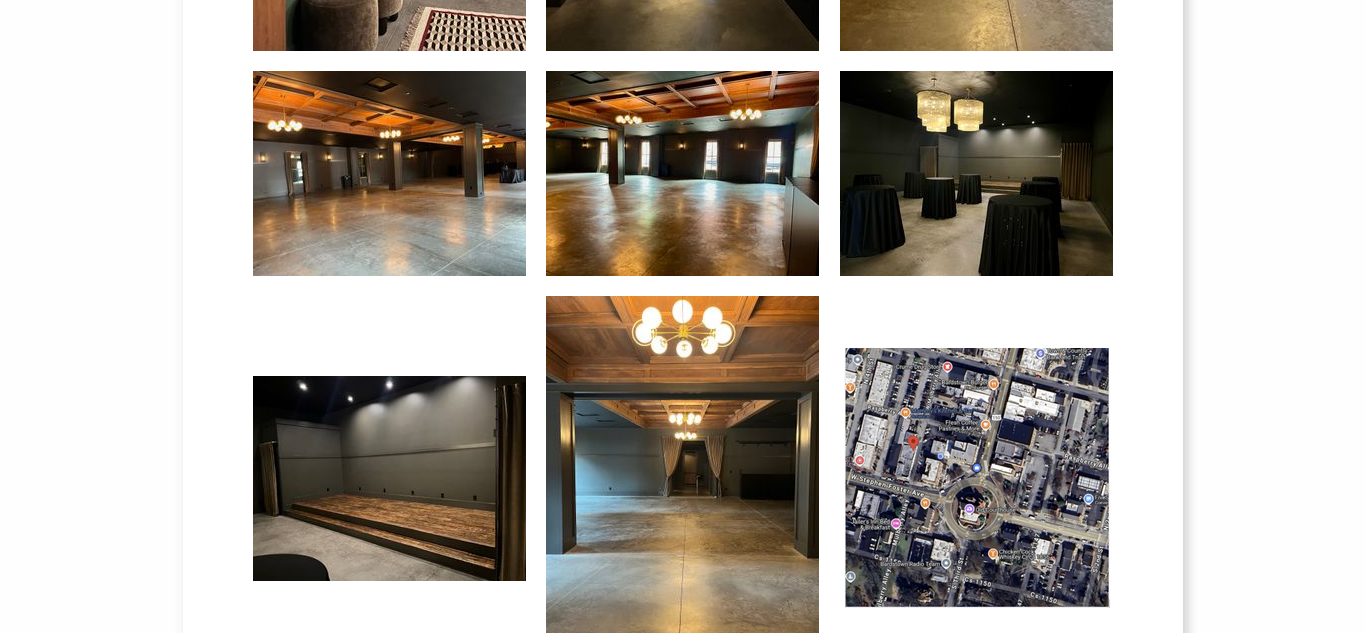 scroll, scrollTop: 1047, scrollLeft: 0, axis: vertical 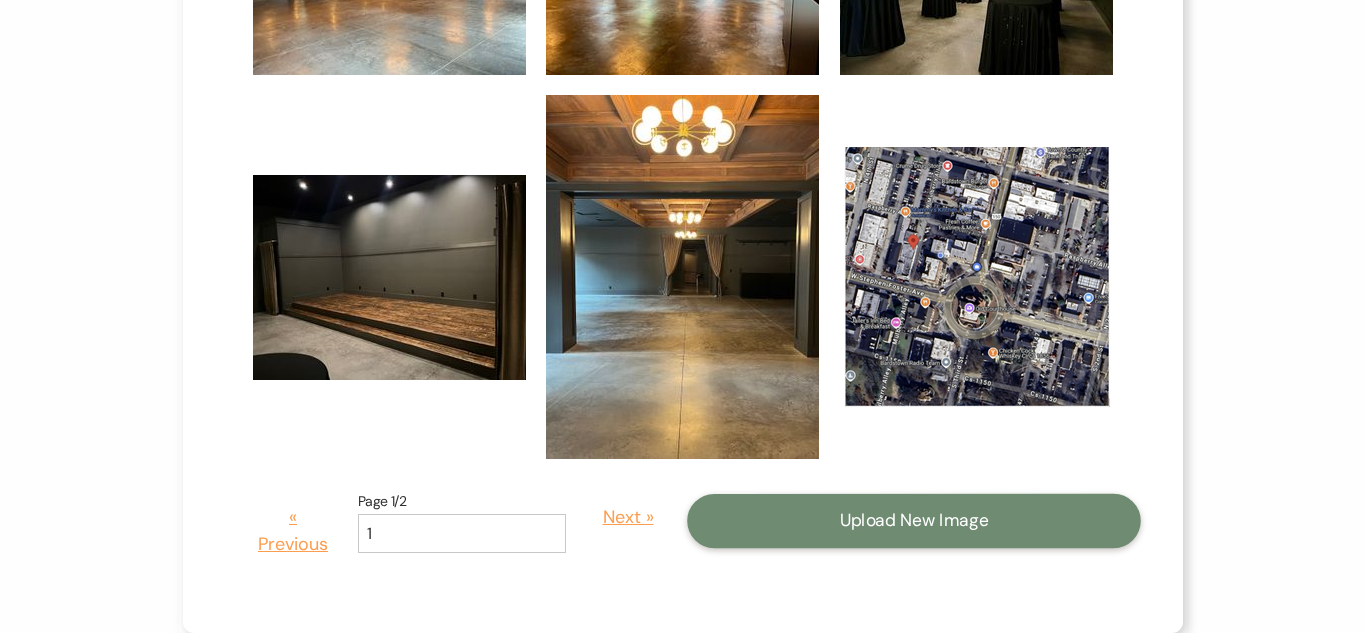 click on "Upload New Image" at bounding box center [914, 521] 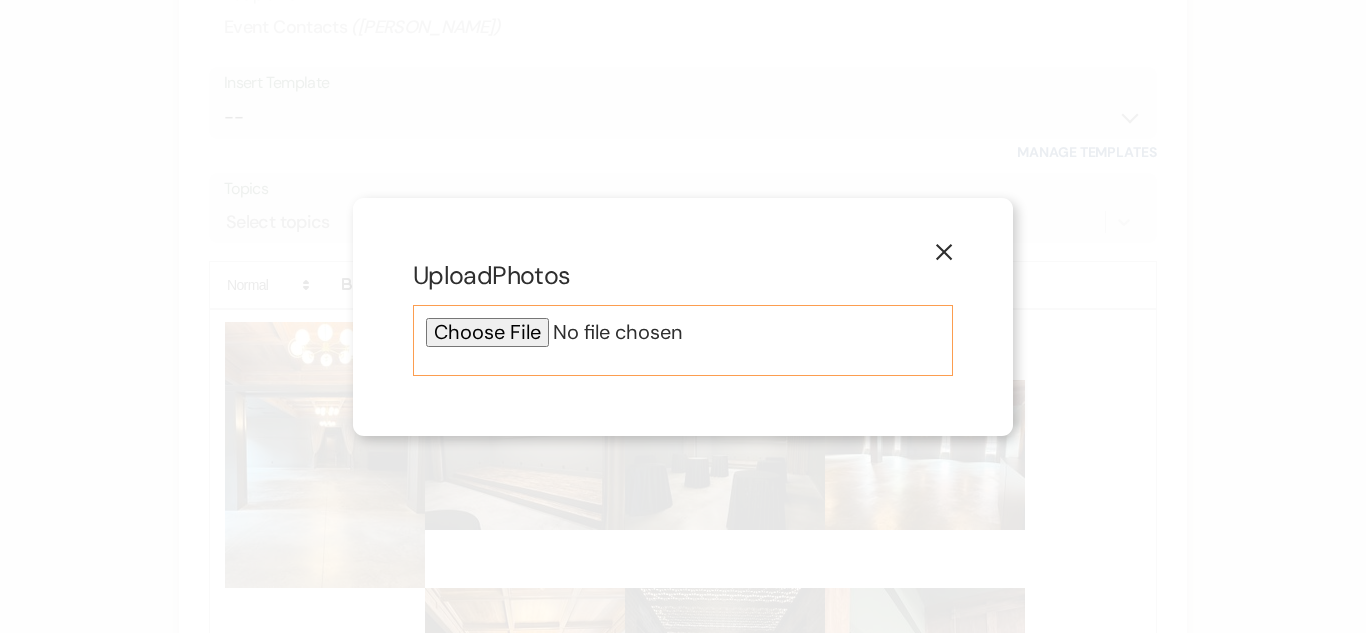 click at bounding box center [683, 332] 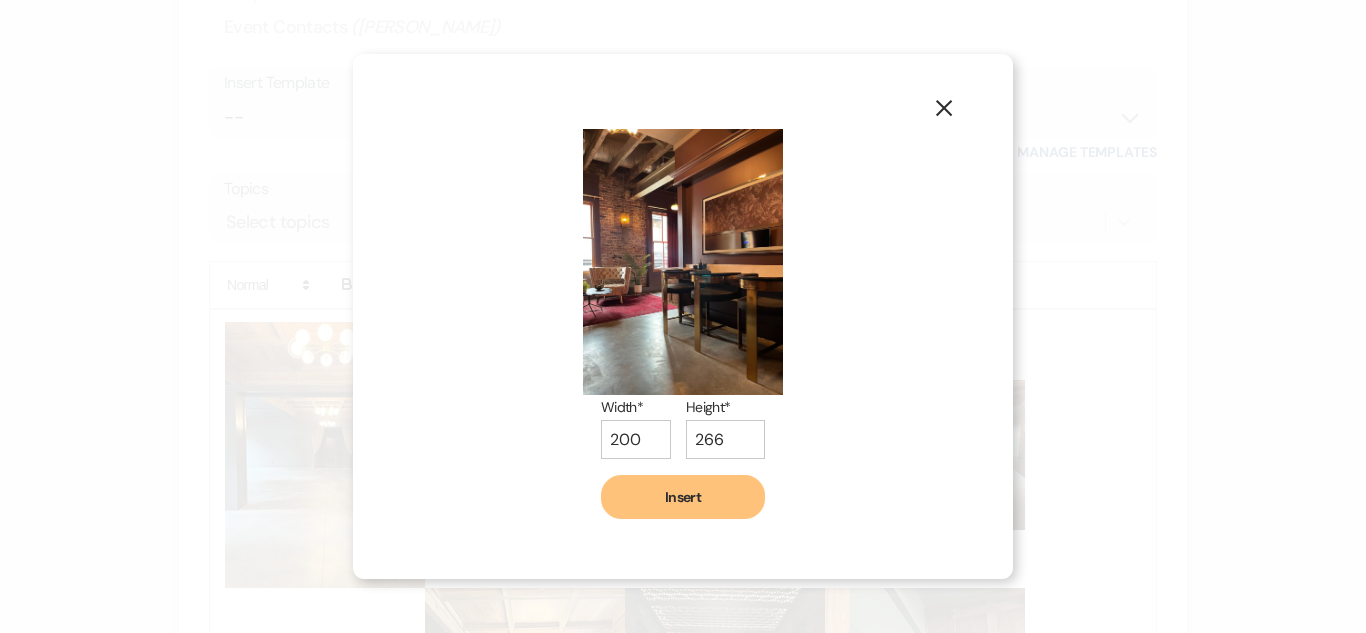 click on "Insert" at bounding box center (683, 497) 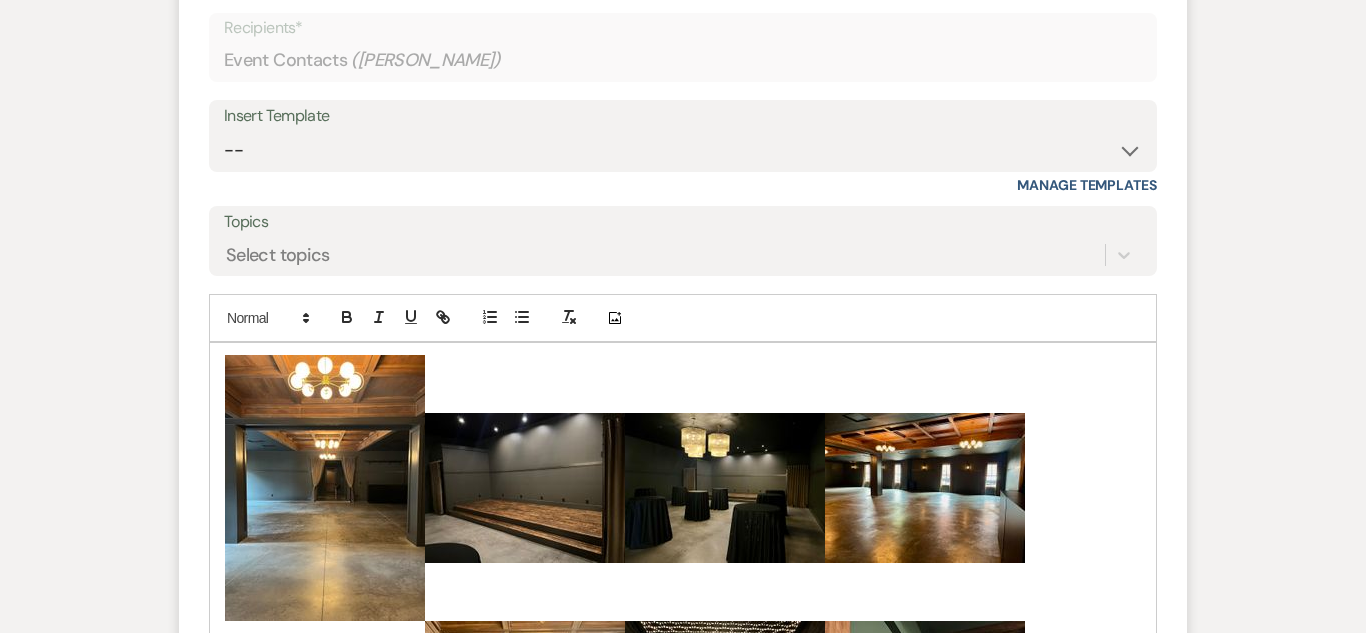 scroll, scrollTop: 2256, scrollLeft: 0, axis: vertical 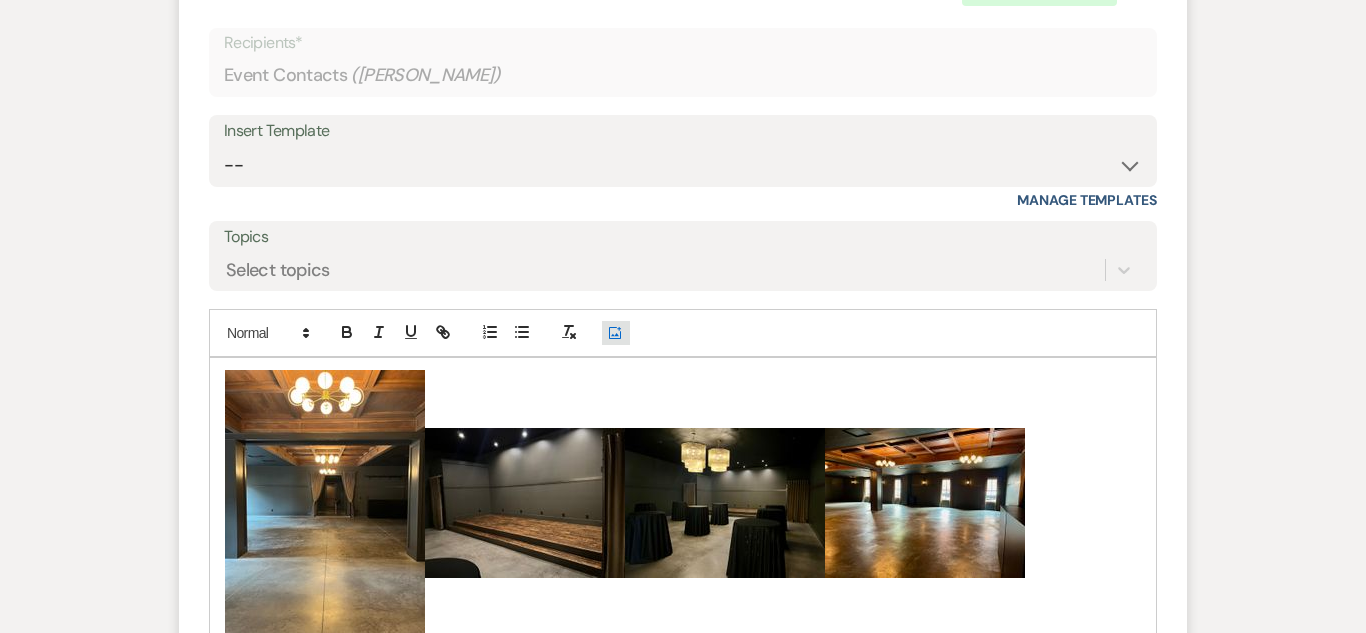 click 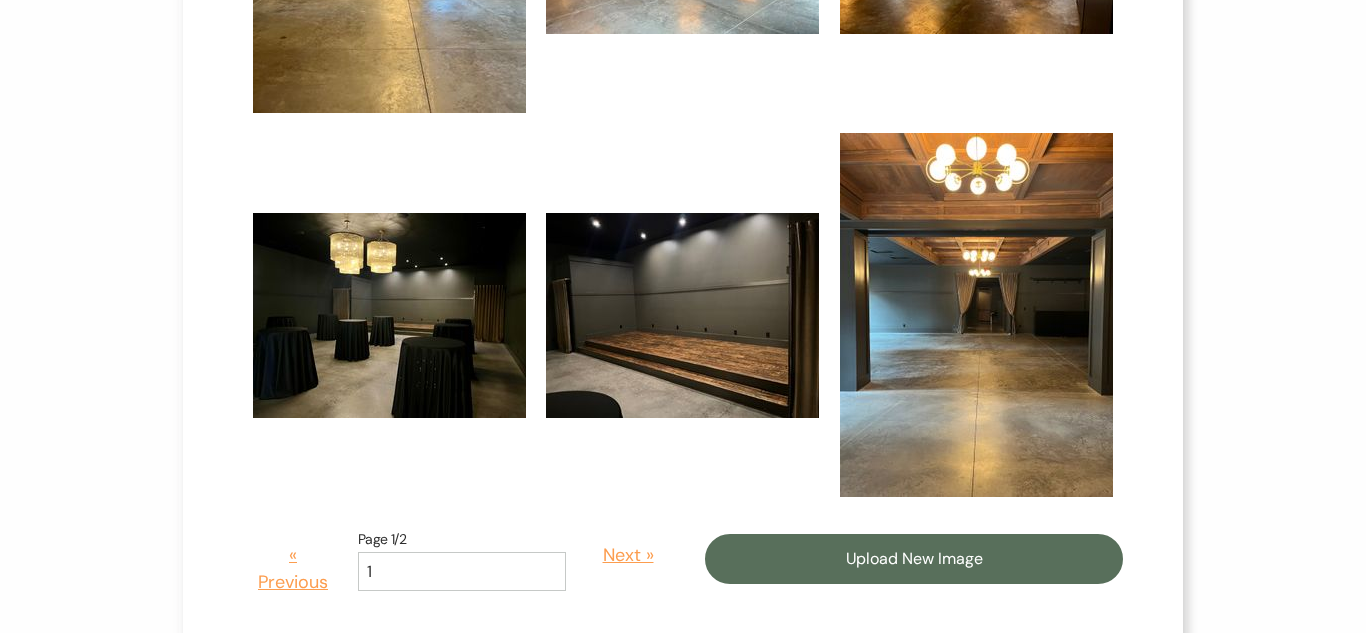 scroll, scrollTop: 1197, scrollLeft: 0, axis: vertical 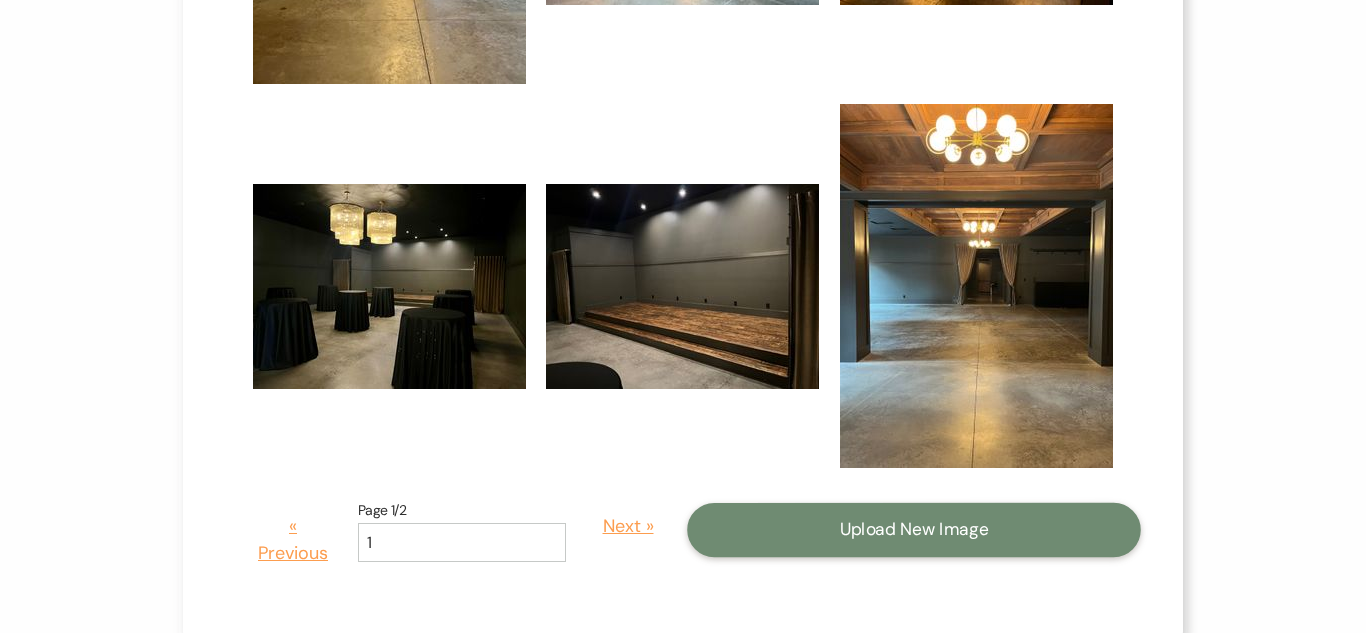 click on "Upload New Image" at bounding box center (914, 530) 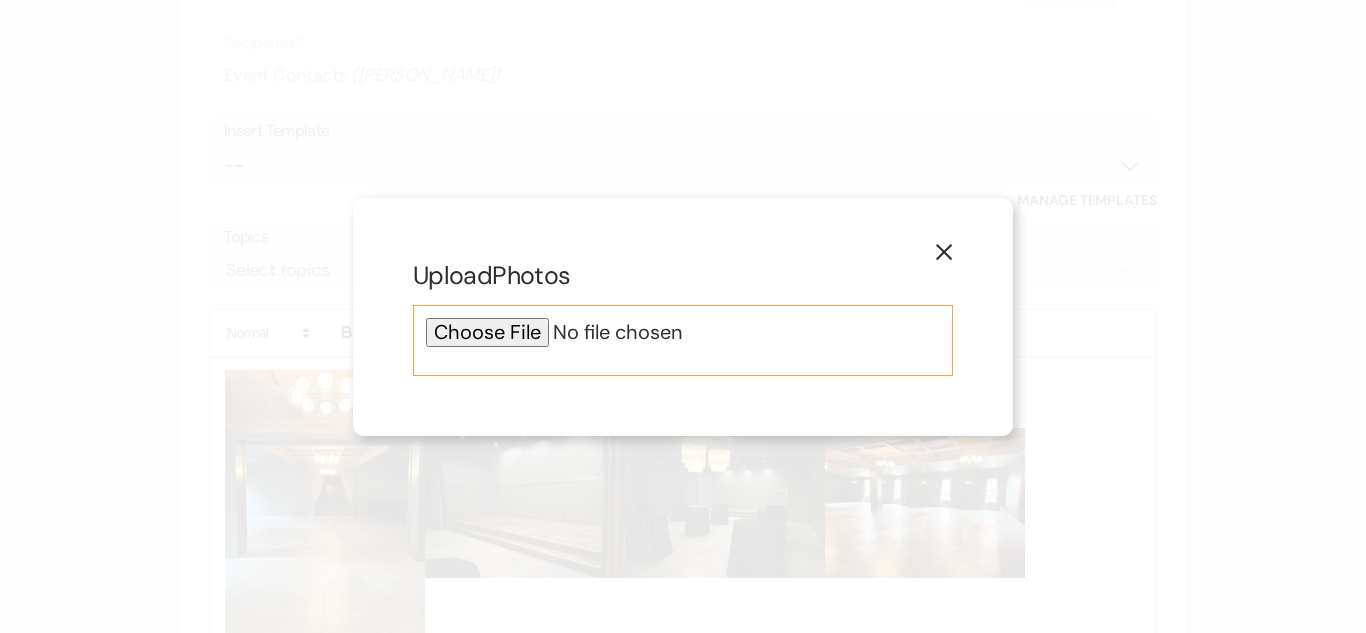click at bounding box center (683, 332) 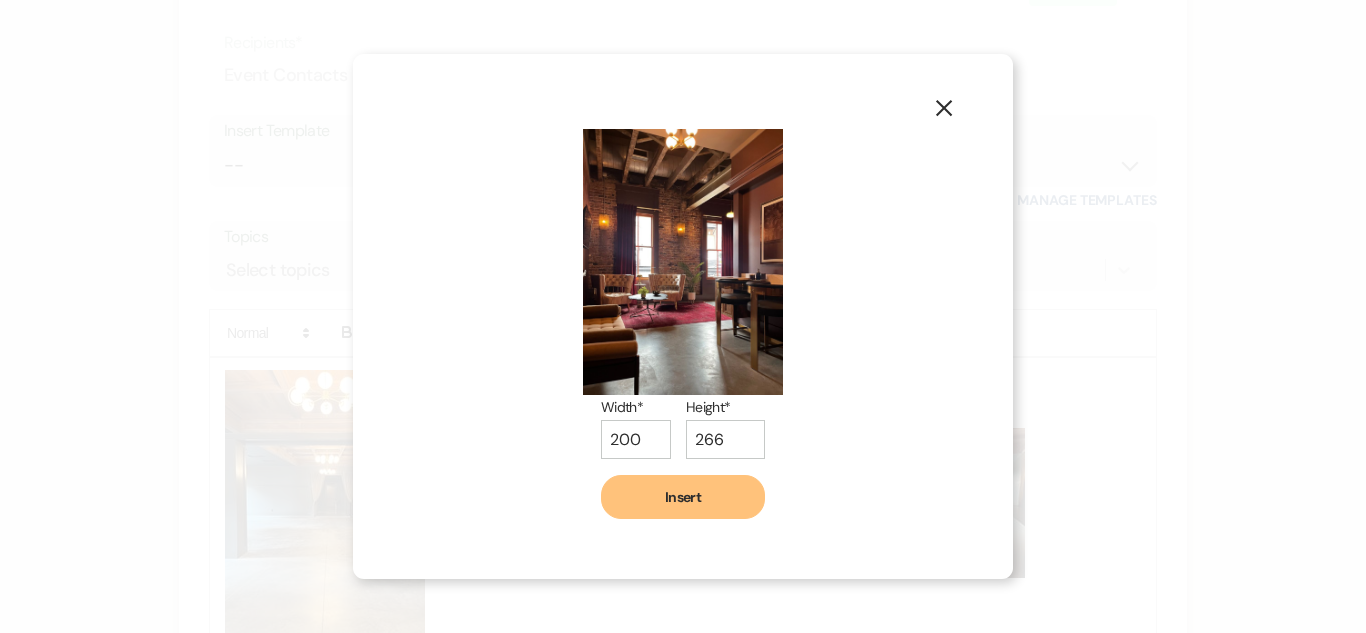click on "Insert" at bounding box center [683, 497] 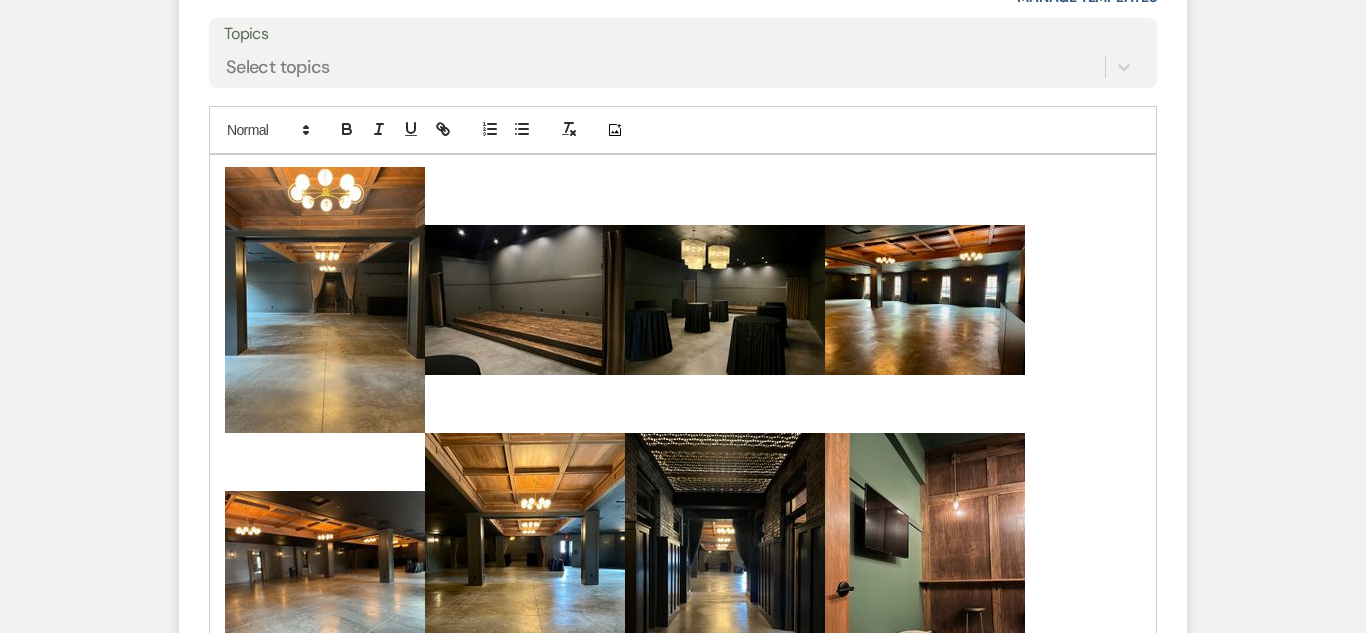 scroll, scrollTop: 2462, scrollLeft: 0, axis: vertical 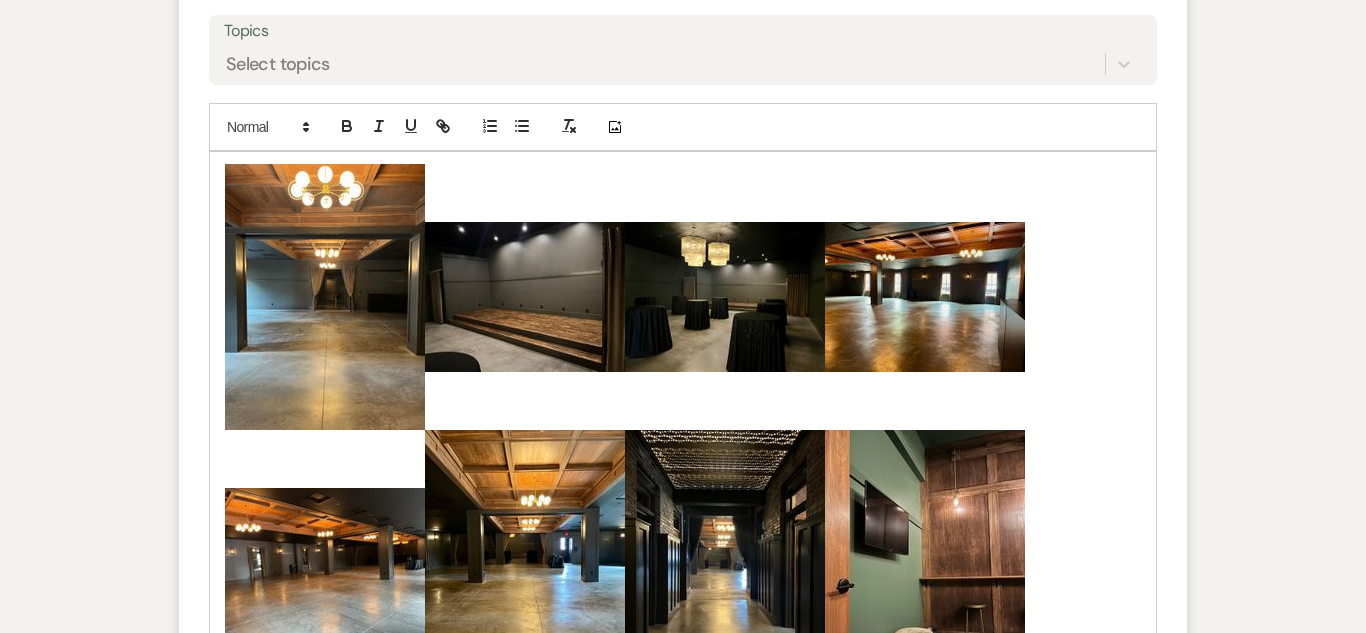 click on "﻿ ﻿" at bounding box center (325, 297) 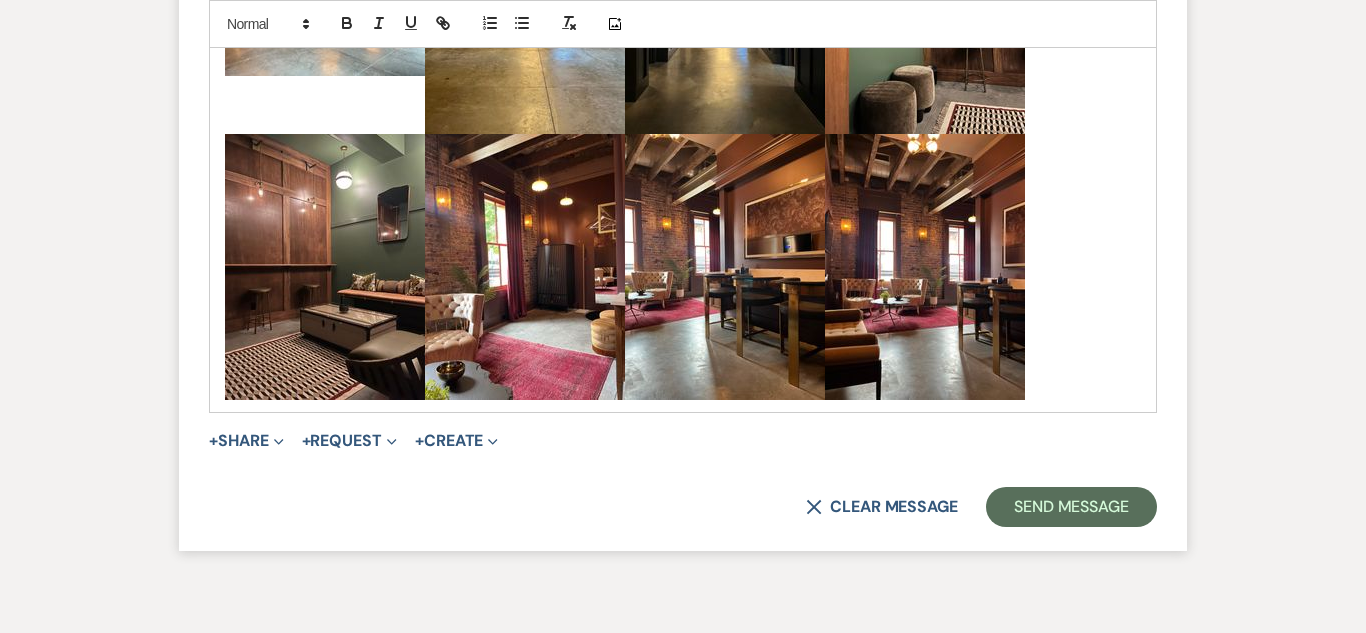 scroll, scrollTop: 3064, scrollLeft: 0, axis: vertical 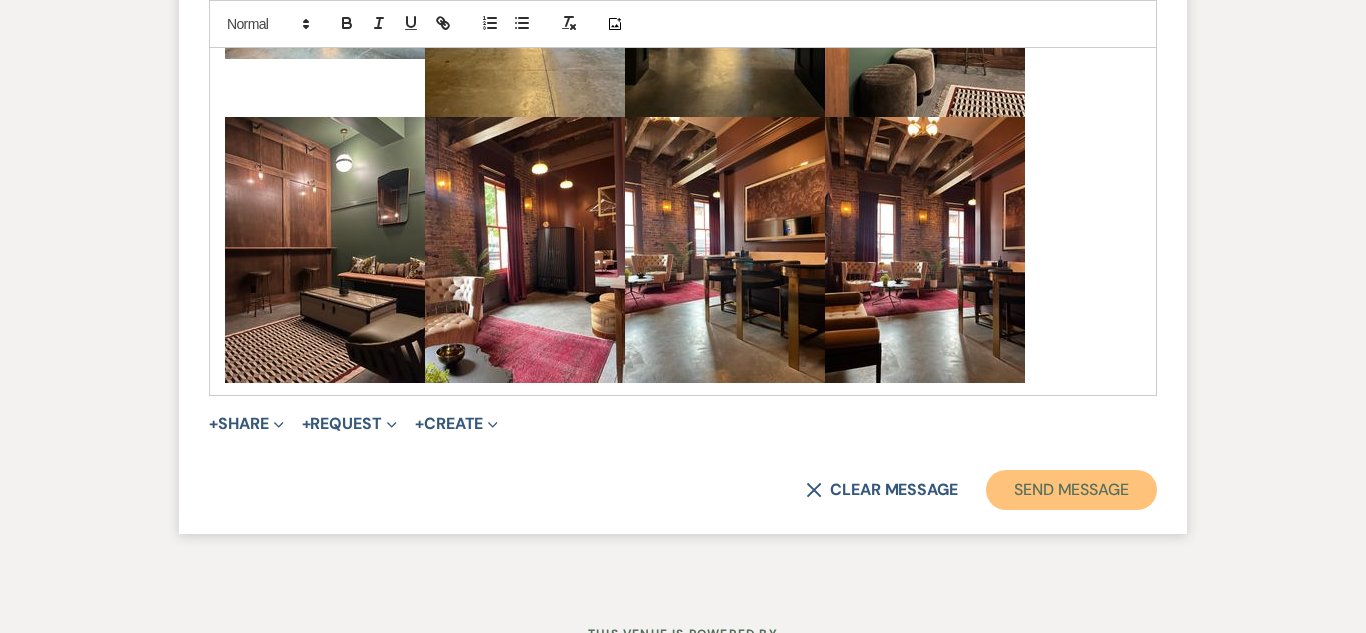 click on "Send Message" at bounding box center [1071, 490] 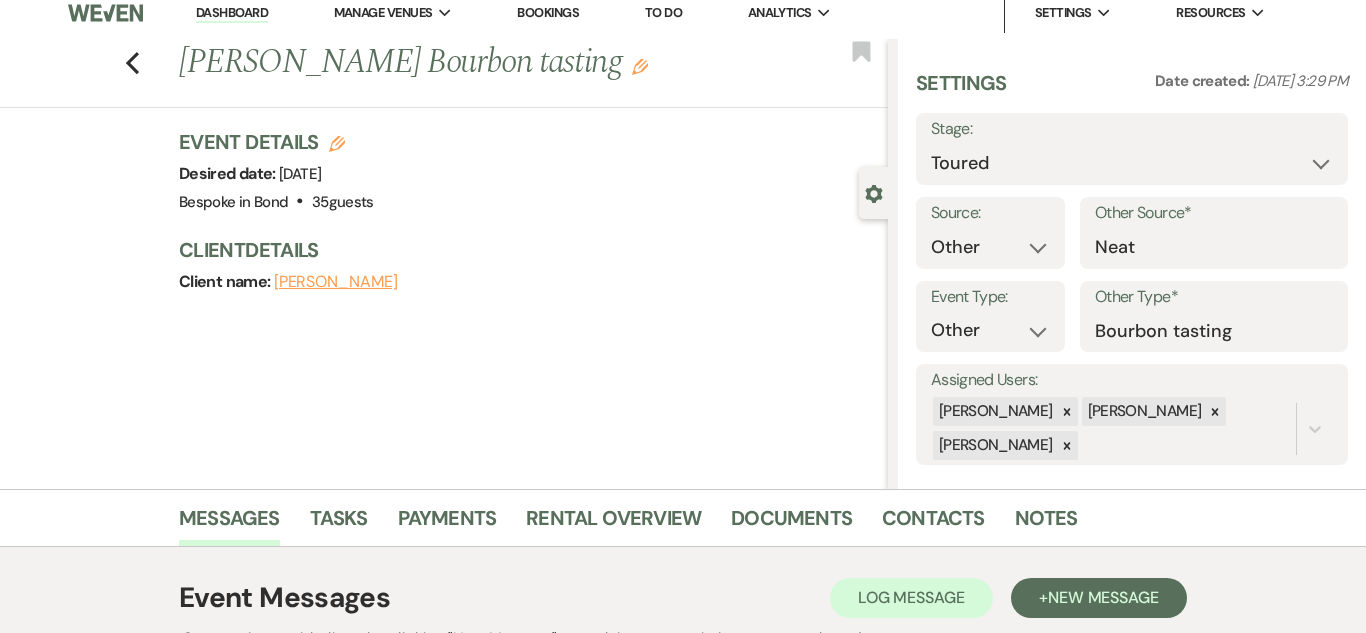 scroll, scrollTop: 0, scrollLeft: 0, axis: both 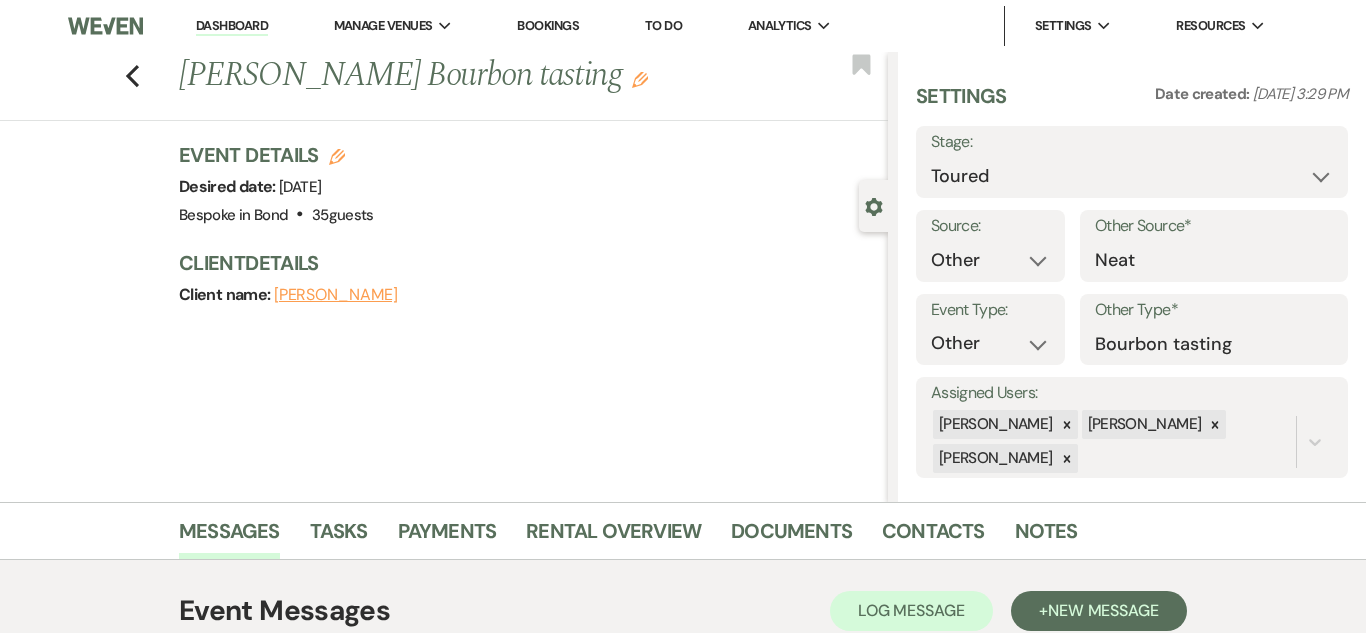 click on "Dashboard" at bounding box center (232, 26) 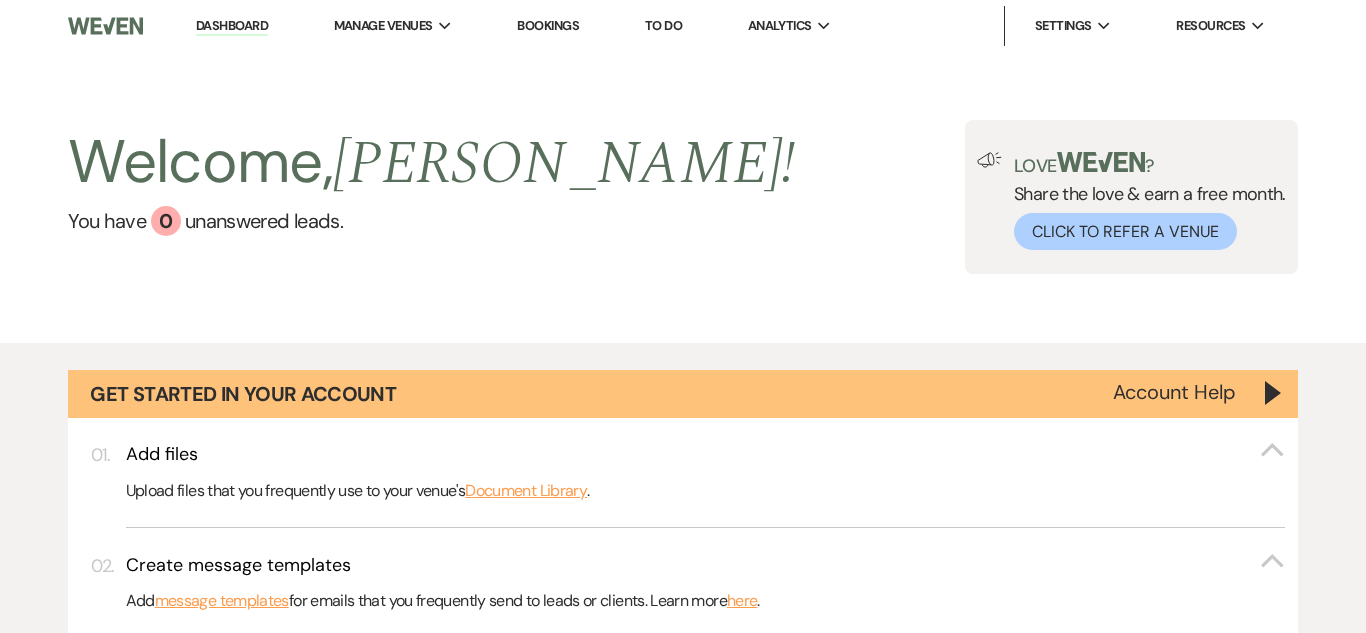 click on "Bookings" at bounding box center (548, 25) 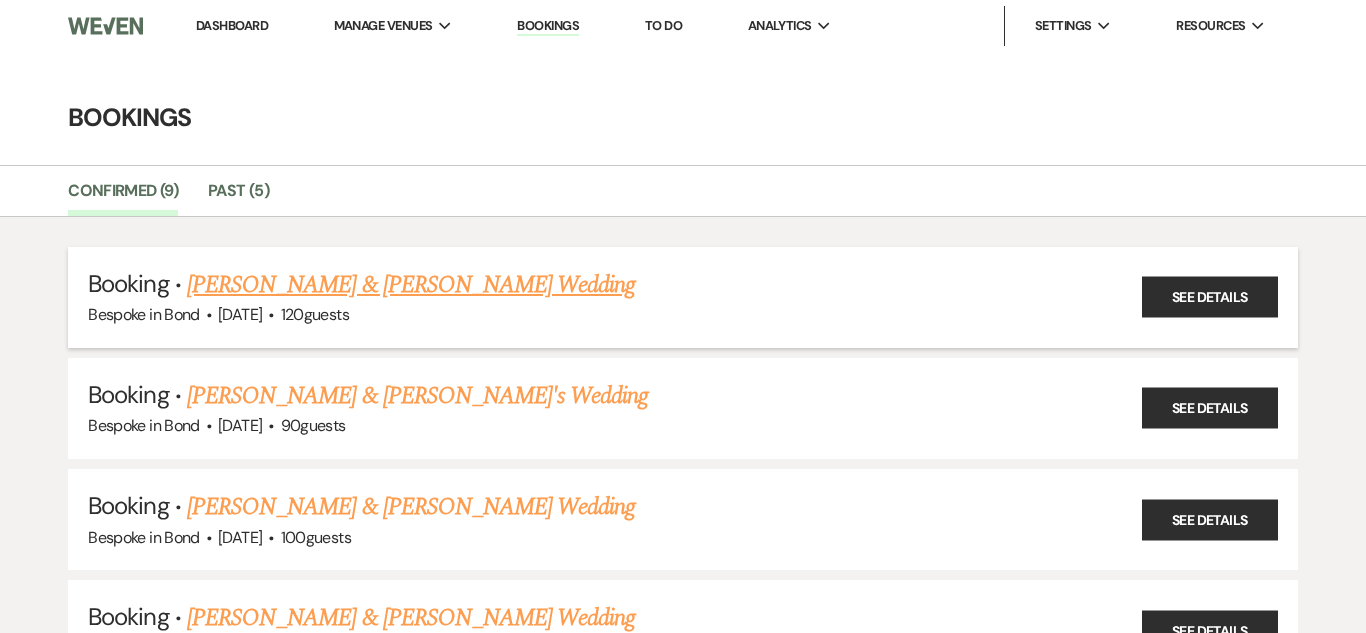 click on "[PERSON_NAME] & [PERSON_NAME] Wedding" at bounding box center [411, 285] 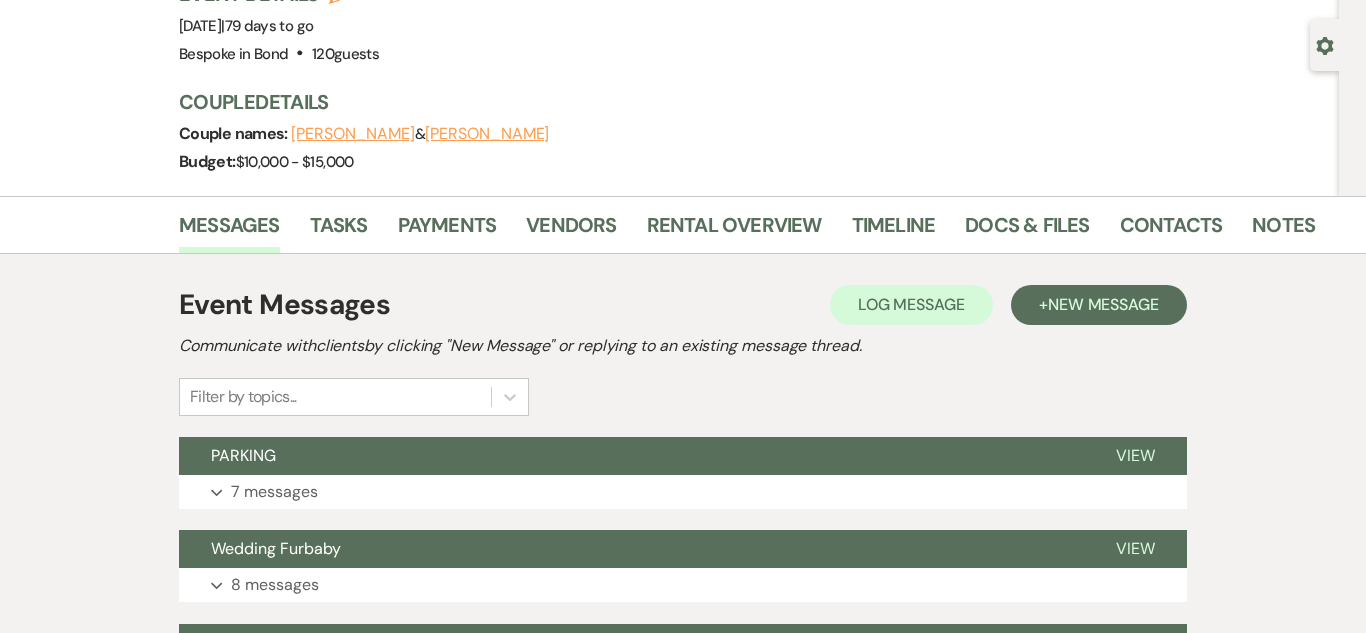 scroll, scrollTop: 0, scrollLeft: 0, axis: both 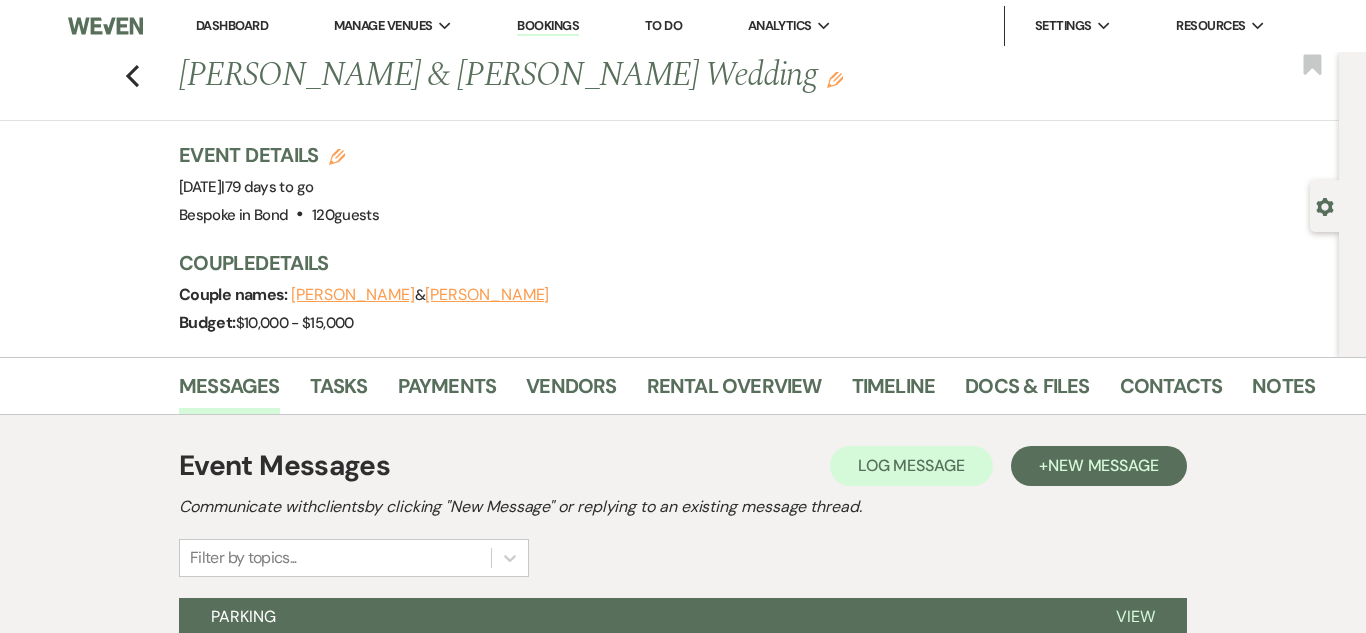 click on "Bookings" at bounding box center (548, 26) 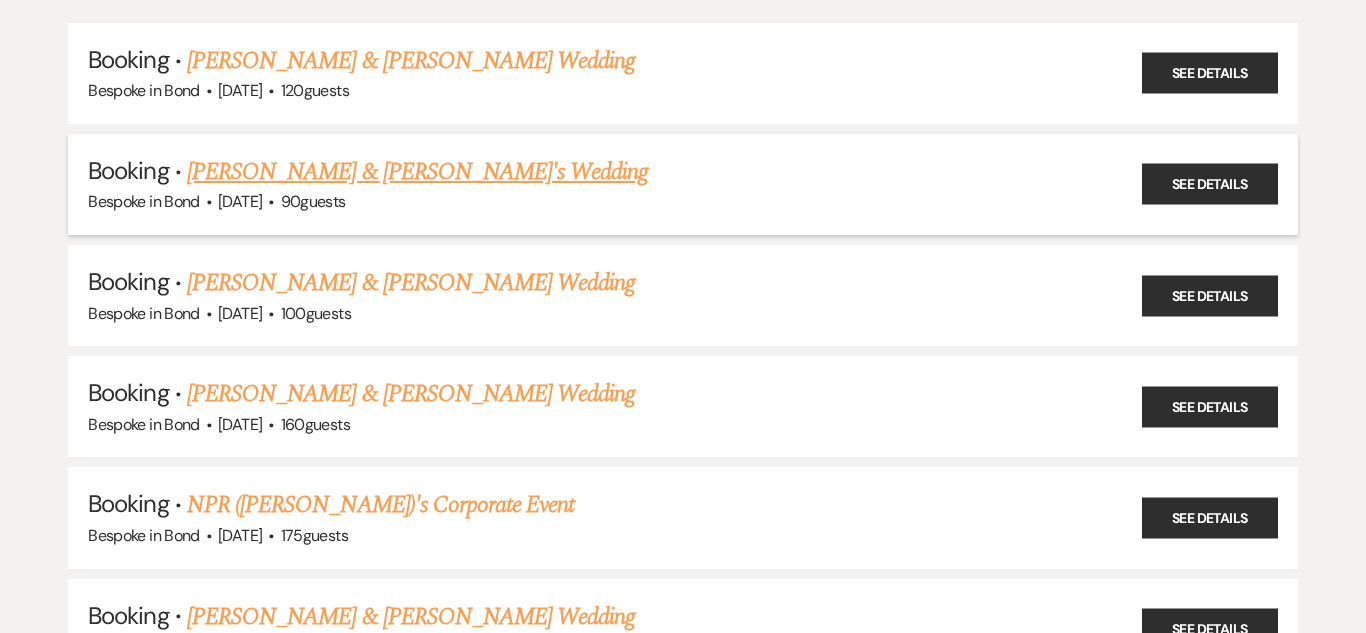 scroll, scrollTop: 218, scrollLeft: 0, axis: vertical 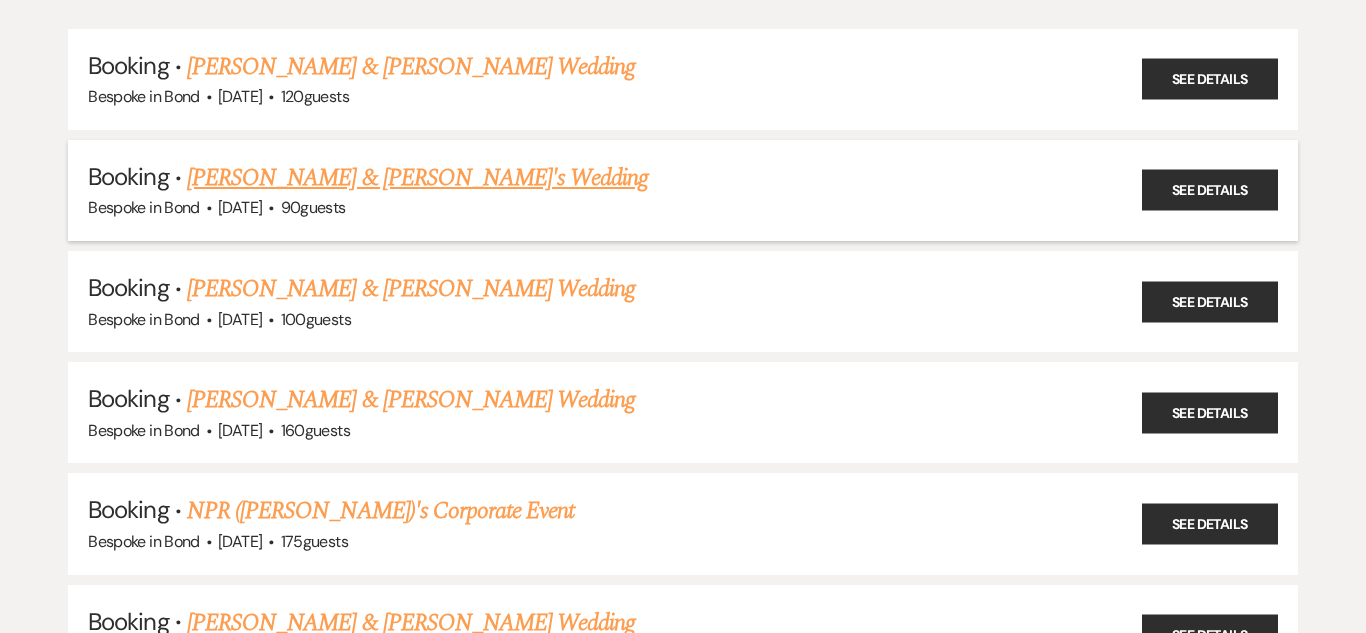 click on "[PERSON_NAME] & [PERSON_NAME]'s Wedding" at bounding box center (418, 178) 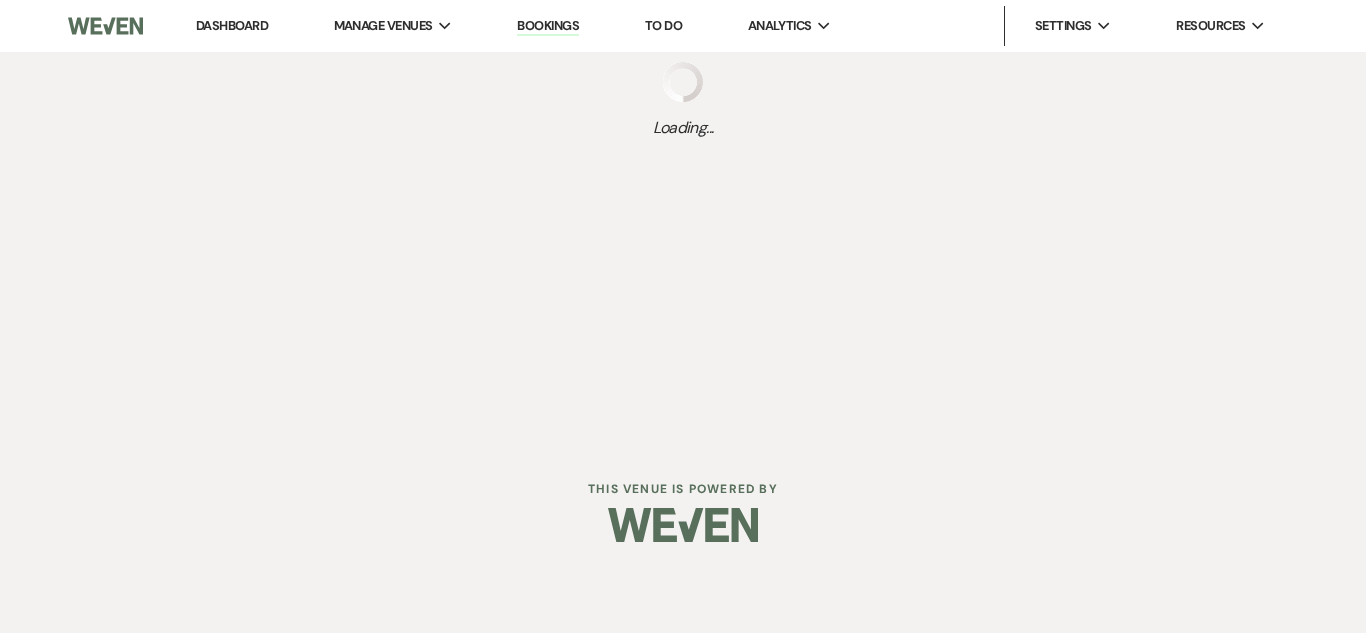 scroll, scrollTop: 0, scrollLeft: 0, axis: both 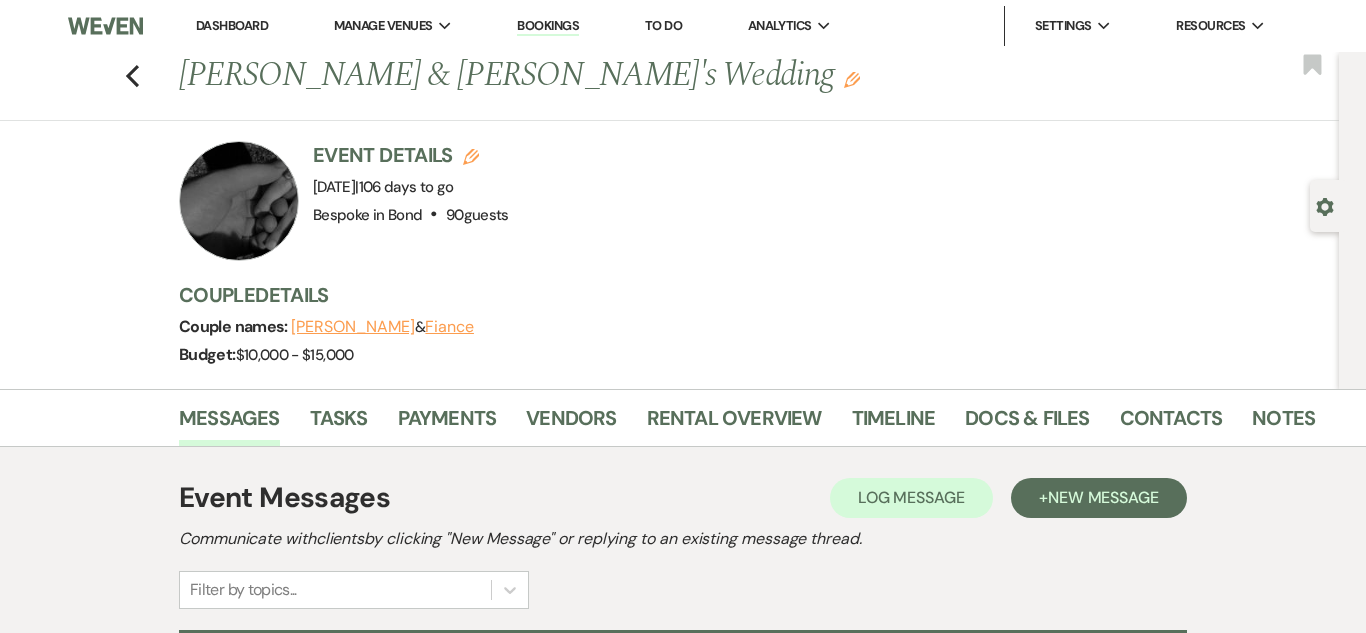 click on "Bookings" at bounding box center (548, 26) 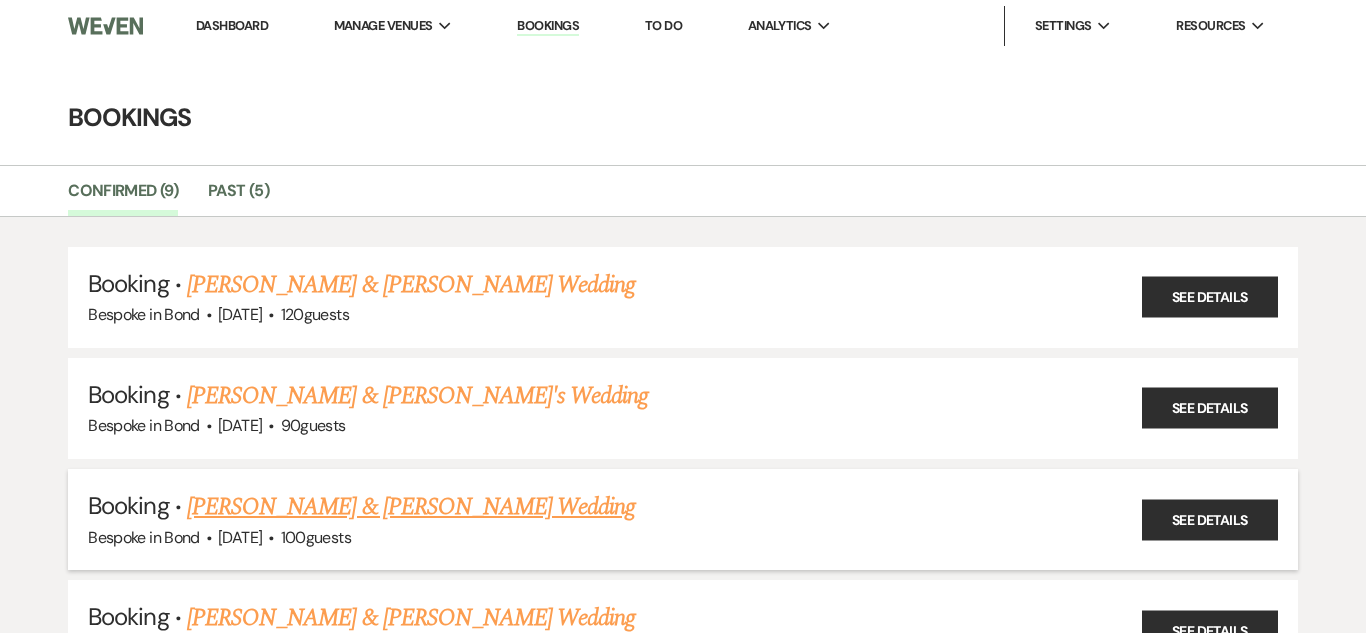 click on "Booking · [PERSON_NAME] & [PERSON_NAME] Wedding Bespoke in Bond · [DATE] · 100  guests See Details" at bounding box center (682, 519) 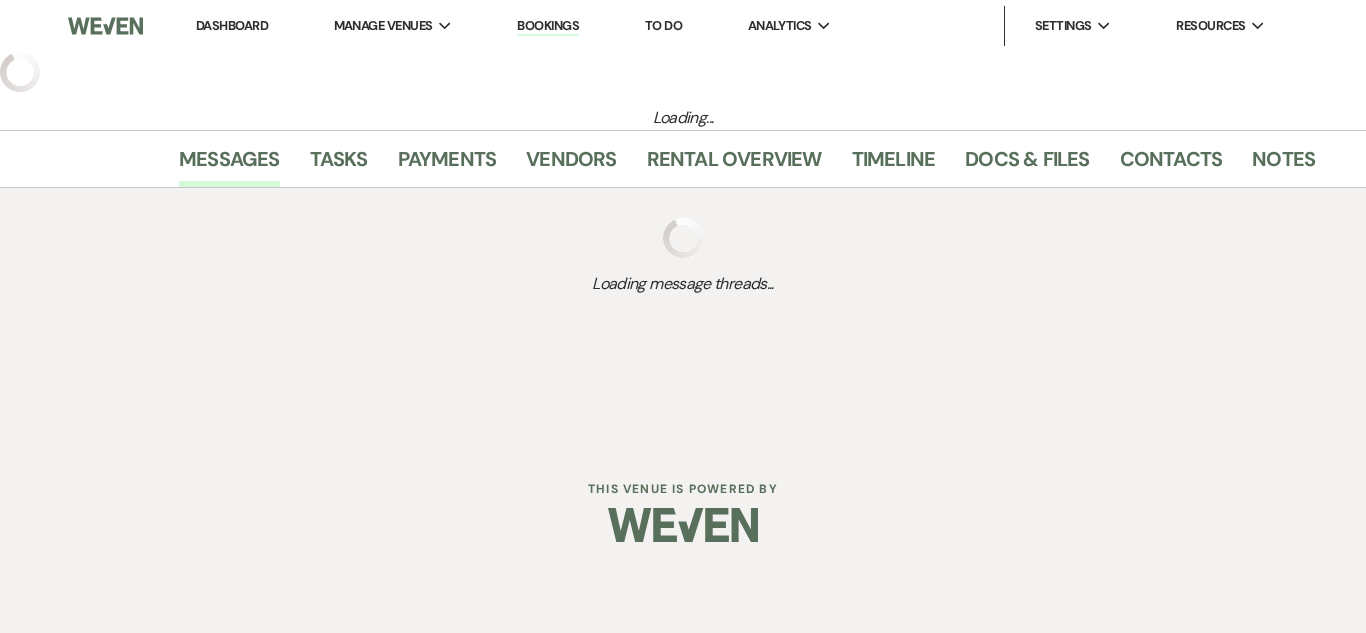 select on "20" 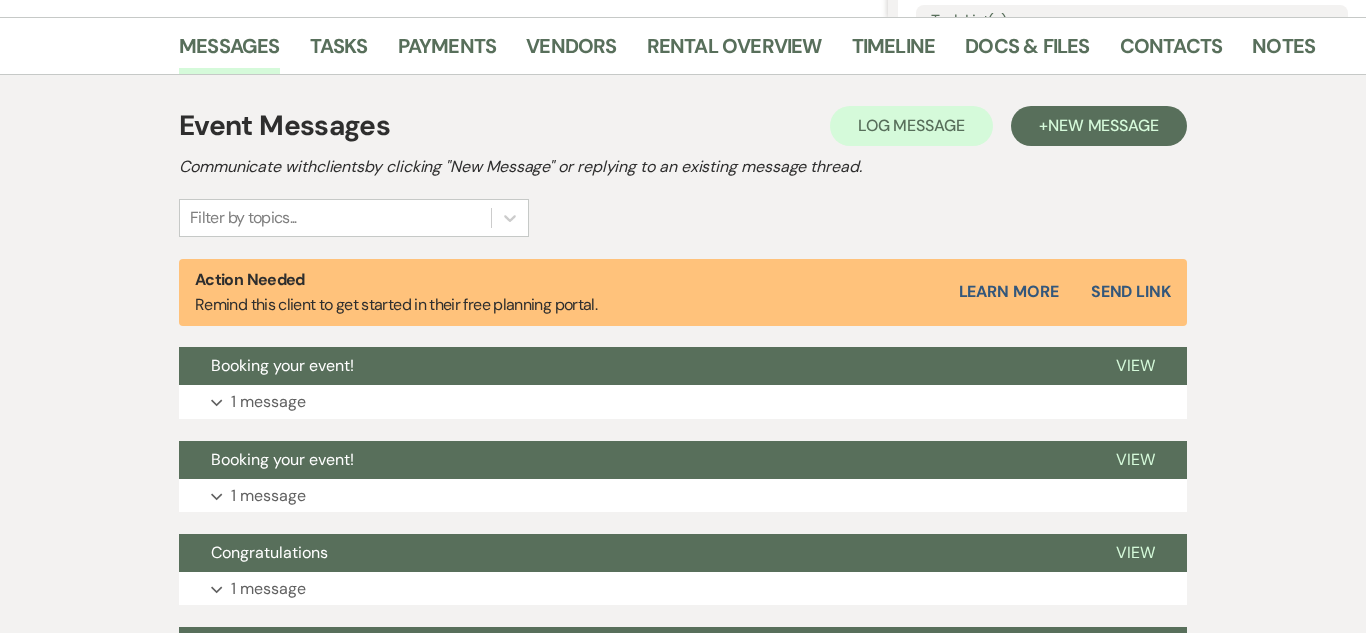 scroll, scrollTop: 0, scrollLeft: 0, axis: both 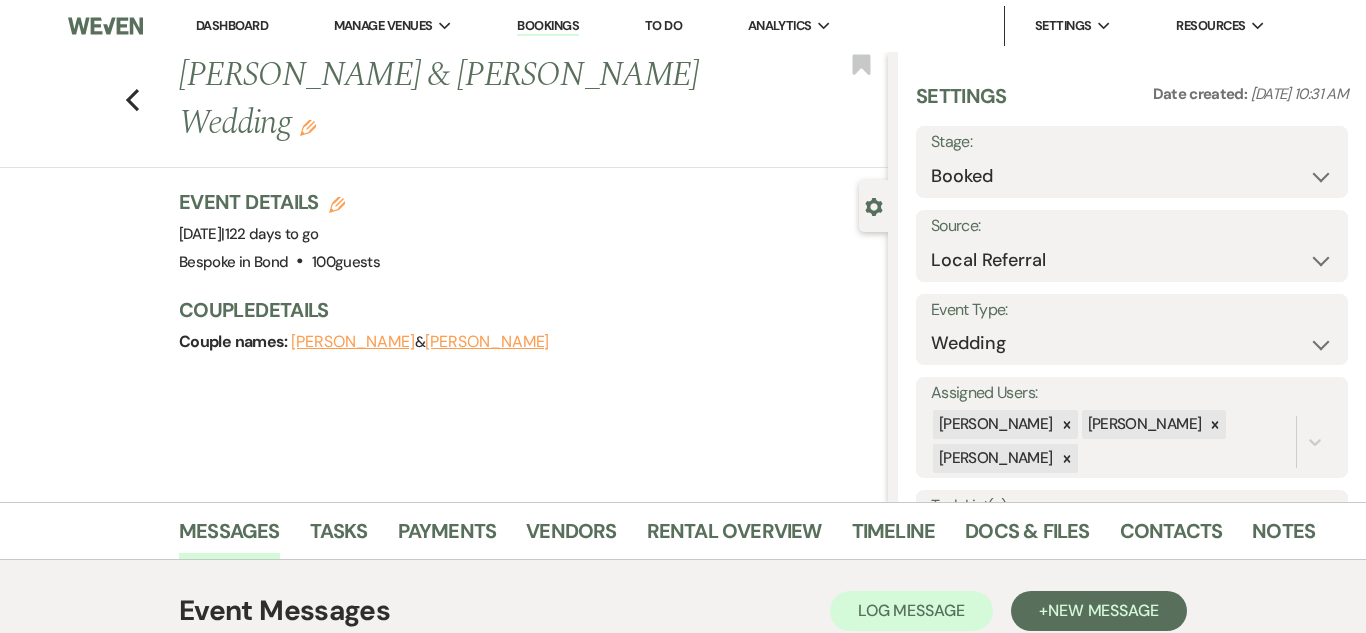 click on "Bookings" at bounding box center [548, 26] 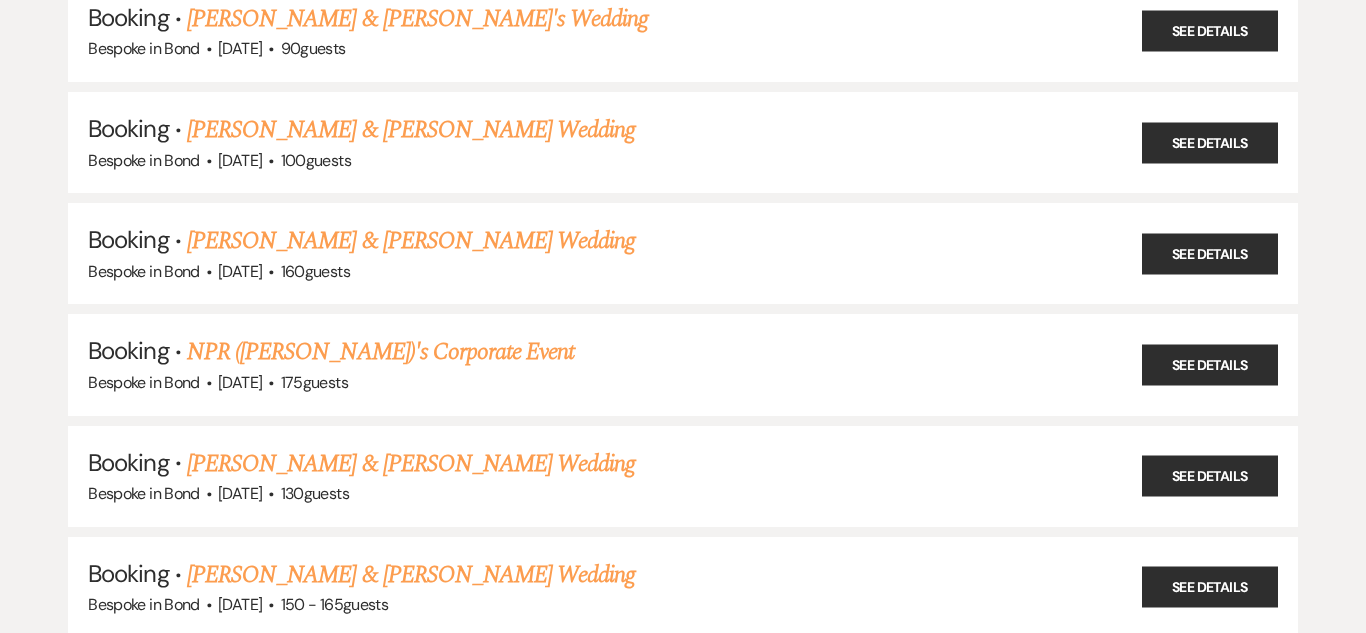 scroll, scrollTop: 382, scrollLeft: 0, axis: vertical 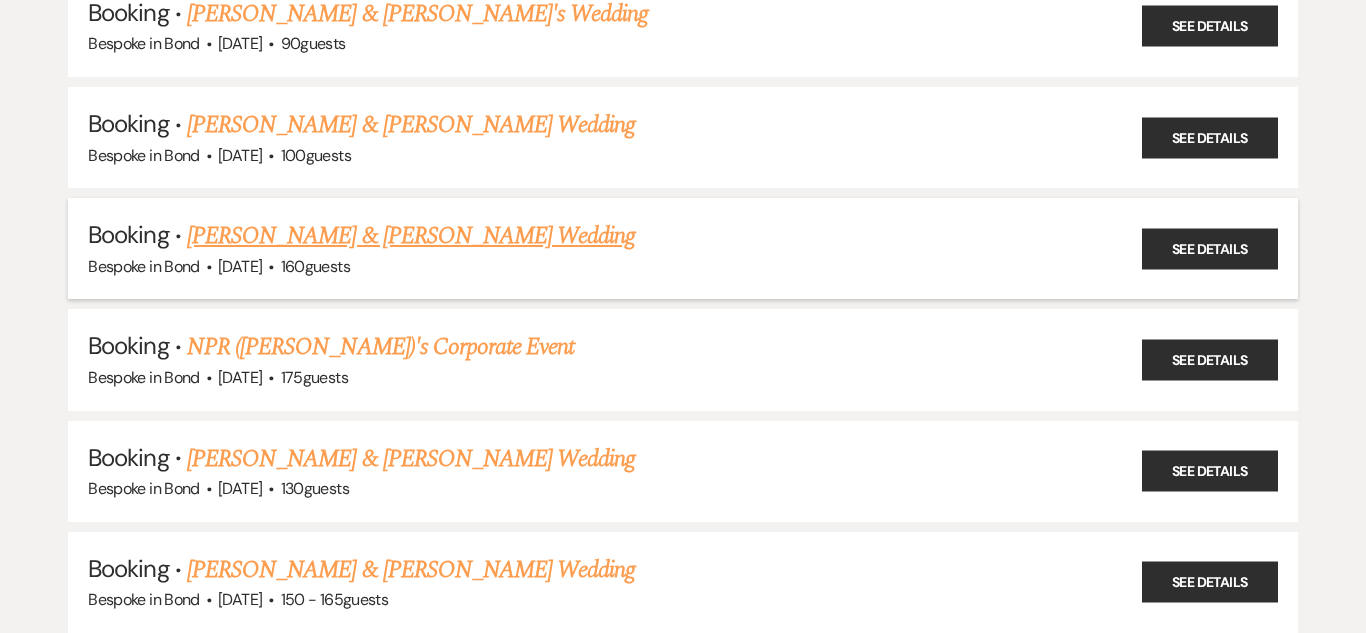 click on "[PERSON_NAME] & [PERSON_NAME] Wedding" at bounding box center [411, 236] 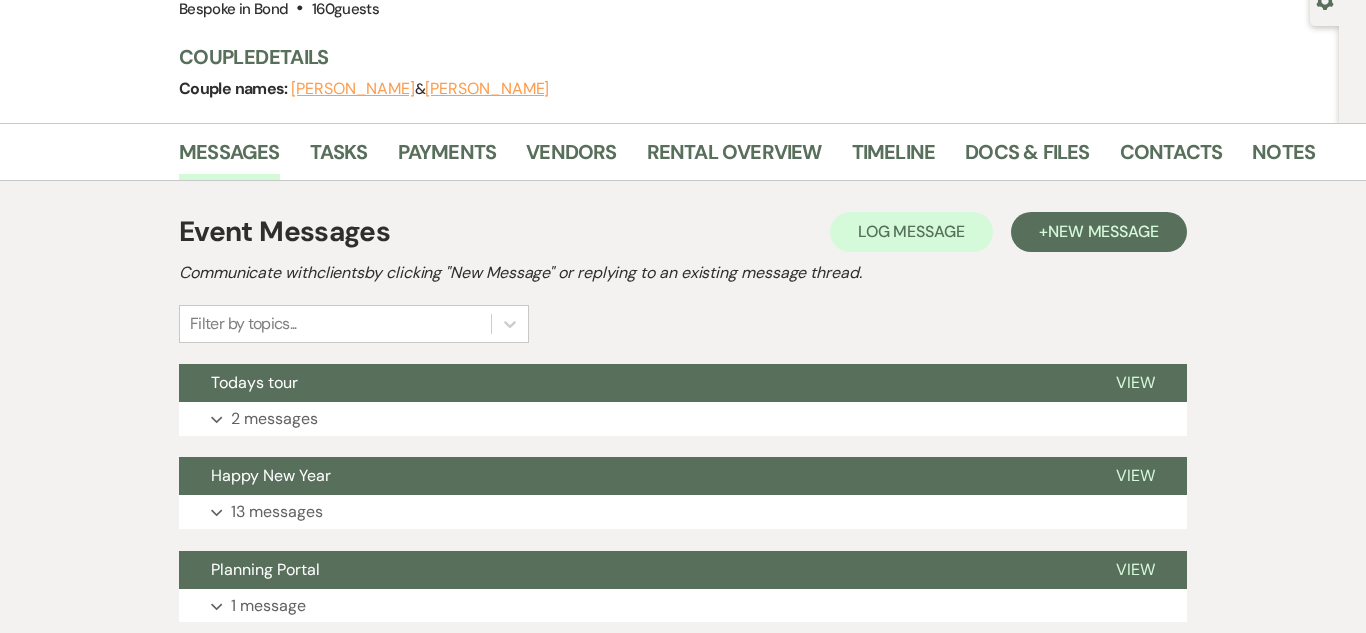scroll, scrollTop: 0, scrollLeft: 0, axis: both 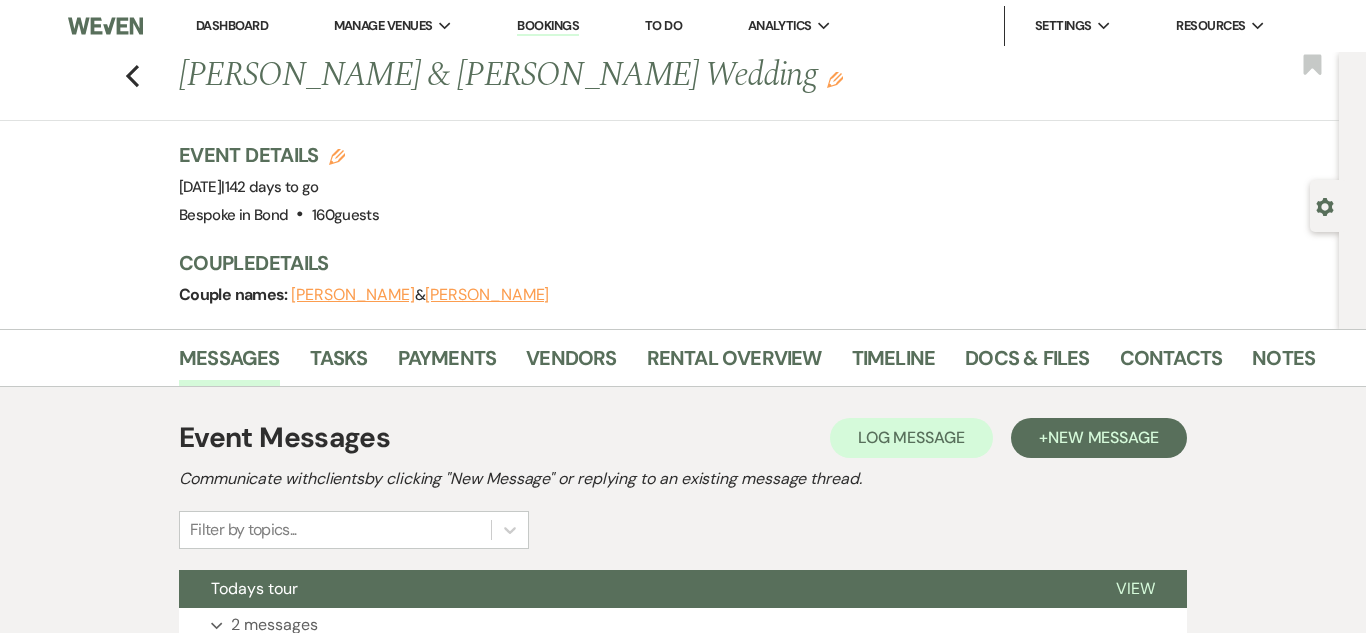 click on "Bookings" at bounding box center [548, 26] 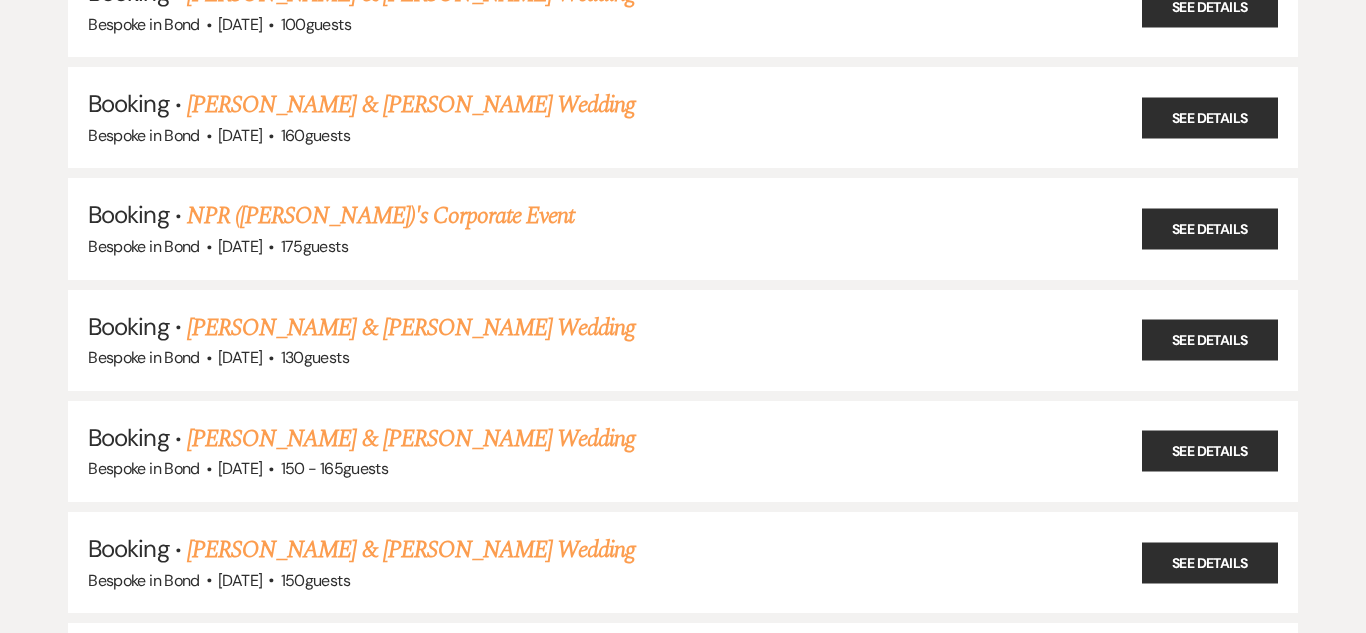 scroll, scrollTop: 514, scrollLeft: 0, axis: vertical 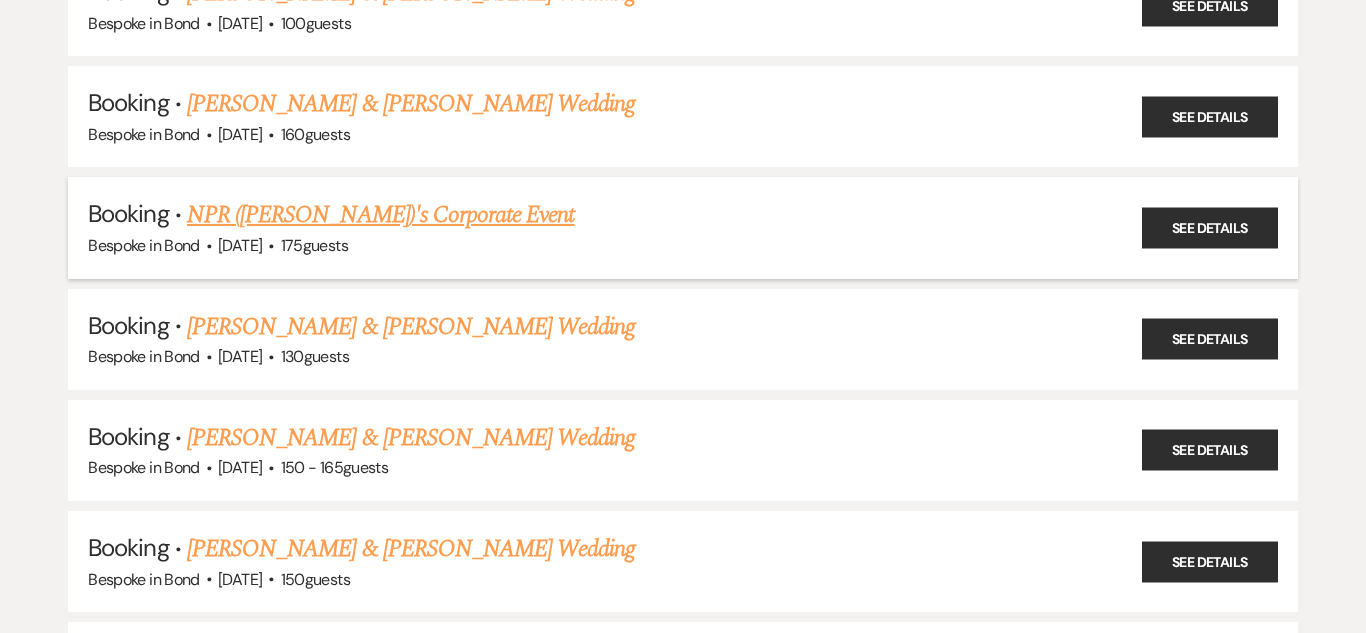 click on "NPR ([PERSON_NAME])'s Corporate Event" at bounding box center [380, 215] 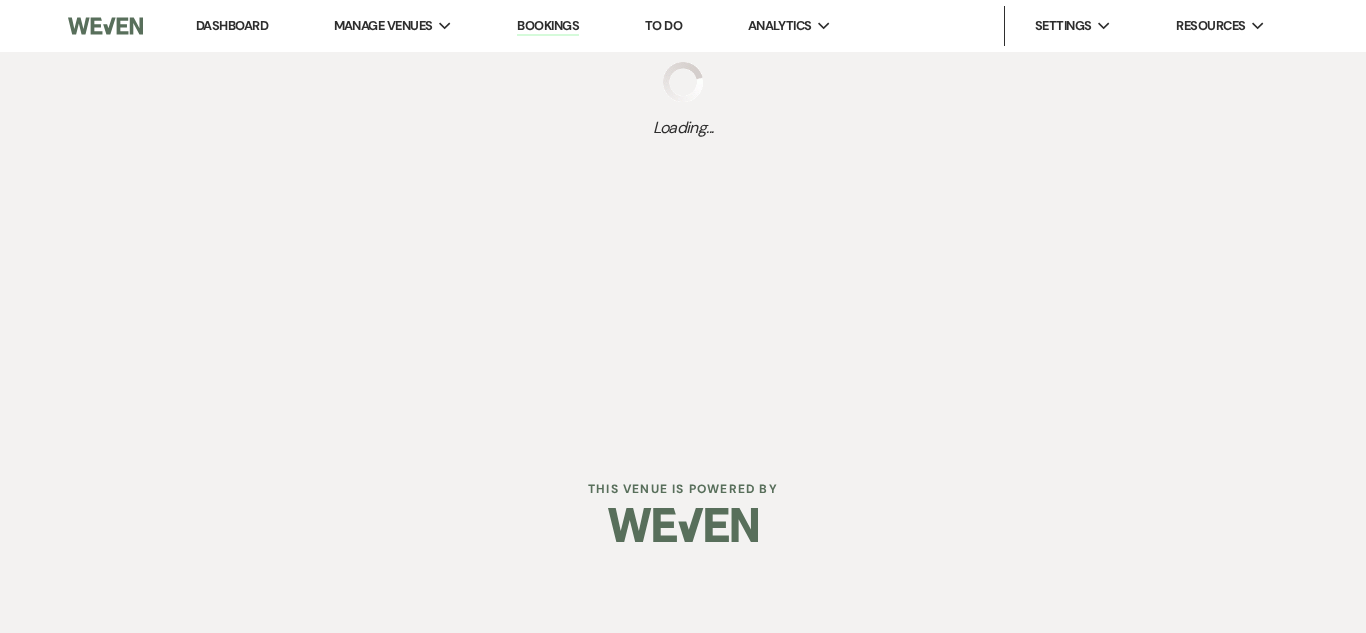 scroll, scrollTop: 0, scrollLeft: 0, axis: both 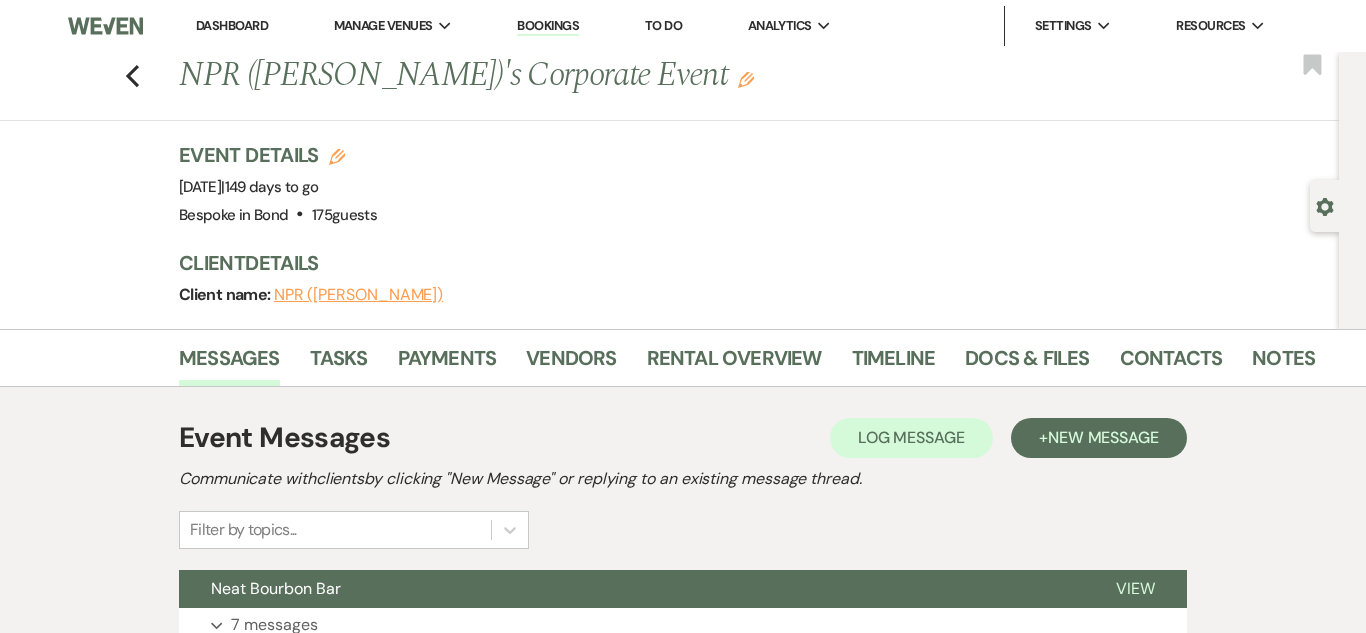 click on "Bookings" at bounding box center (548, 26) 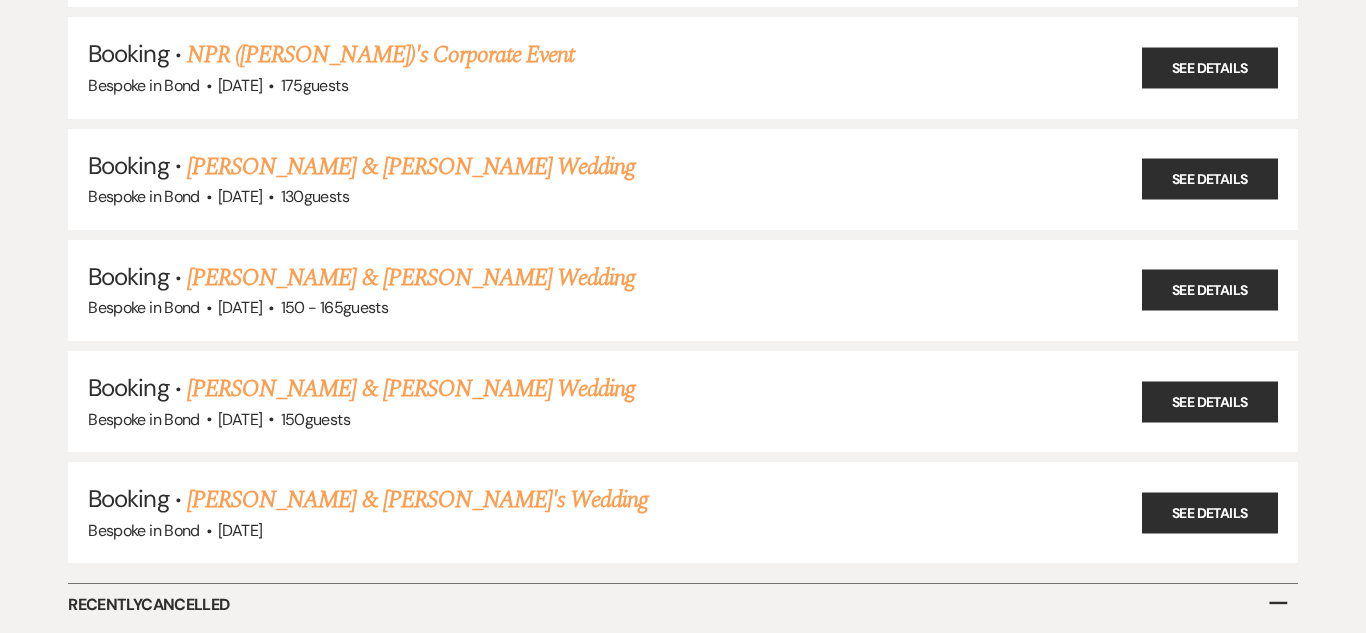 scroll, scrollTop: 666, scrollLeft: 0, axis: vertical 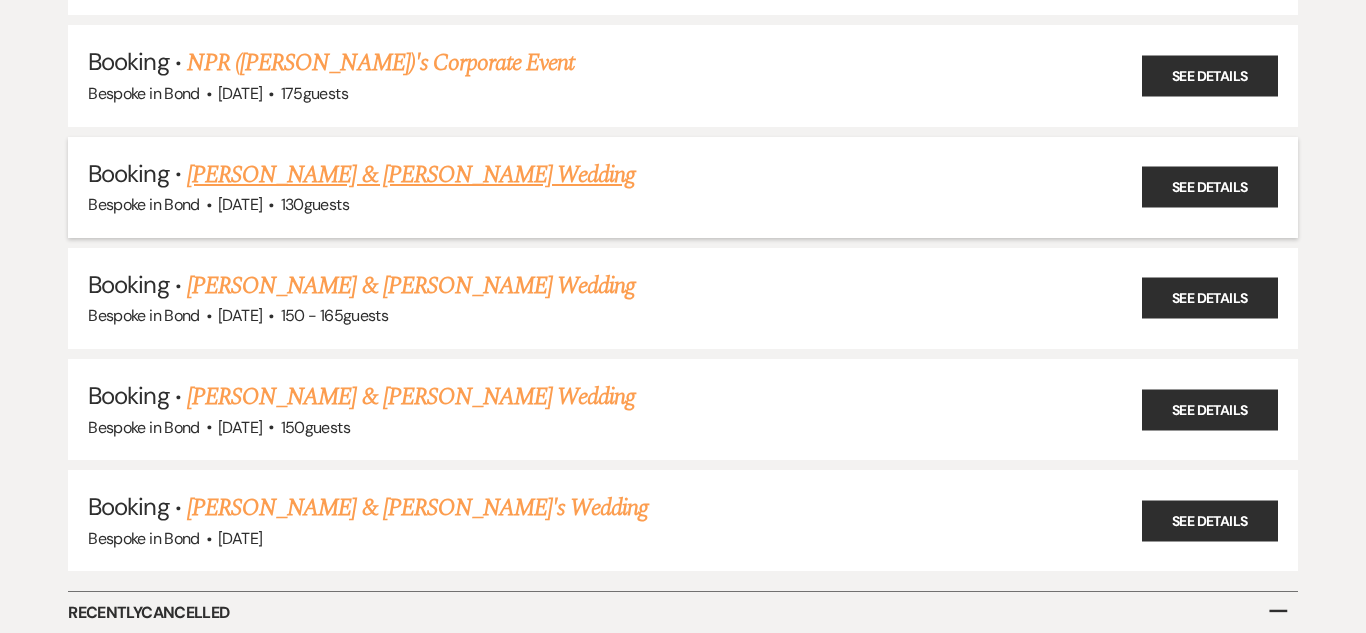 click on "[PERSON_NAME] & [PERSON_NAME] Wedding" at bounding box center (411, 175) 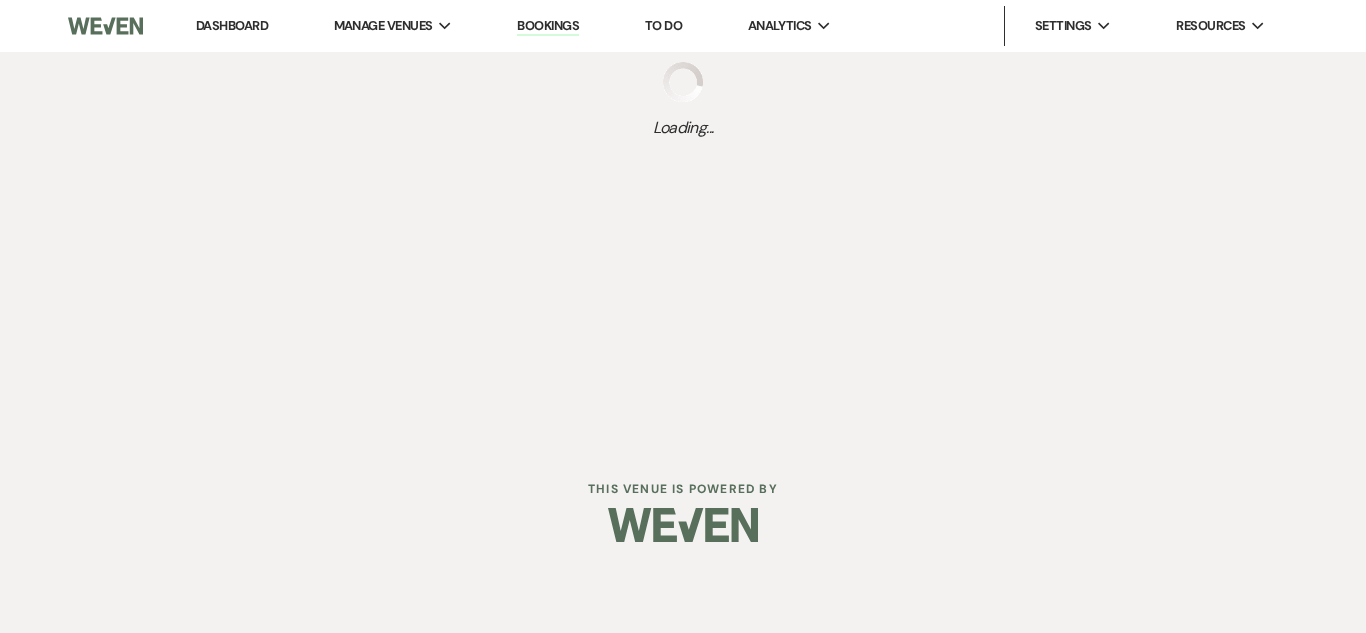 select on "3" 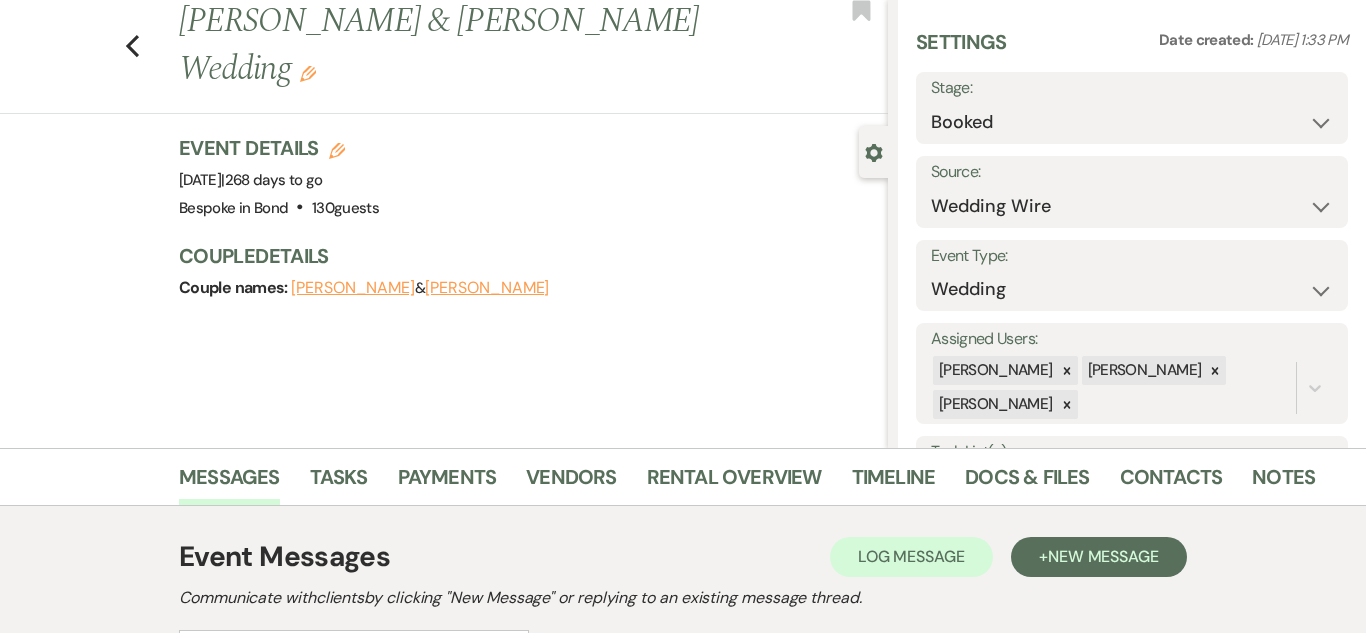 scroll, scrollTop: 0, scrollLeft: 0, axis: both 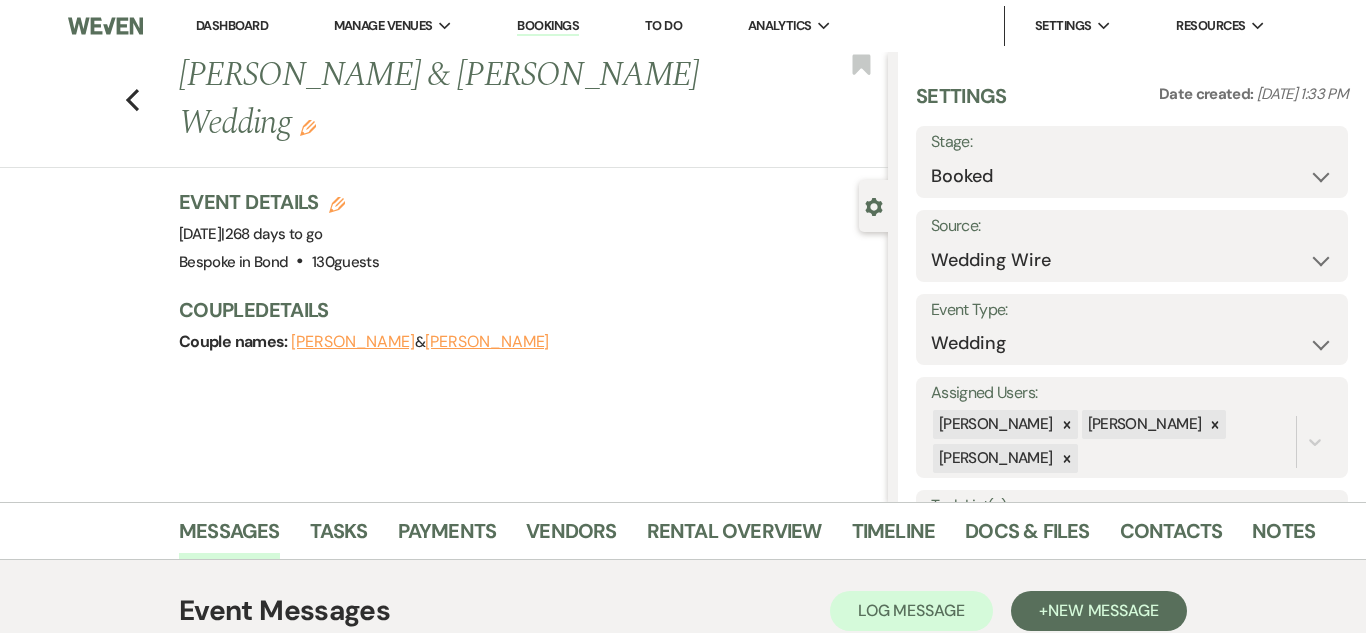 click on "Bookings" at bounding box center (548, 26) 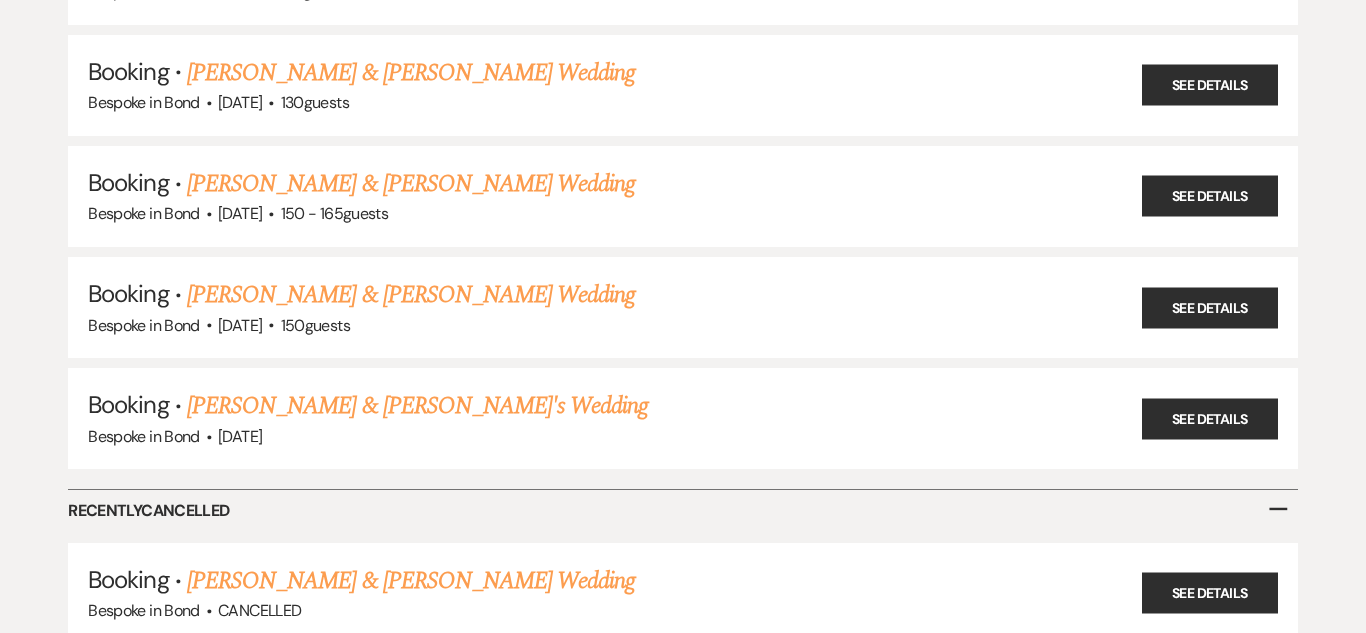 scroll, scrollTop: 773, scrollLeft: 0, axis: vertical 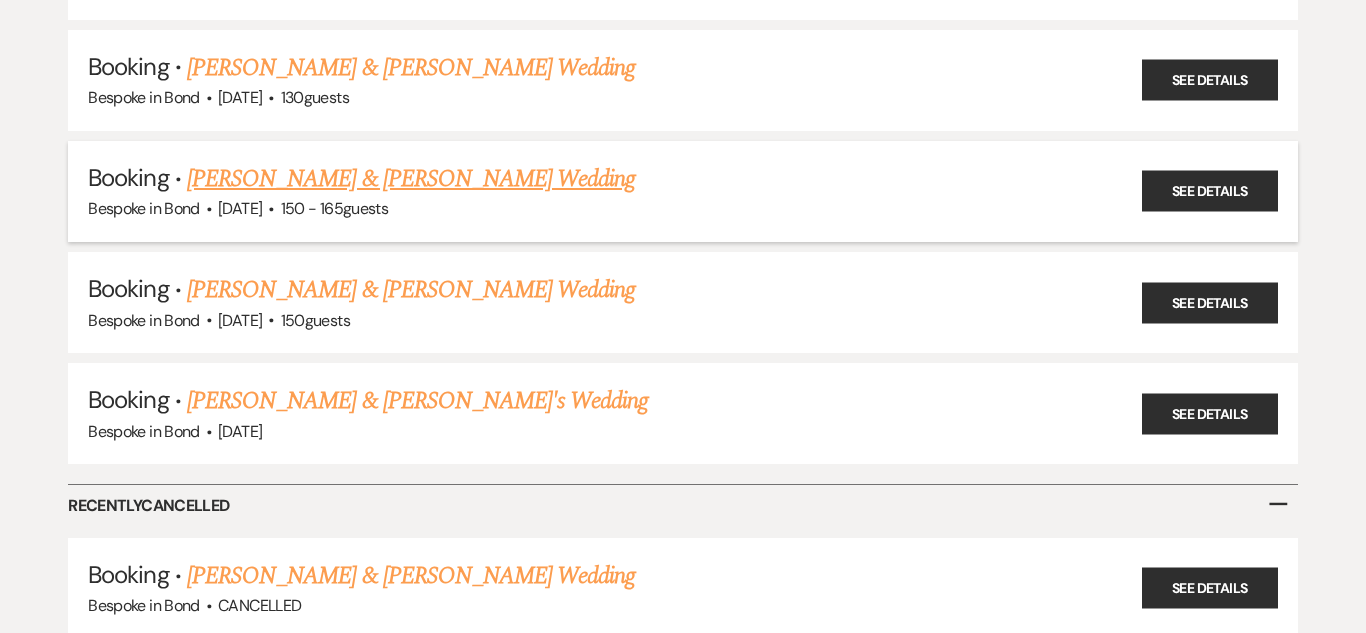 click on "[PERSON_NAME] & [PERSON_NAME] Wedding" at bounding box center [411, 179] 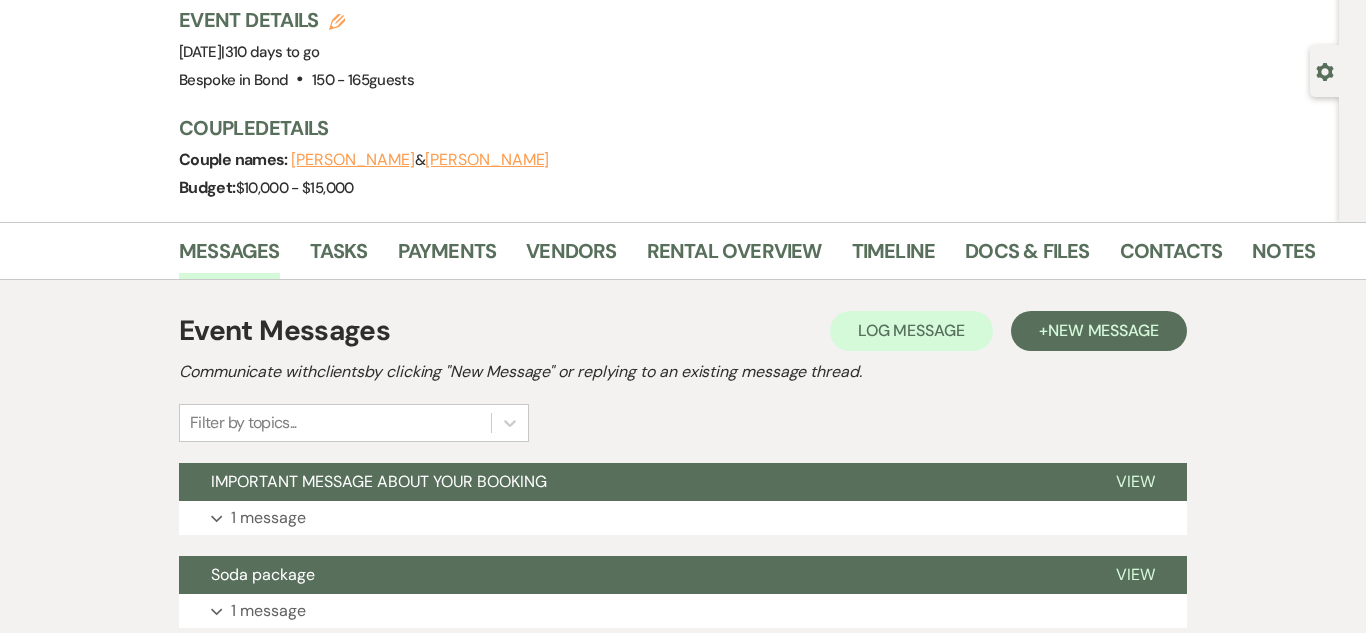 scroll, scrollTop: 0, scrollLeft: 0, axis: both 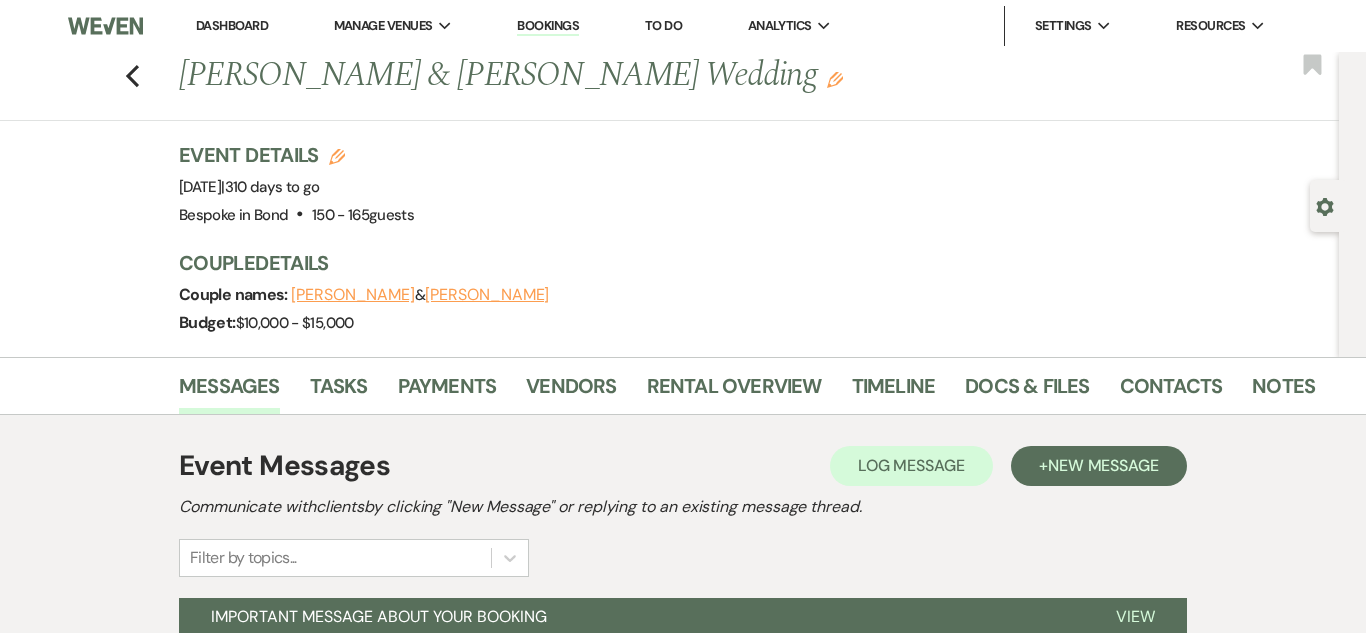 click on "Bookings" at bounding box center [548, 26] 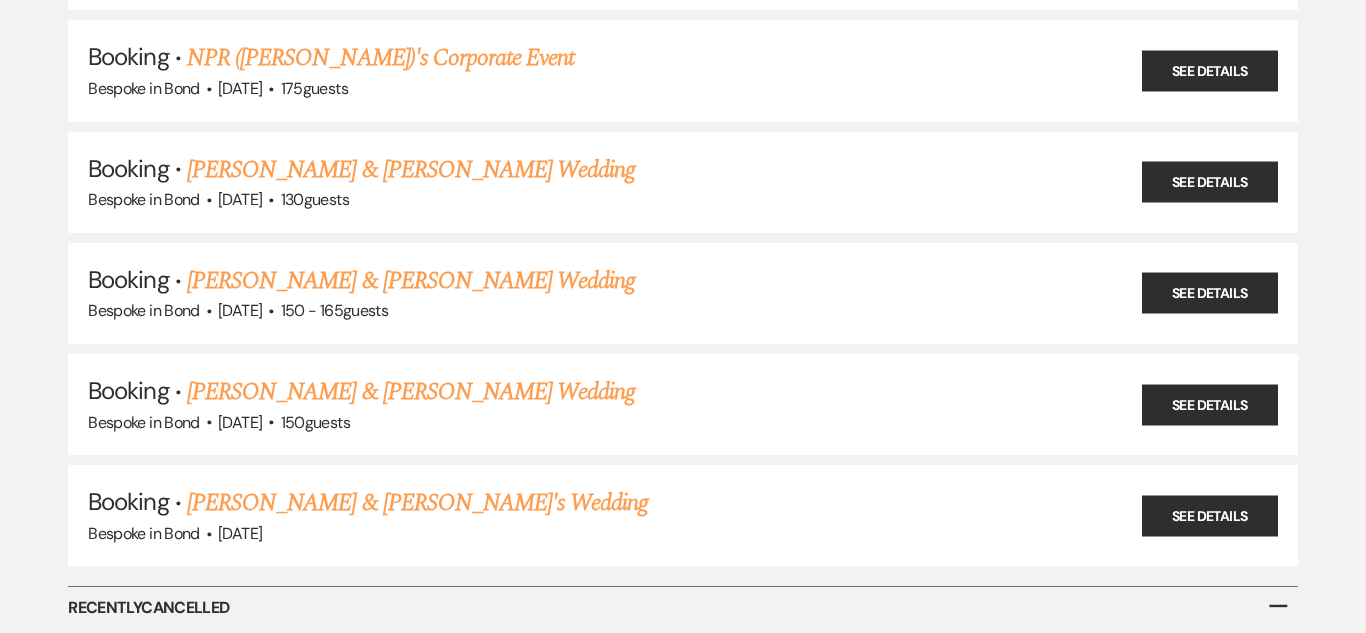scroll, scrollTop: 672, scrollLeft: 0, axis: vertical 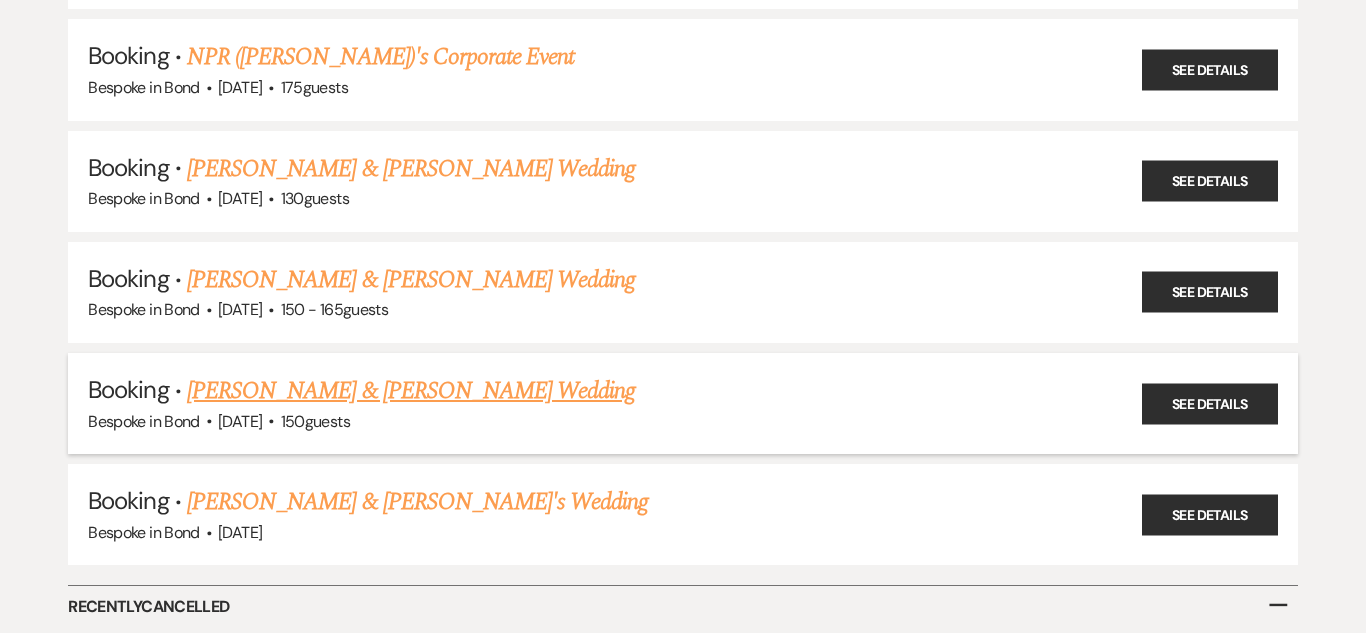 click on "[PERSON_NAME] & [PERSON_NAME] Wedding" at bounding box center [411, 391] 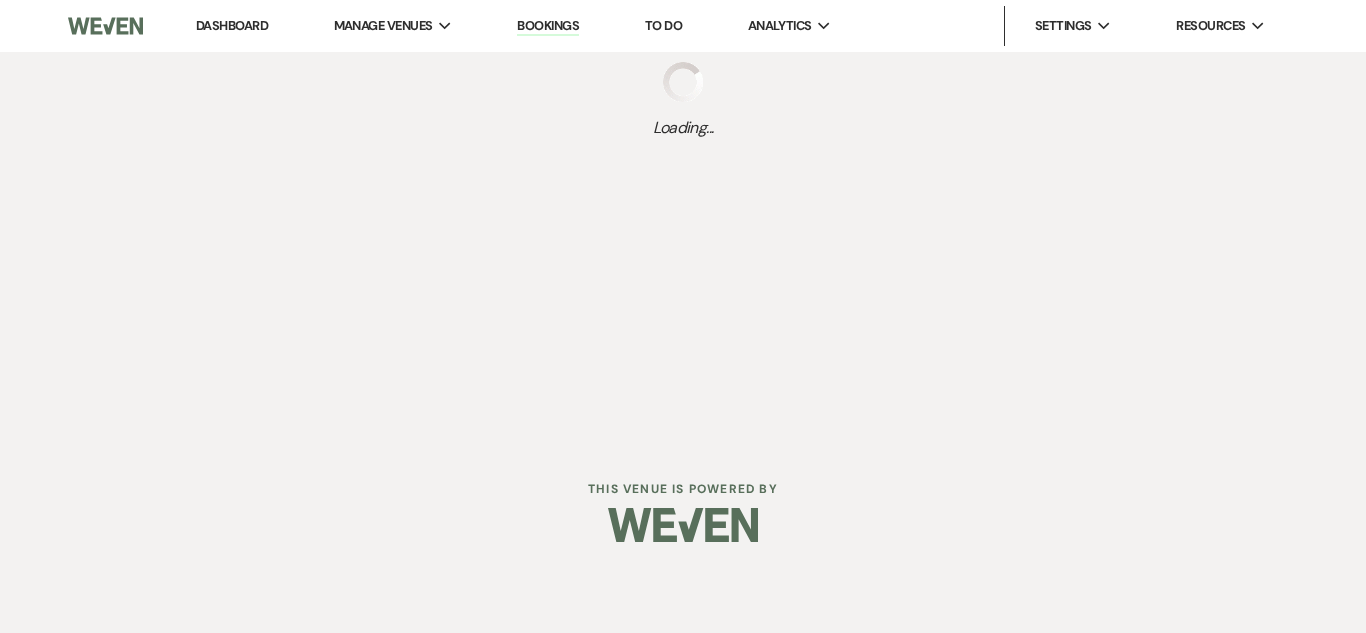 scroll, scrollTop: 0, scrollLeft: 0, axis: both 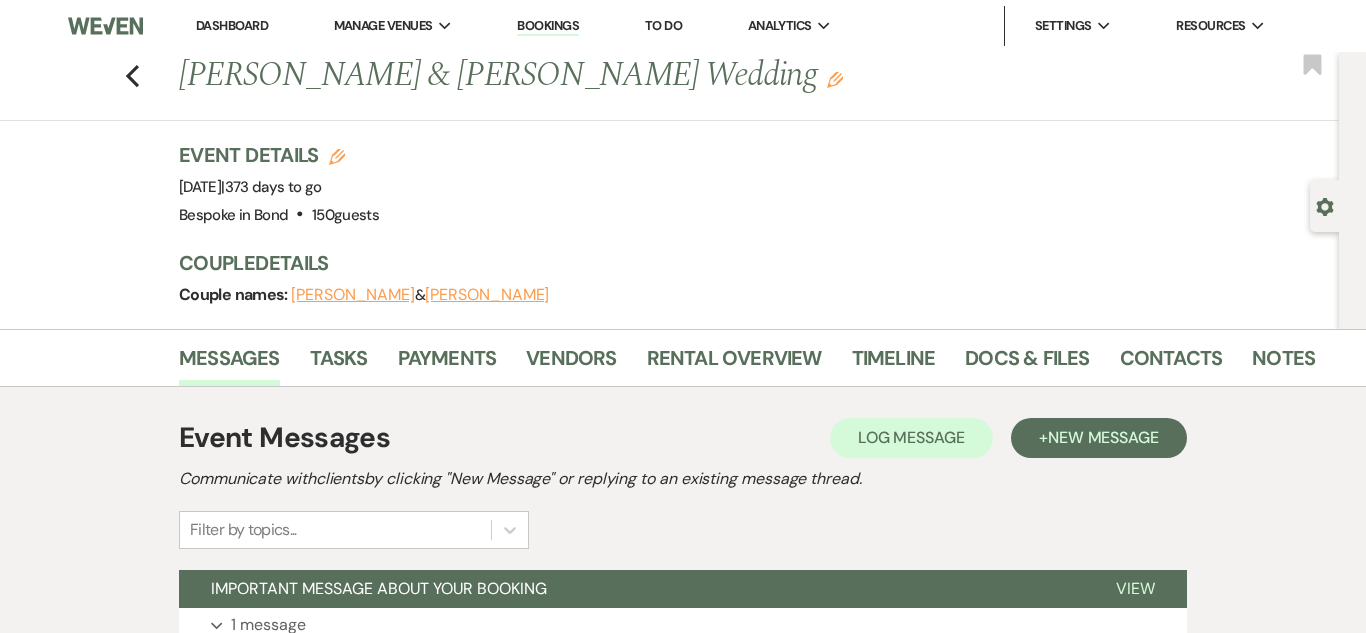 click on "Bookings" at bounding box center [548, 26] 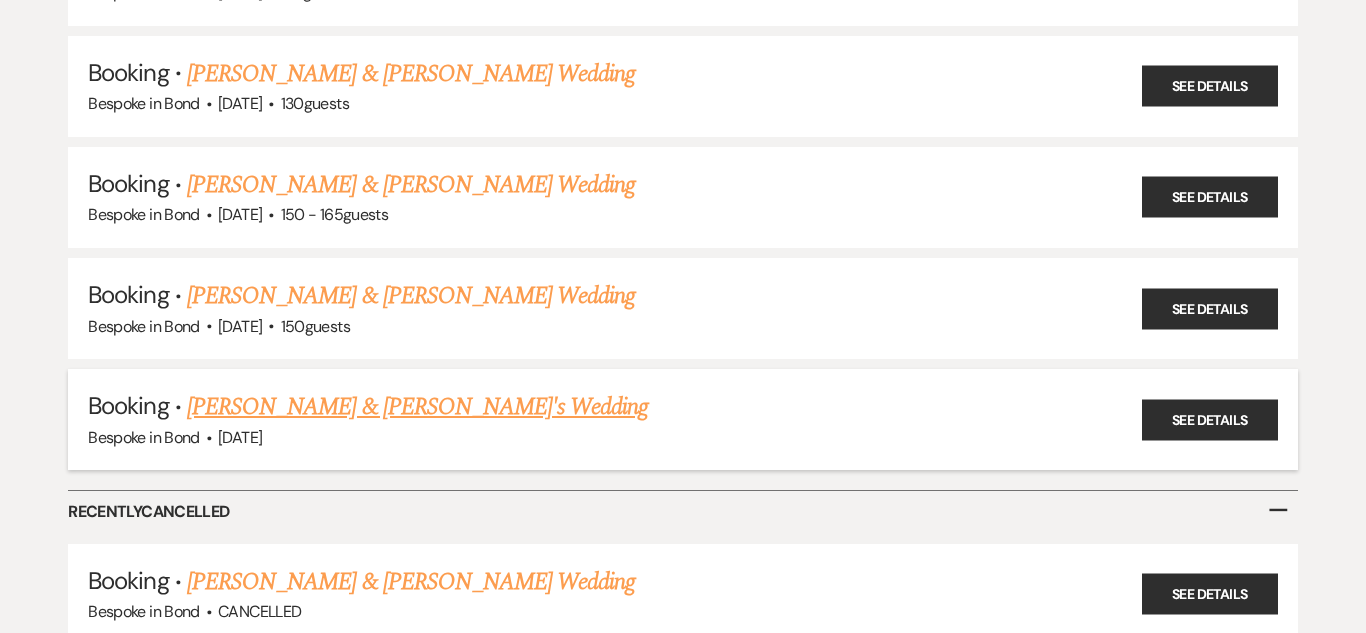 click on "[PERSON_NAME] & [PERSON_NAME]'s Wedding" at bounding box center (418, 407) 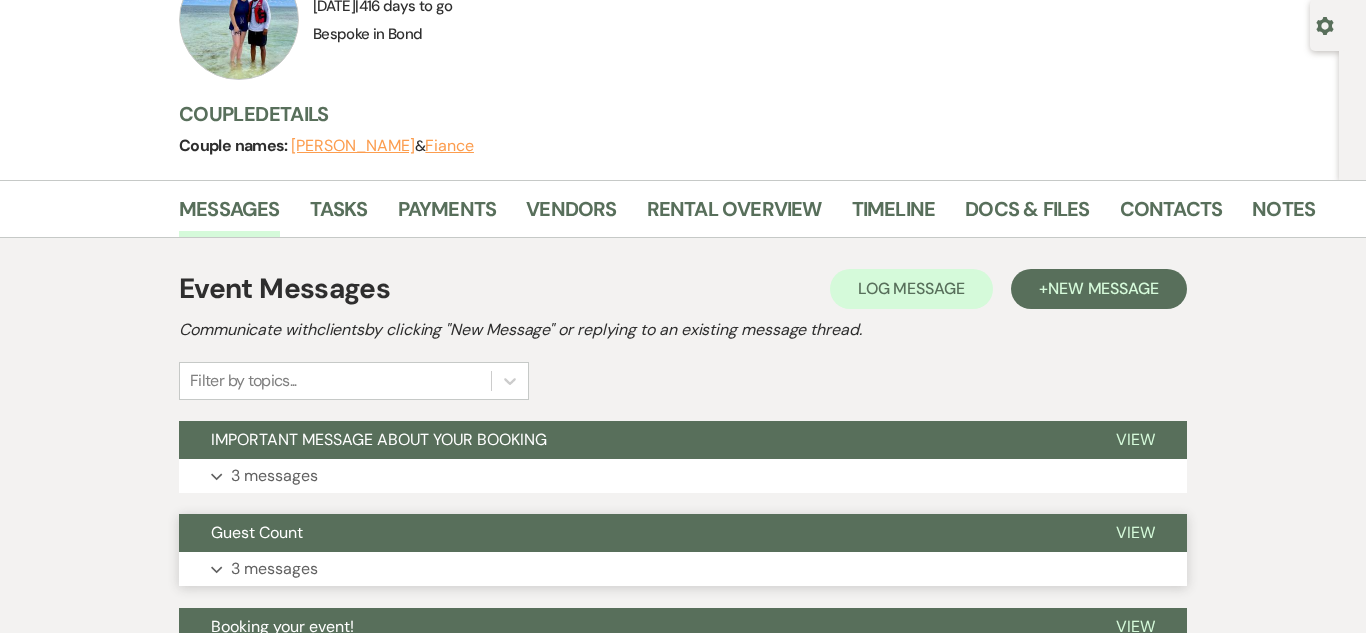 scroll, scrollTop: 28, scrollLeft: 0, axis: vertical 